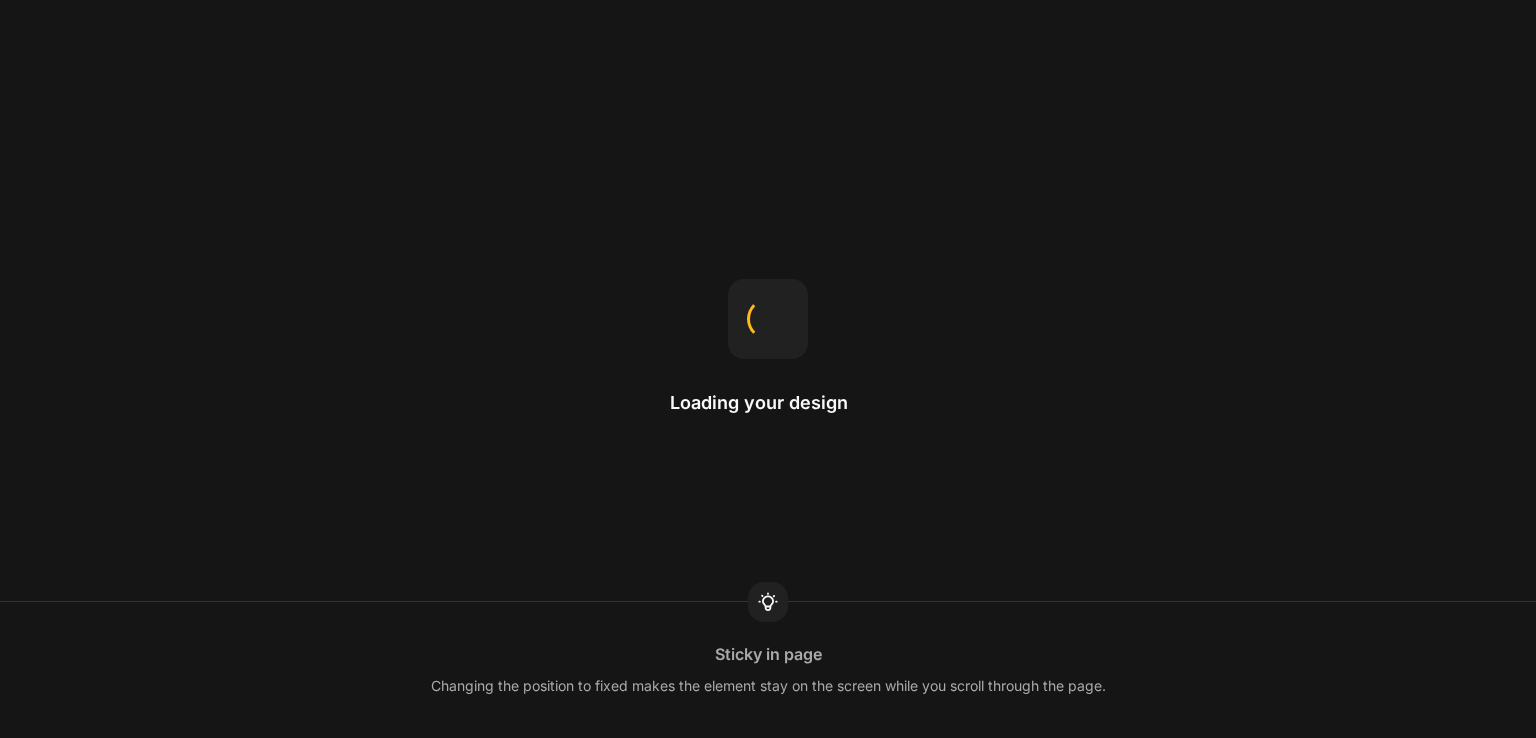 scroll, scrollTop: 0, scrollLeft: 0, axis: both 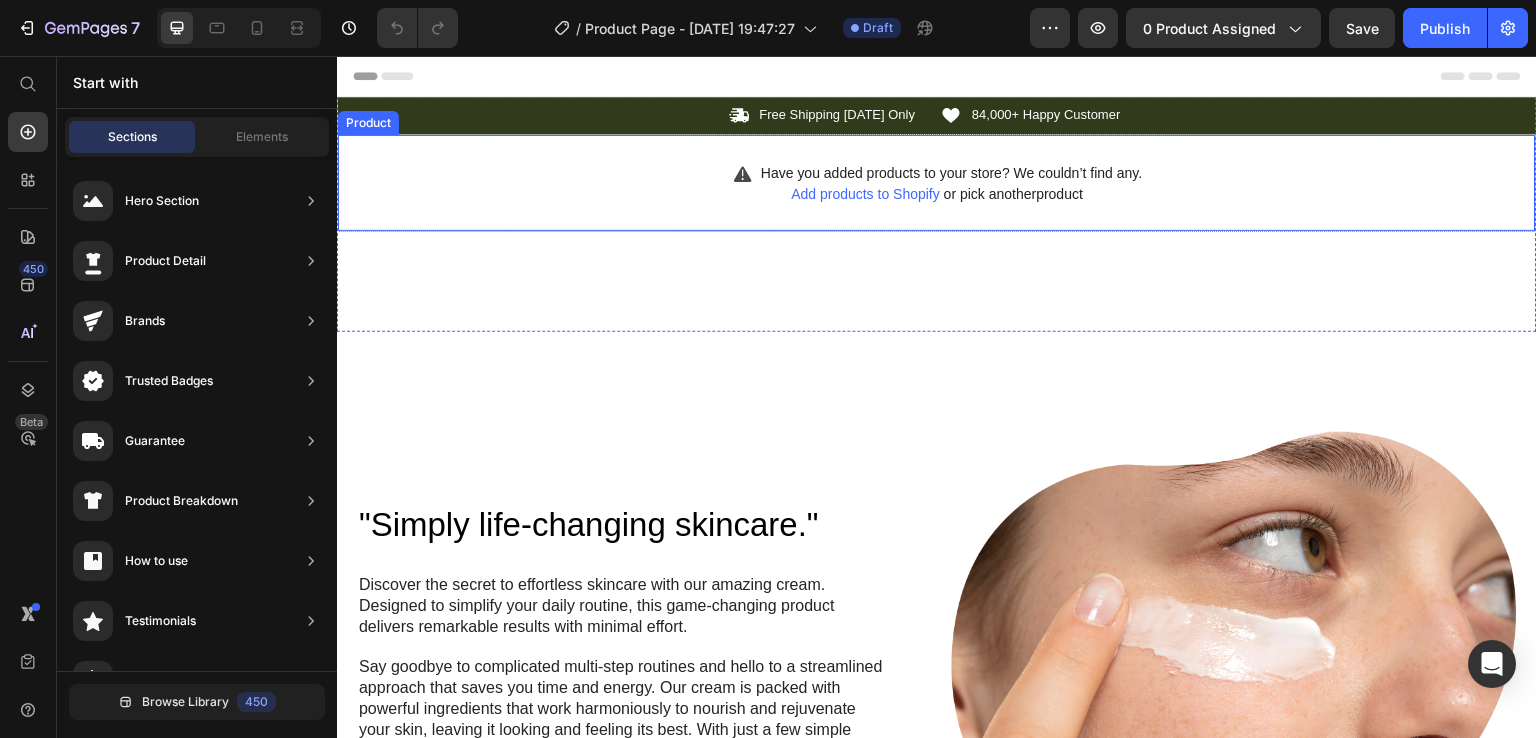 click on "Add products to Shopify" at bounding box center (865, 194) 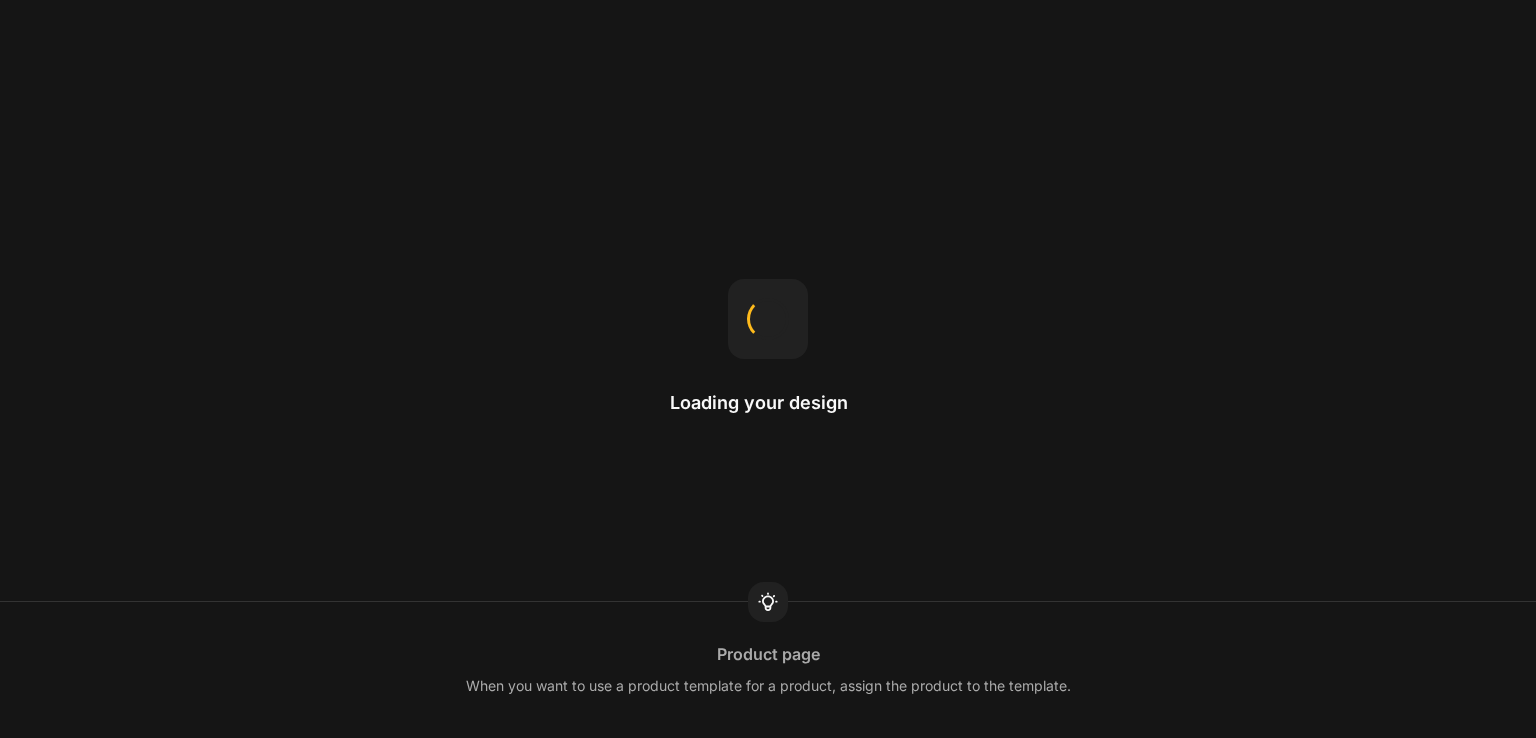 scroll, scrollTop: 0, scrollLeft: 0, axis: both 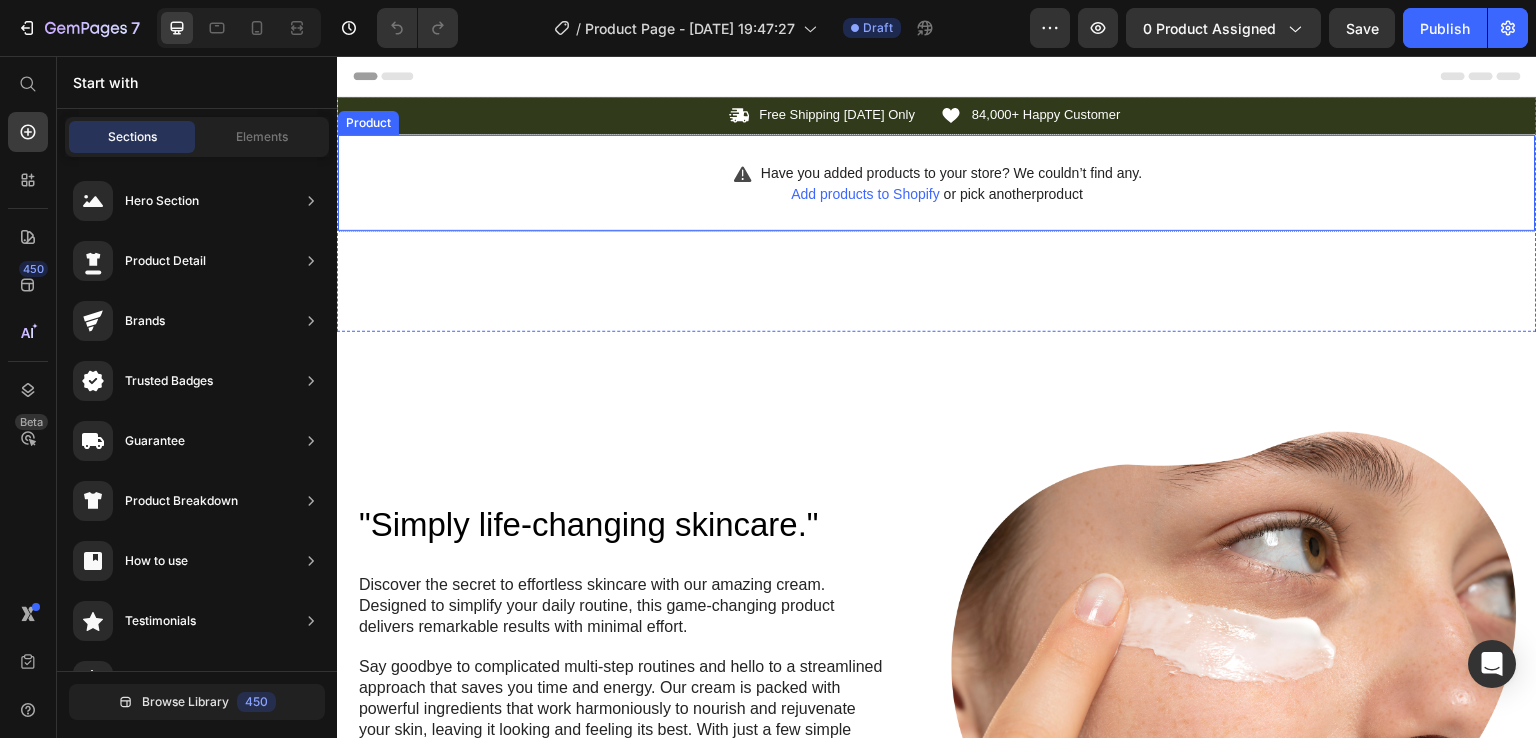 click on "Have you added products to your store? We couldn’t find any. Add products to Shopify   or pick another  product Product" at bounding box center (937, 183) 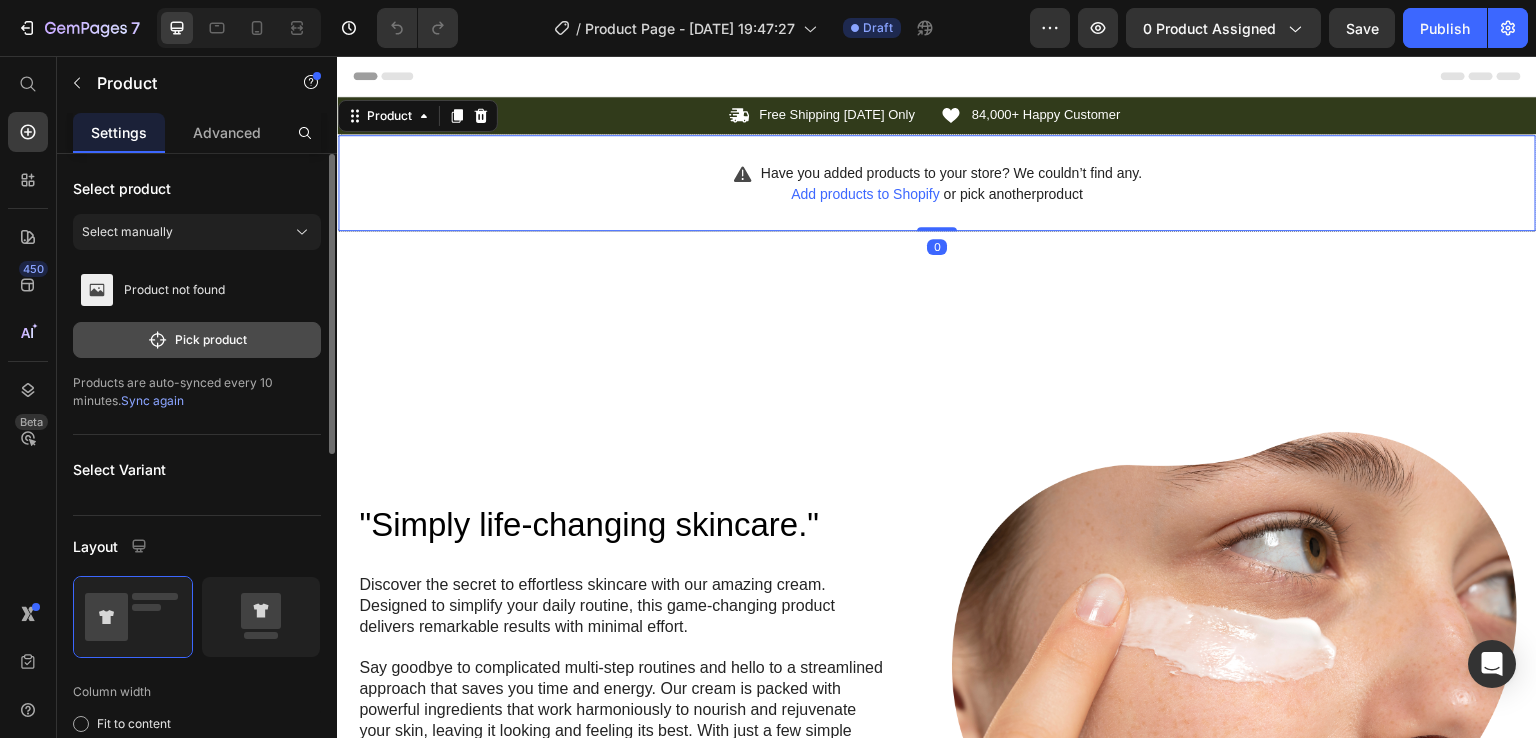 click on "Pick product" 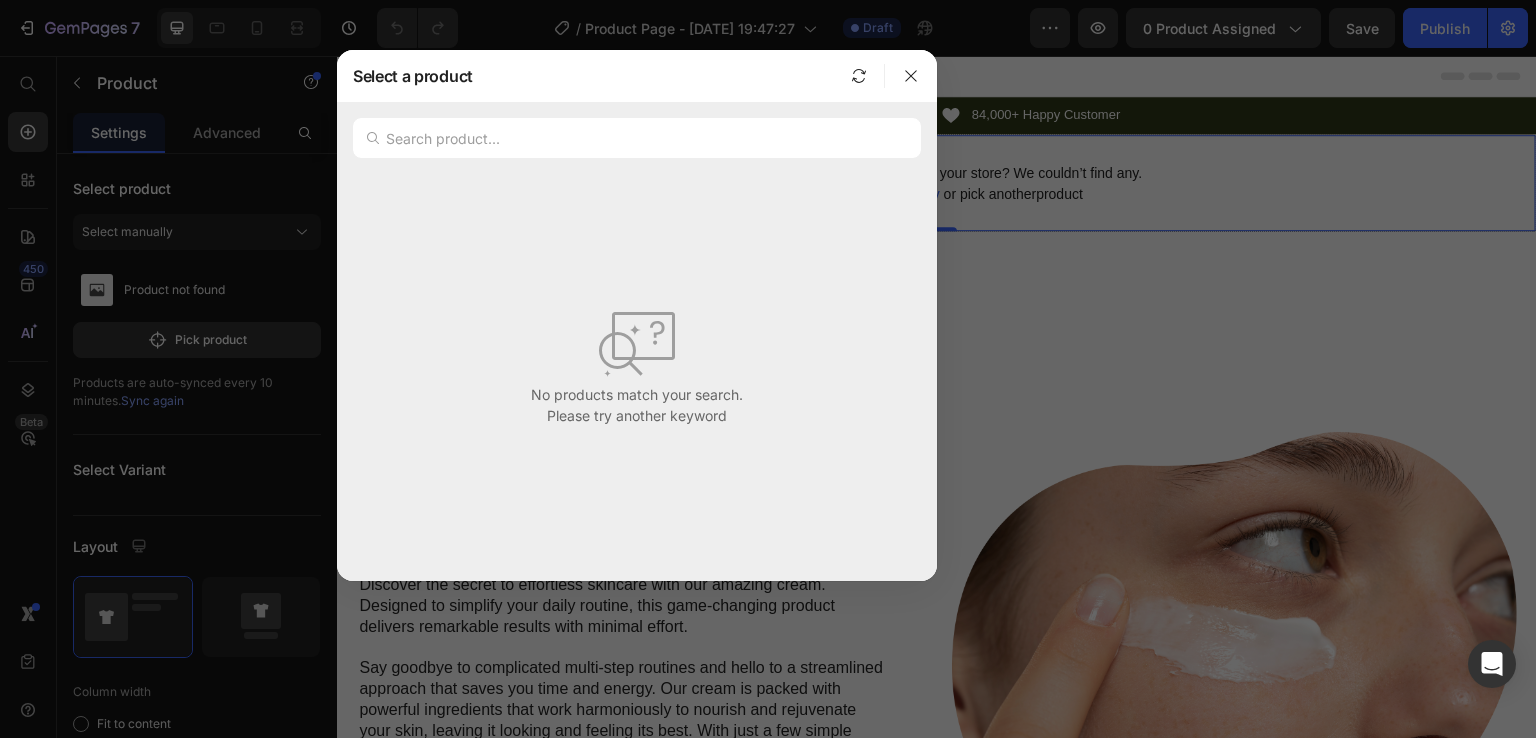 click on "No products match your search." at bounding box center [637, 394] 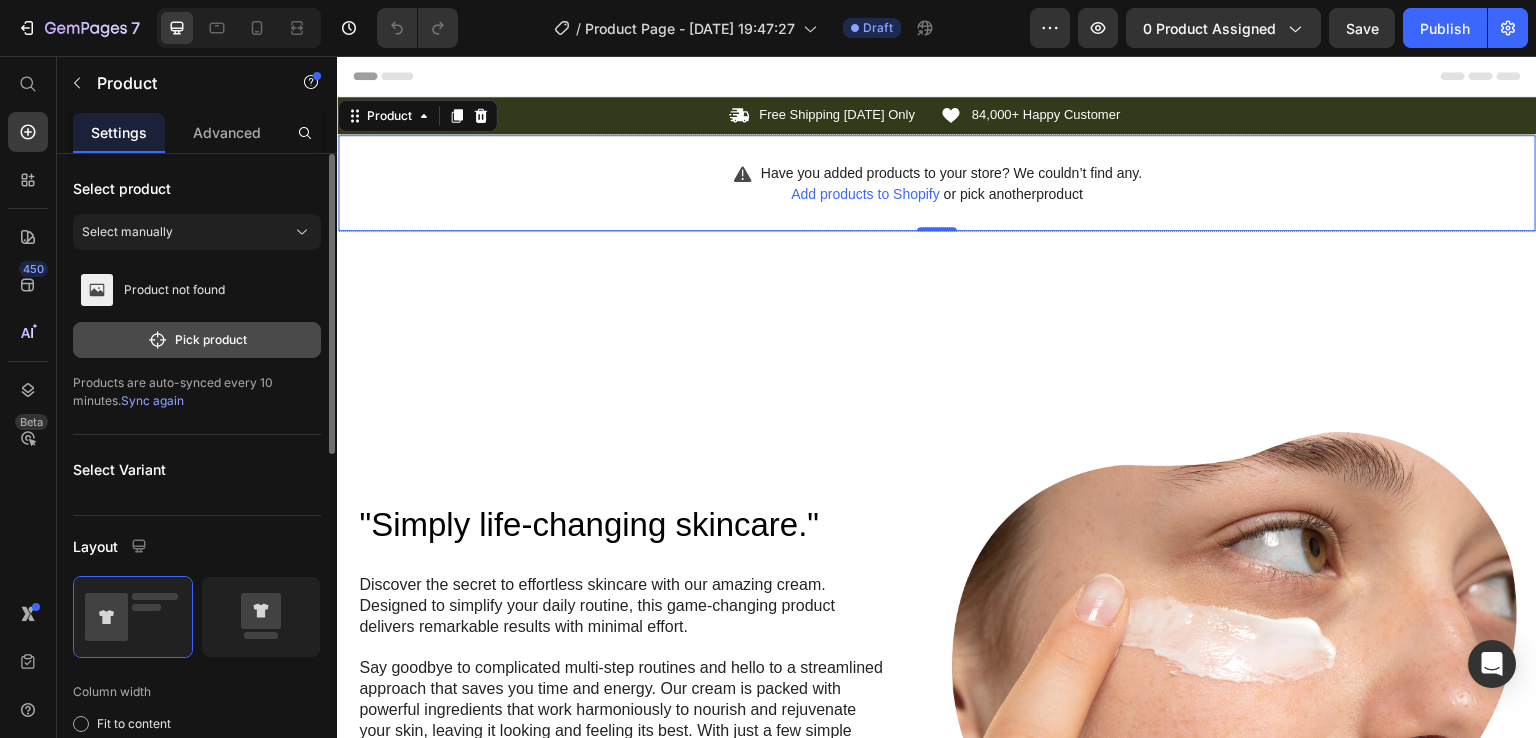 click on "Pick product" at bounding box center (197, 340) 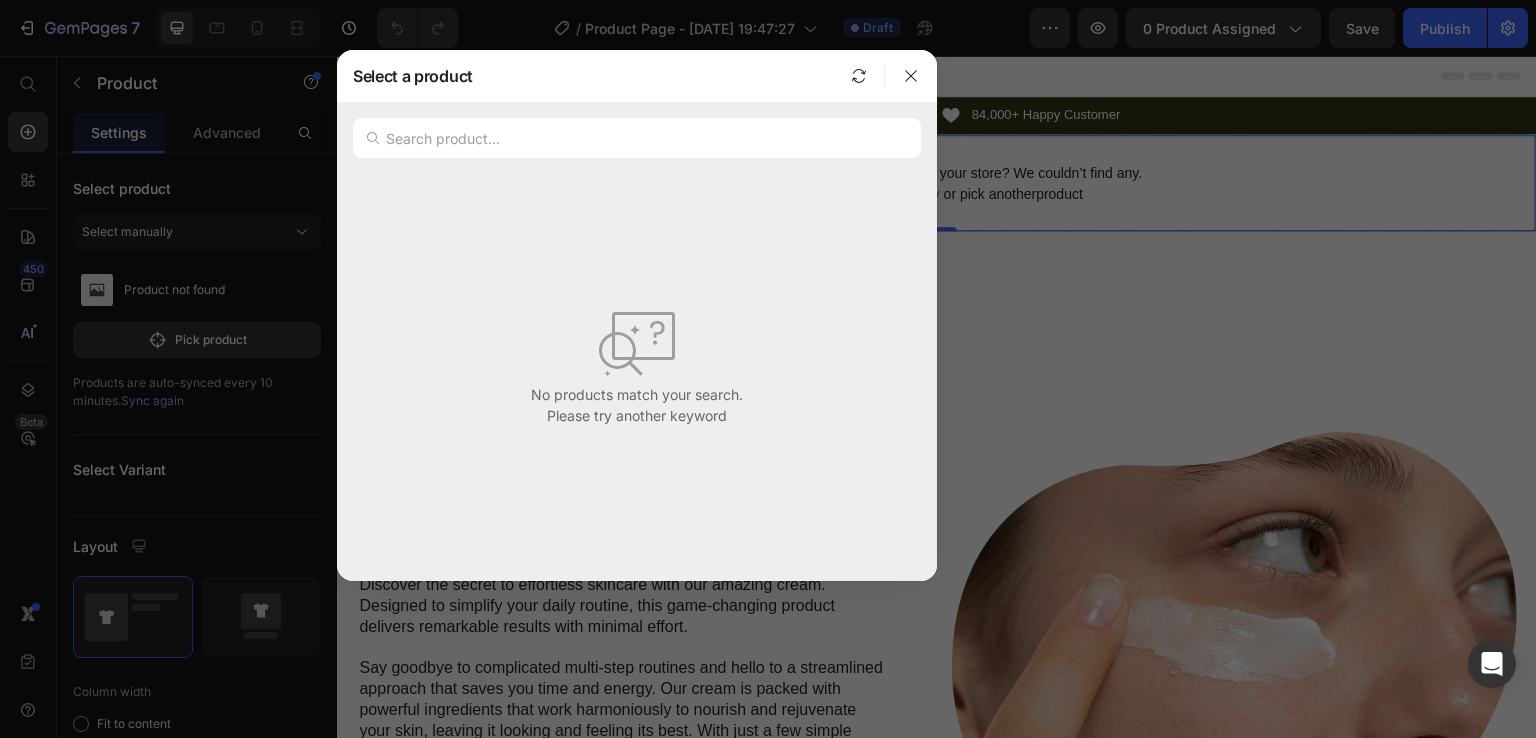 click at bounding box center (768, 369) 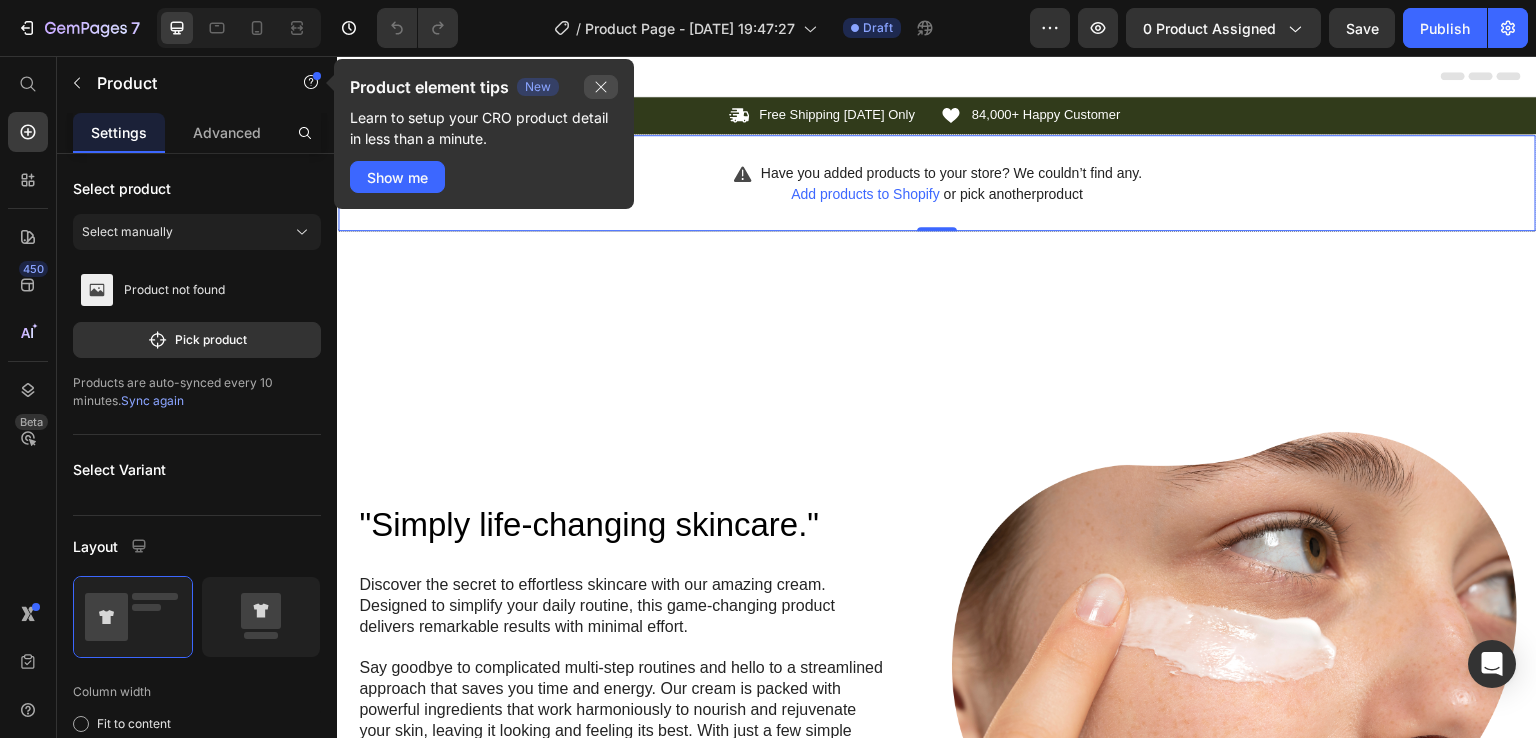 click at bounding box center [601, 87] 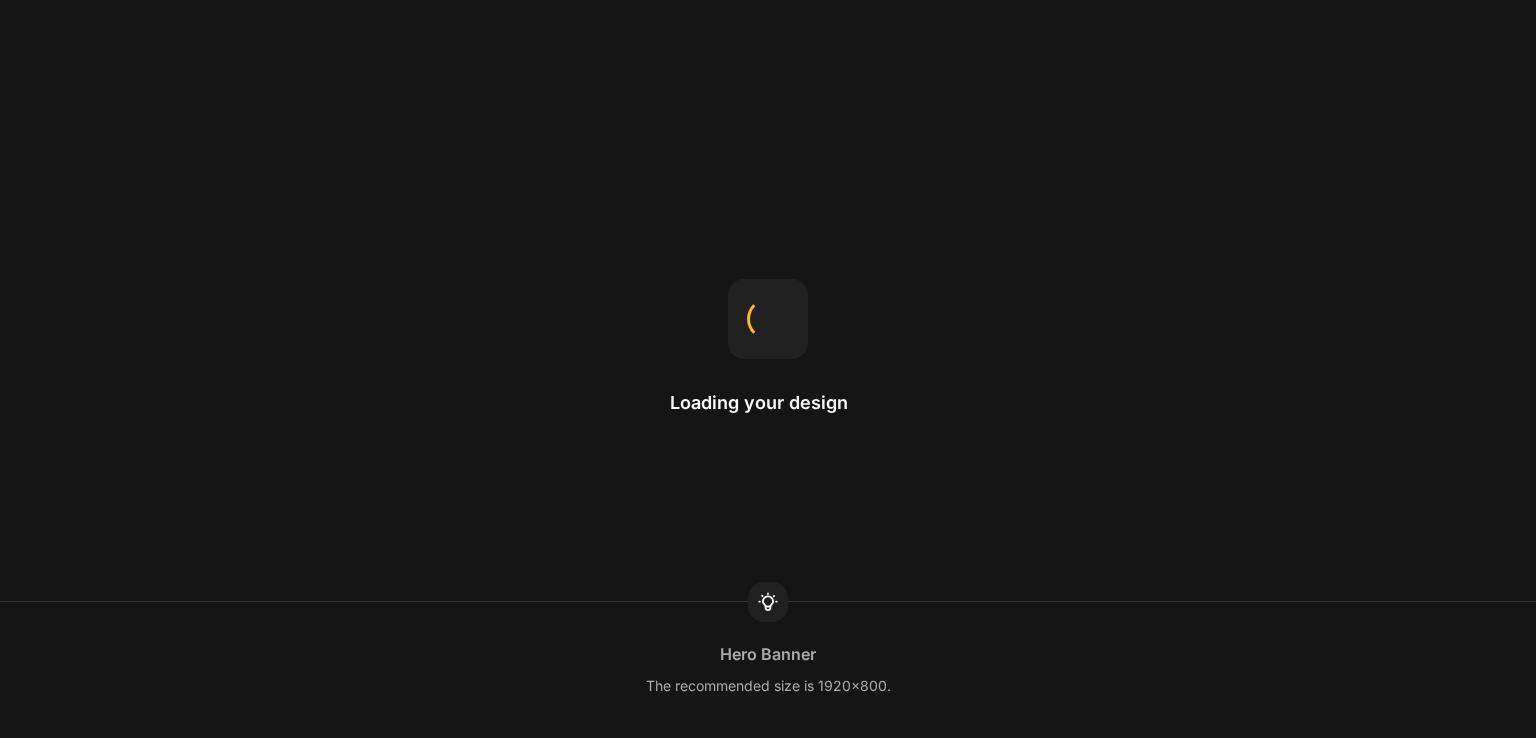 scroll, scrollTop: 0, scrollLeft: 0, axis: both 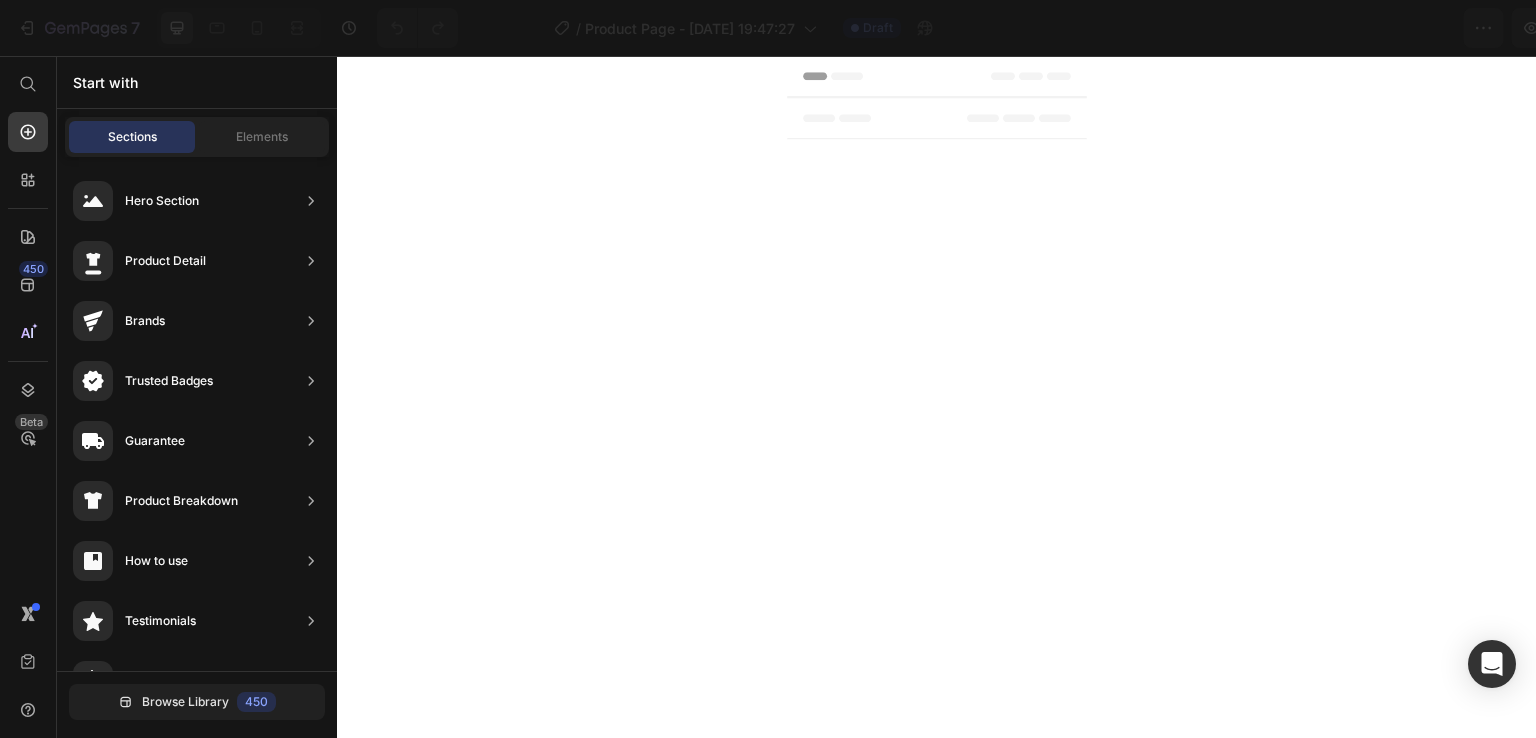 click on "0 product assigned" at bounding box center (1223, 28) 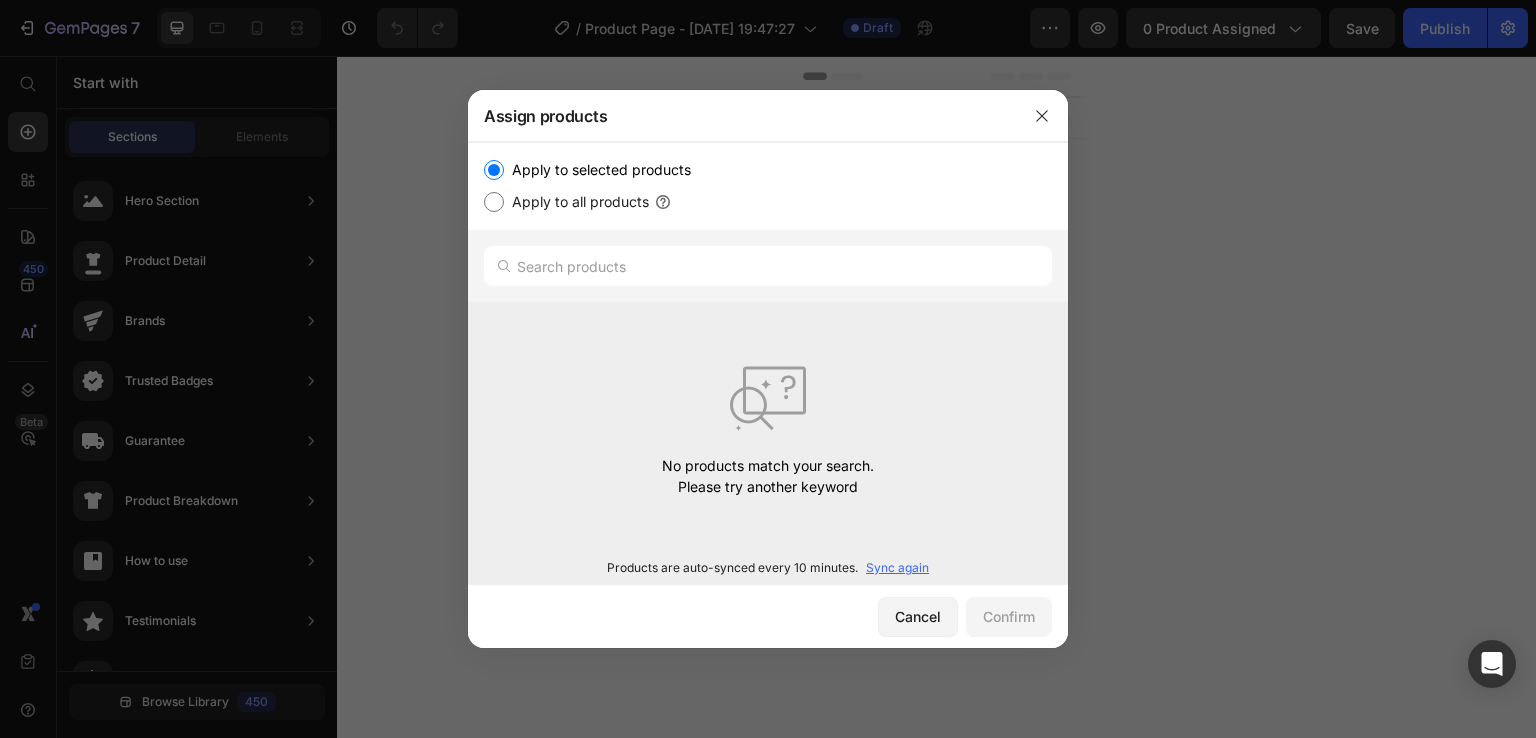click on "Apply to all products" at bounding box center (576, 202) 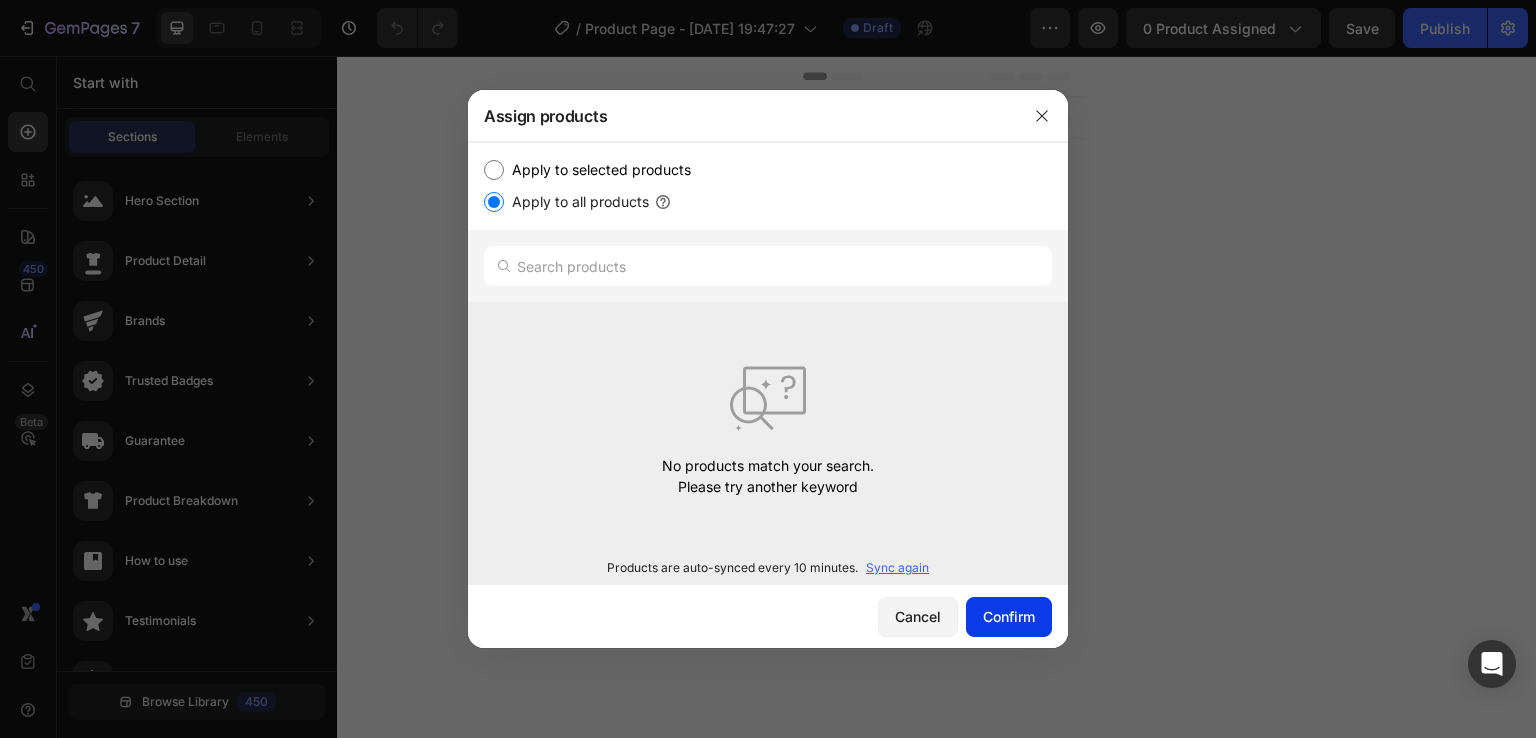 scroll, scrollTop: 0, scrollLeft: 0, axis: both 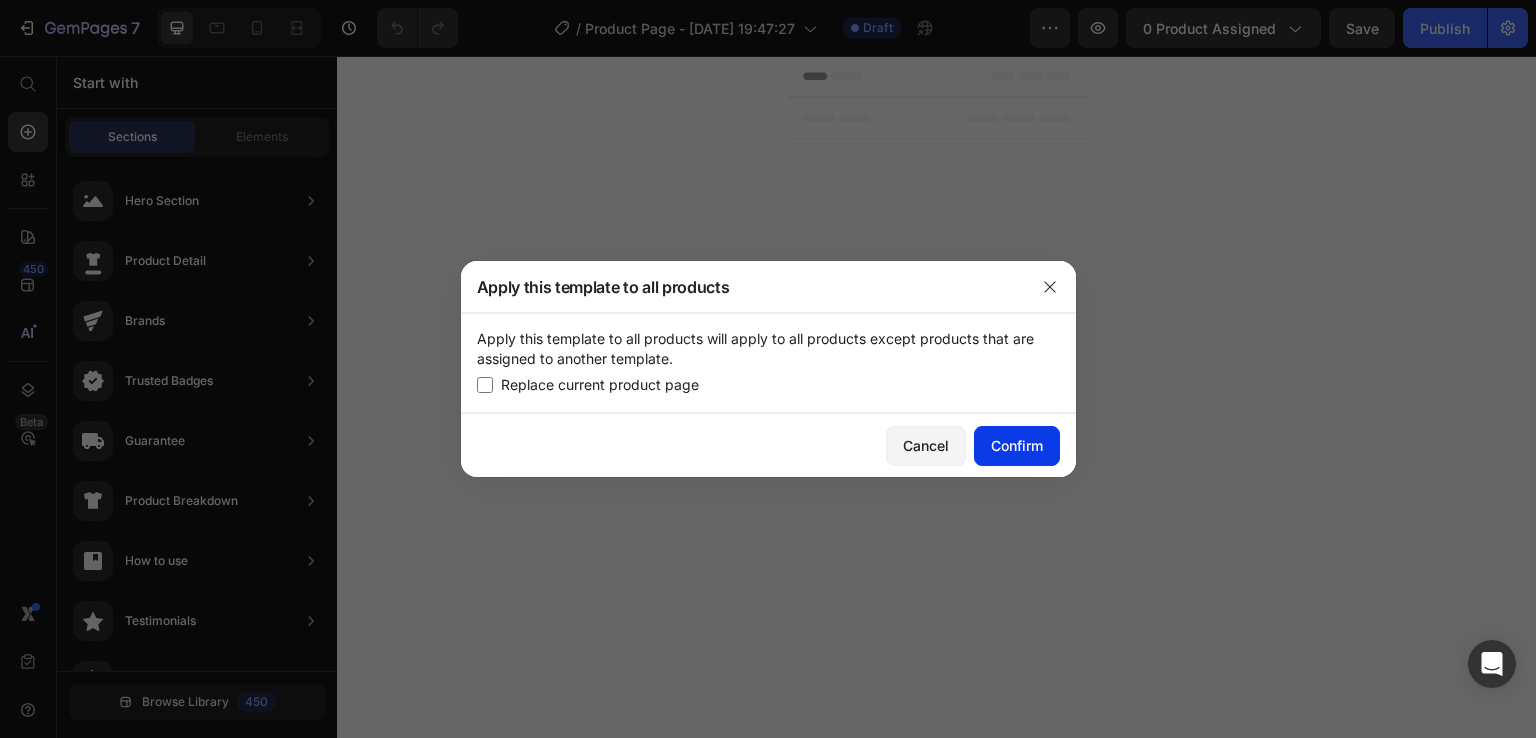 click on "Confirm" at bounding box center [1017, 445] 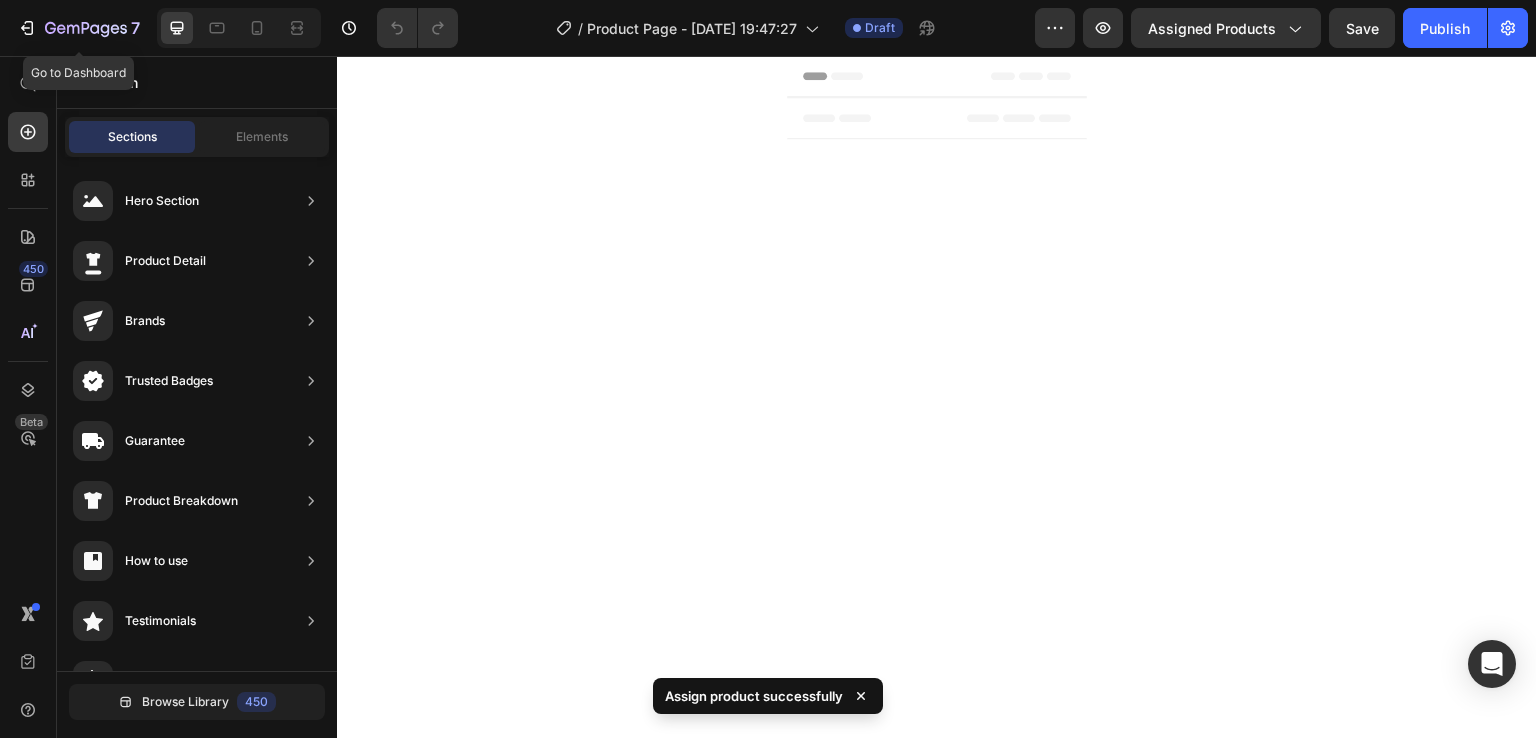 click on "7  Go to Dashboard" 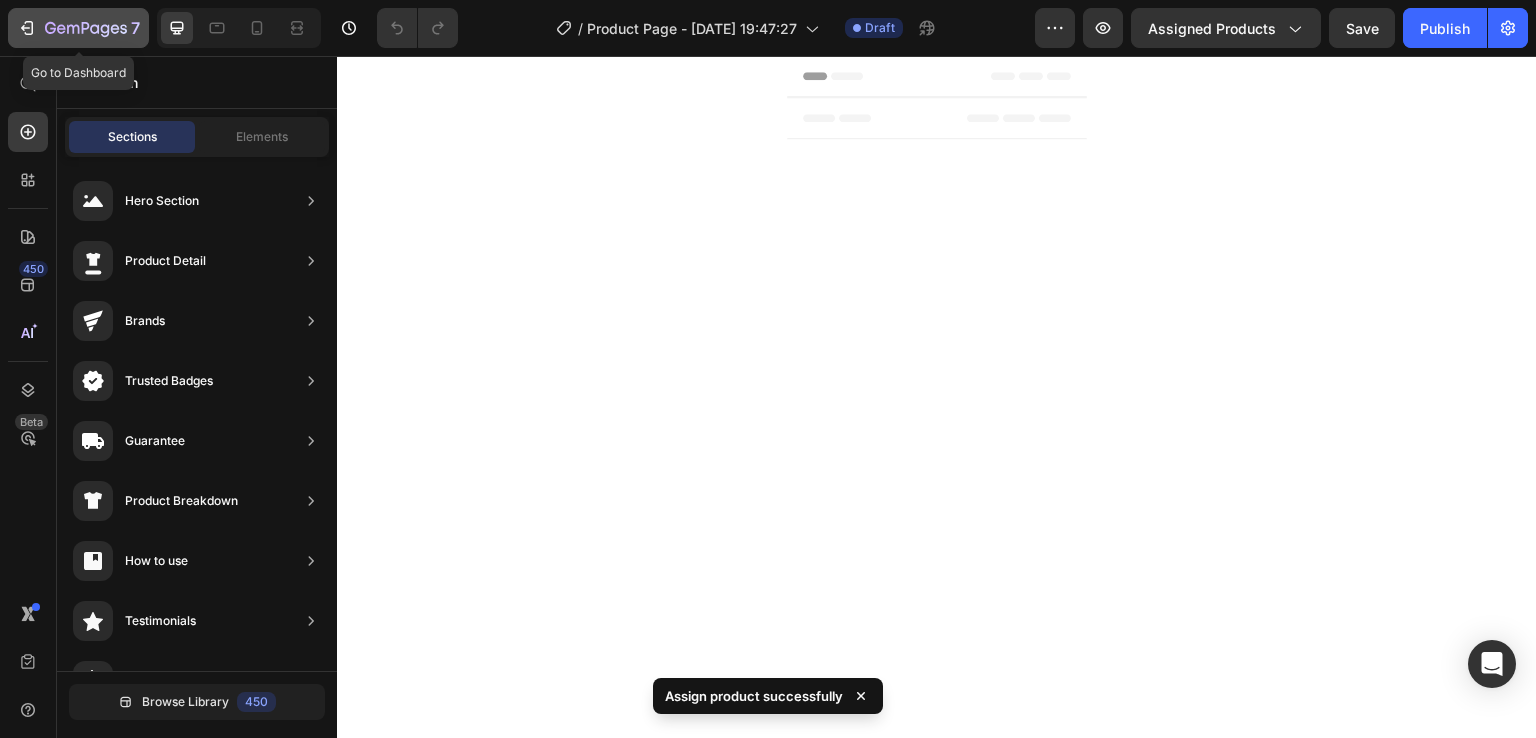 click on "7" at bounding box center [78, 28] 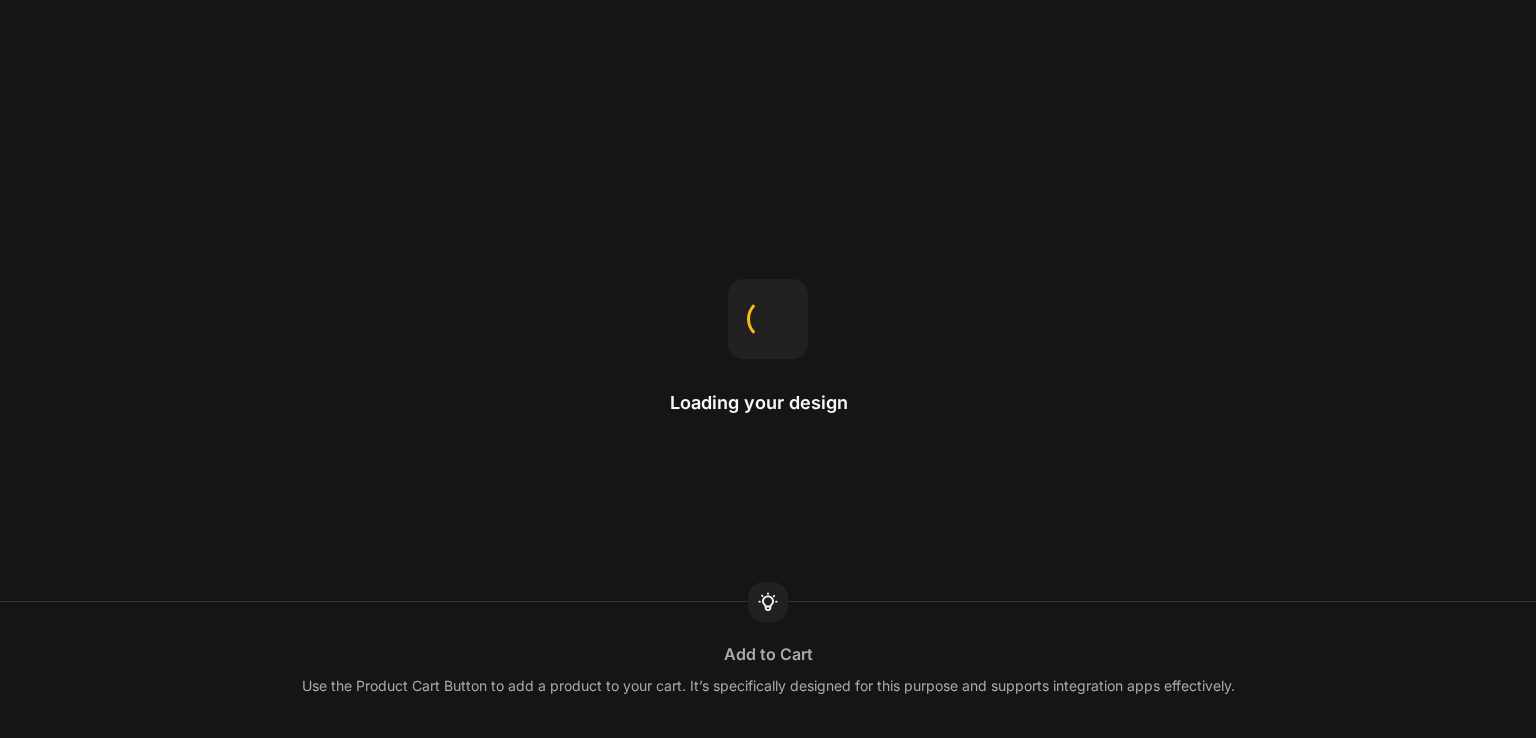 scroll, scrollTop: 0, scrollLeft: 0, axis: both 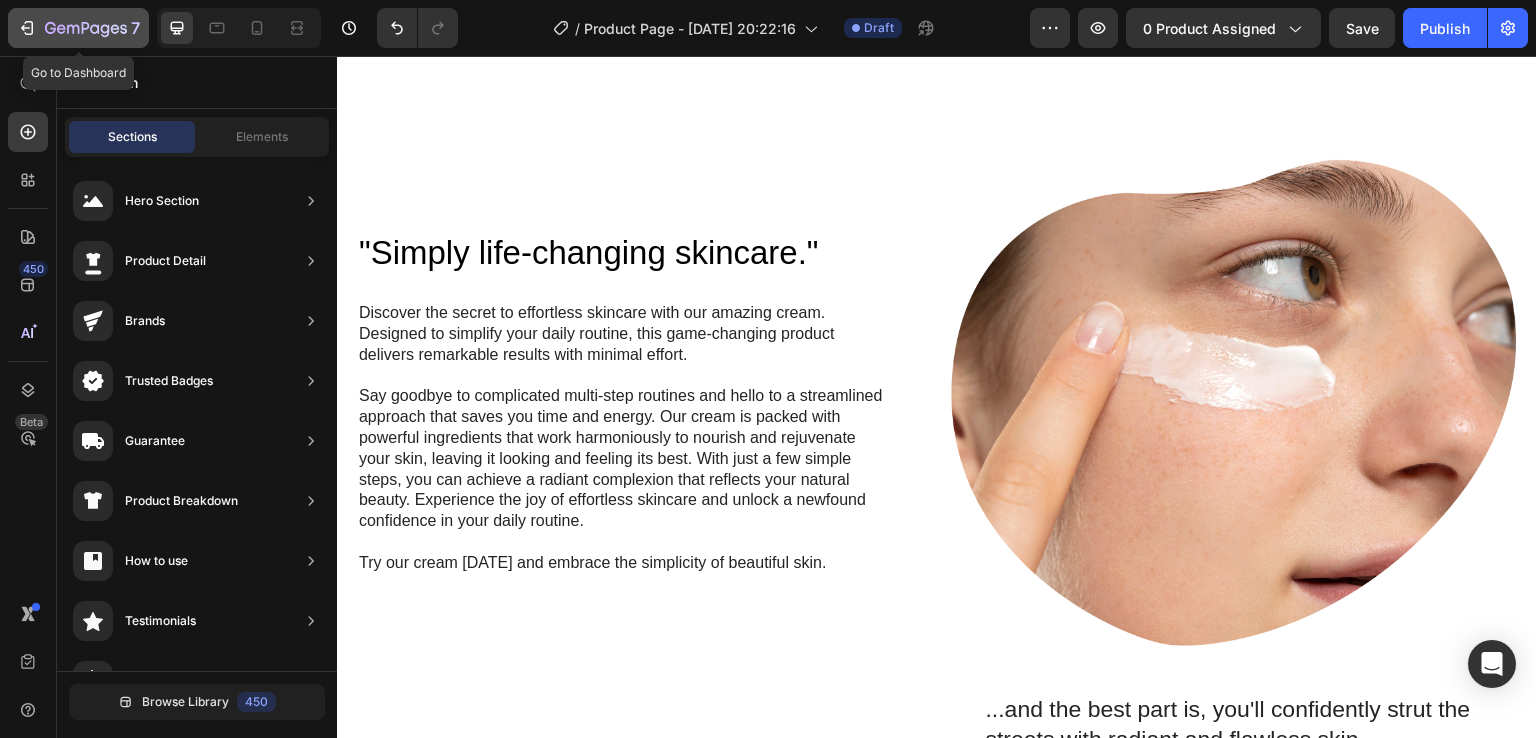click on "7" 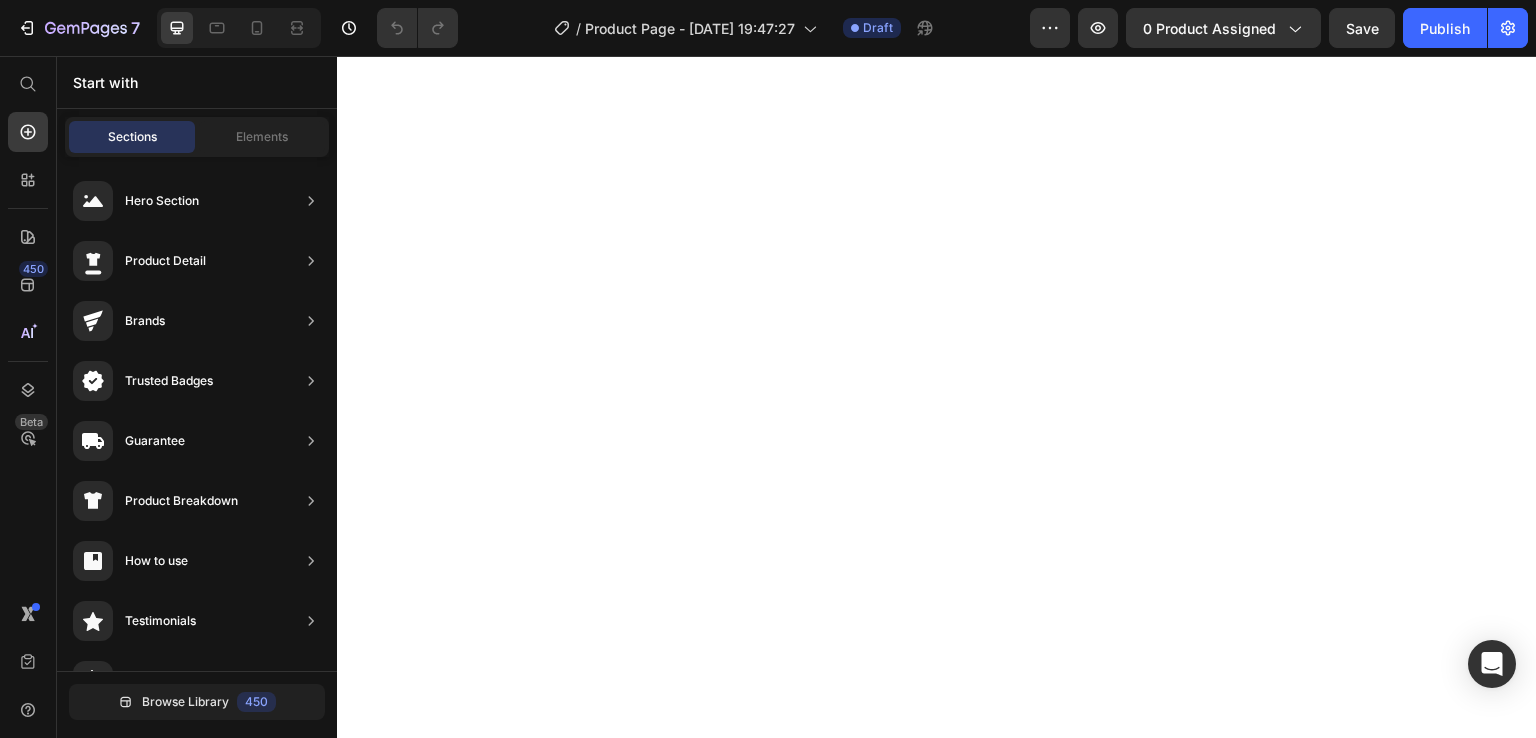 scroll, scrollTop: 0, scrollLeft: 0, axis: both 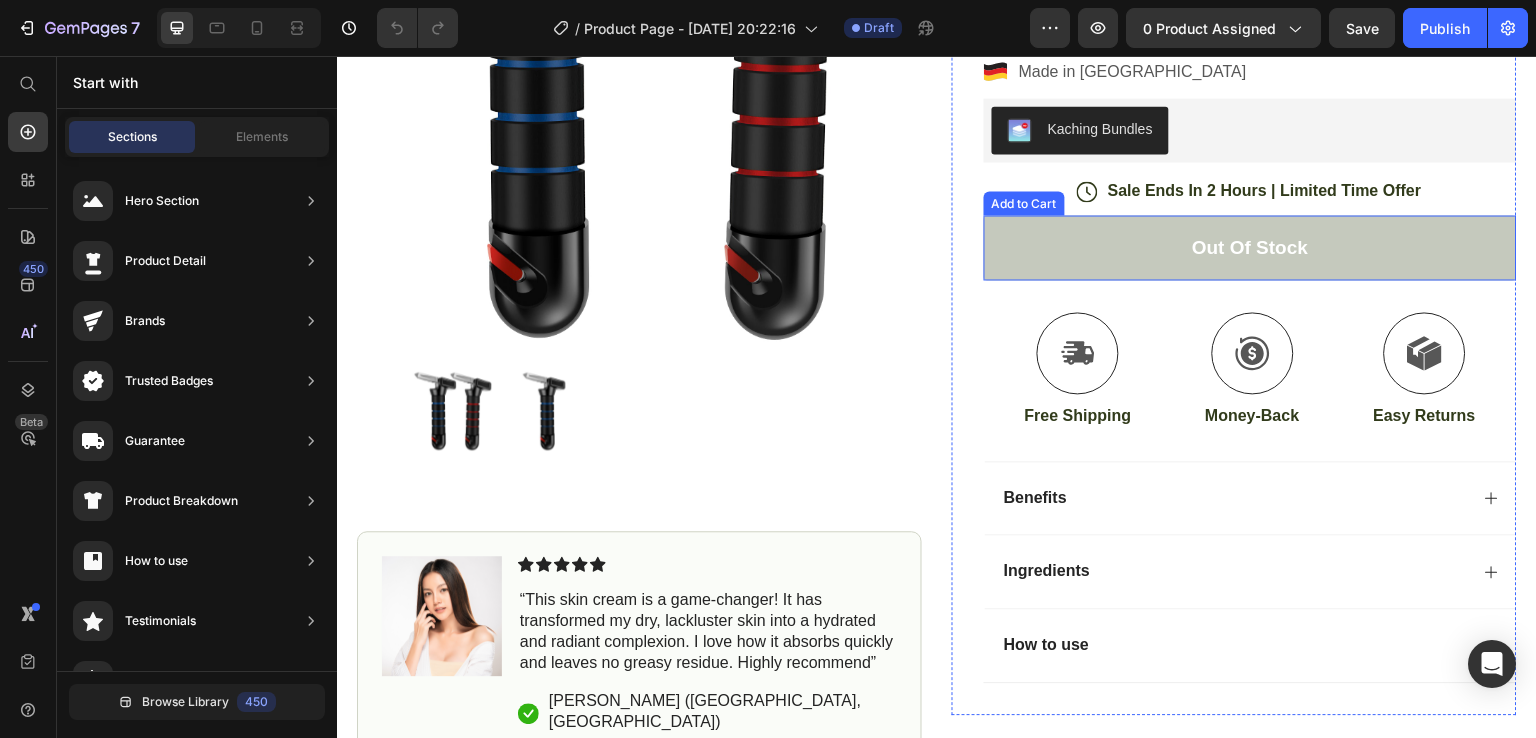 click on "out of stock" at bounding box center [1250, 247] 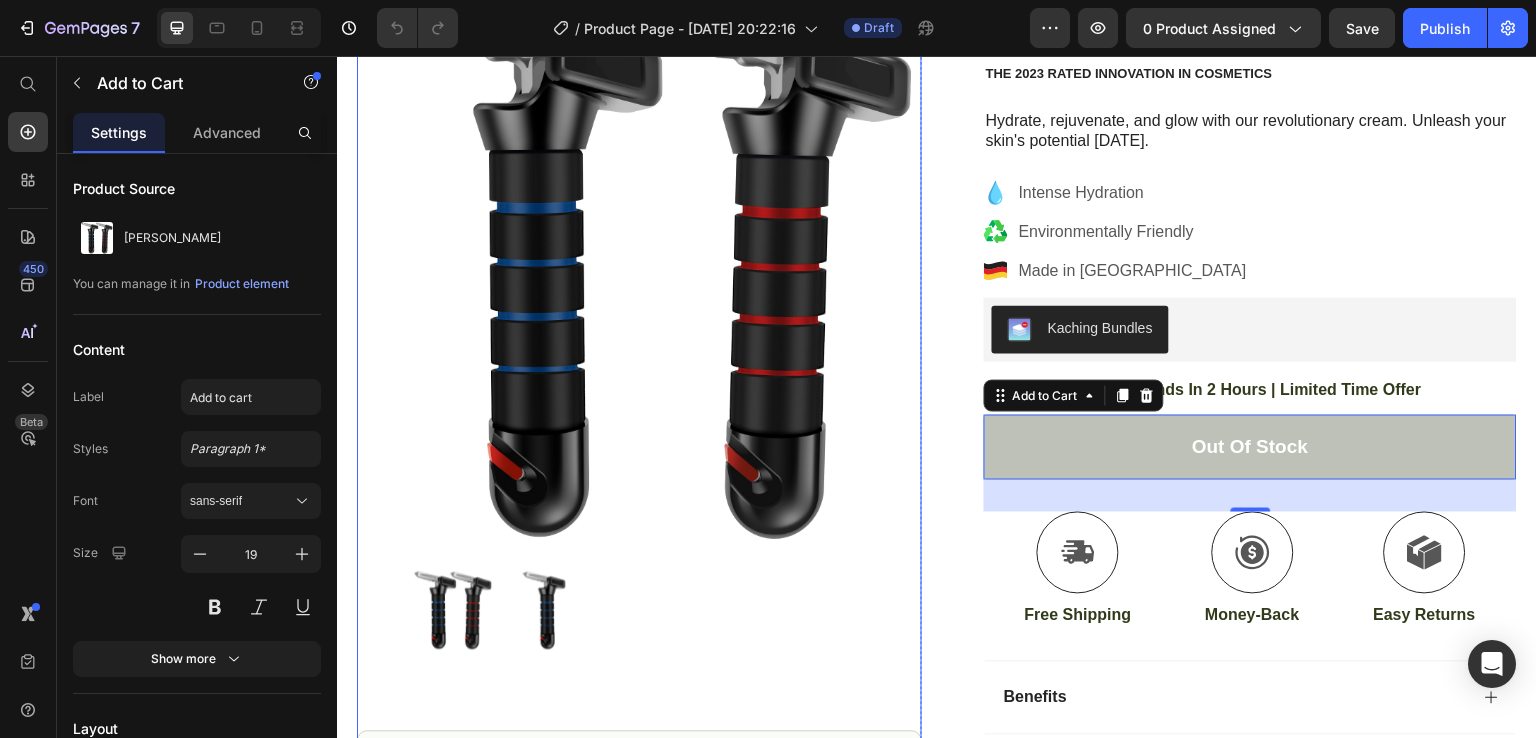 scroll, scrollTop: 100, scrollLeft: 0, axis: vertical 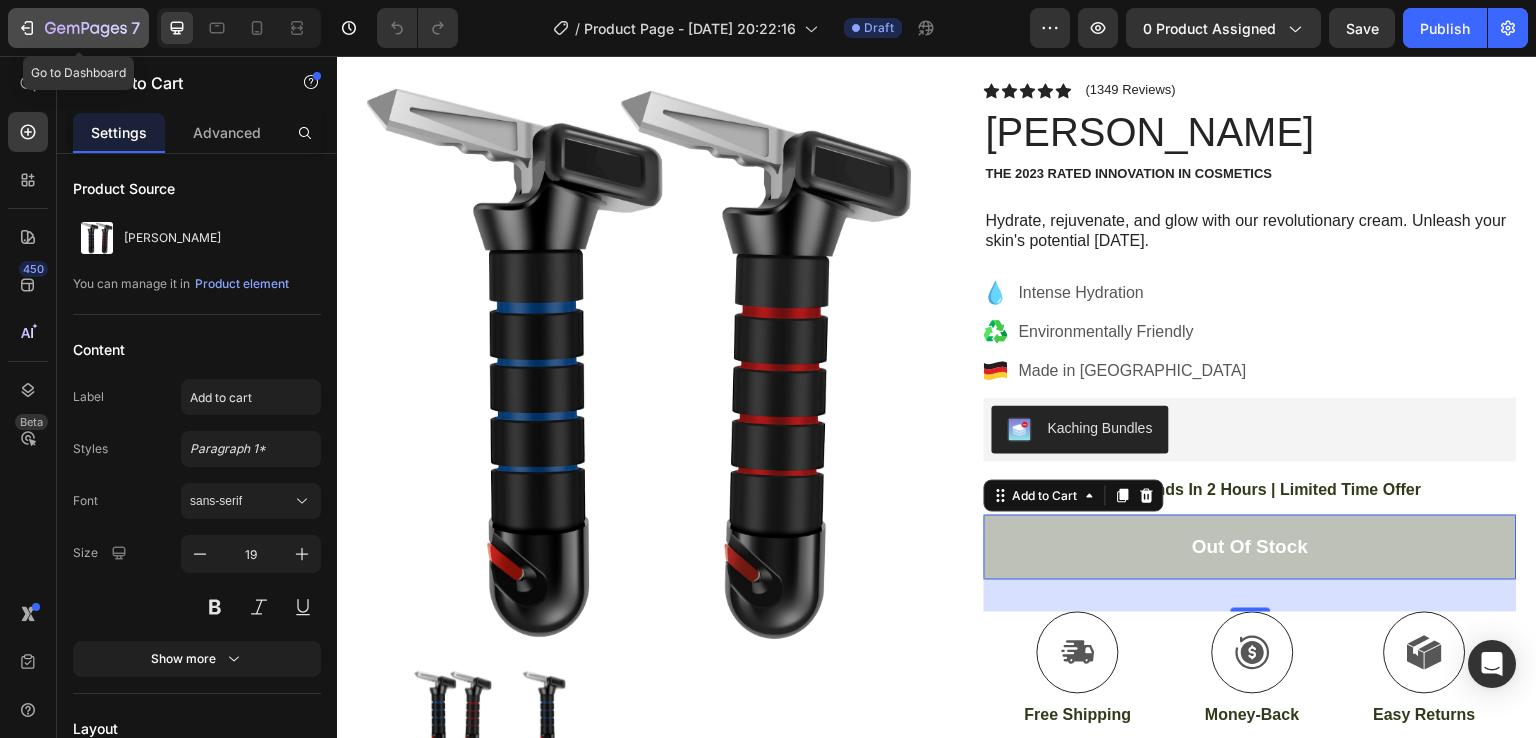 click on "7" at bounding box center (78, 28) 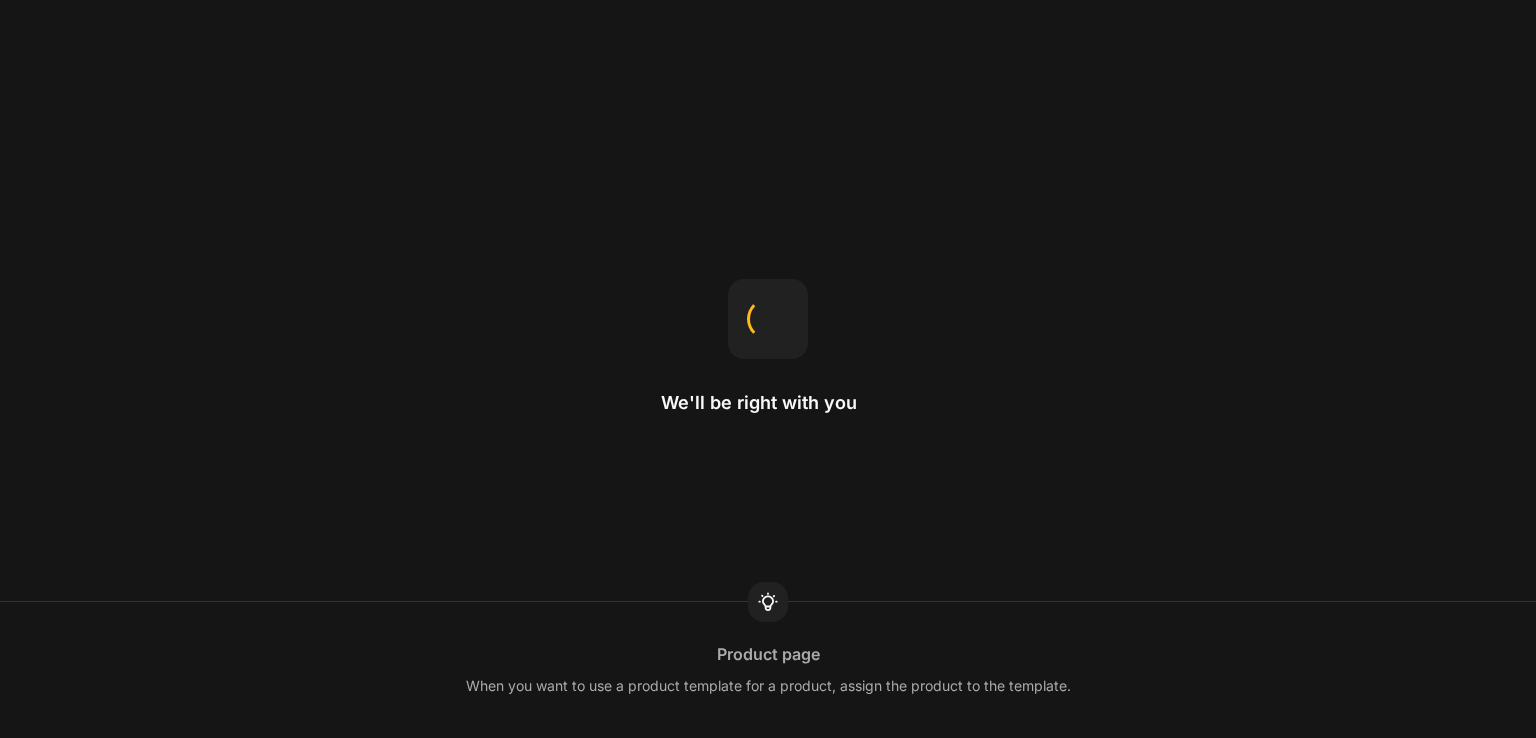 scroll, scrollTop: 0, scrollLeft: 0, axis: both 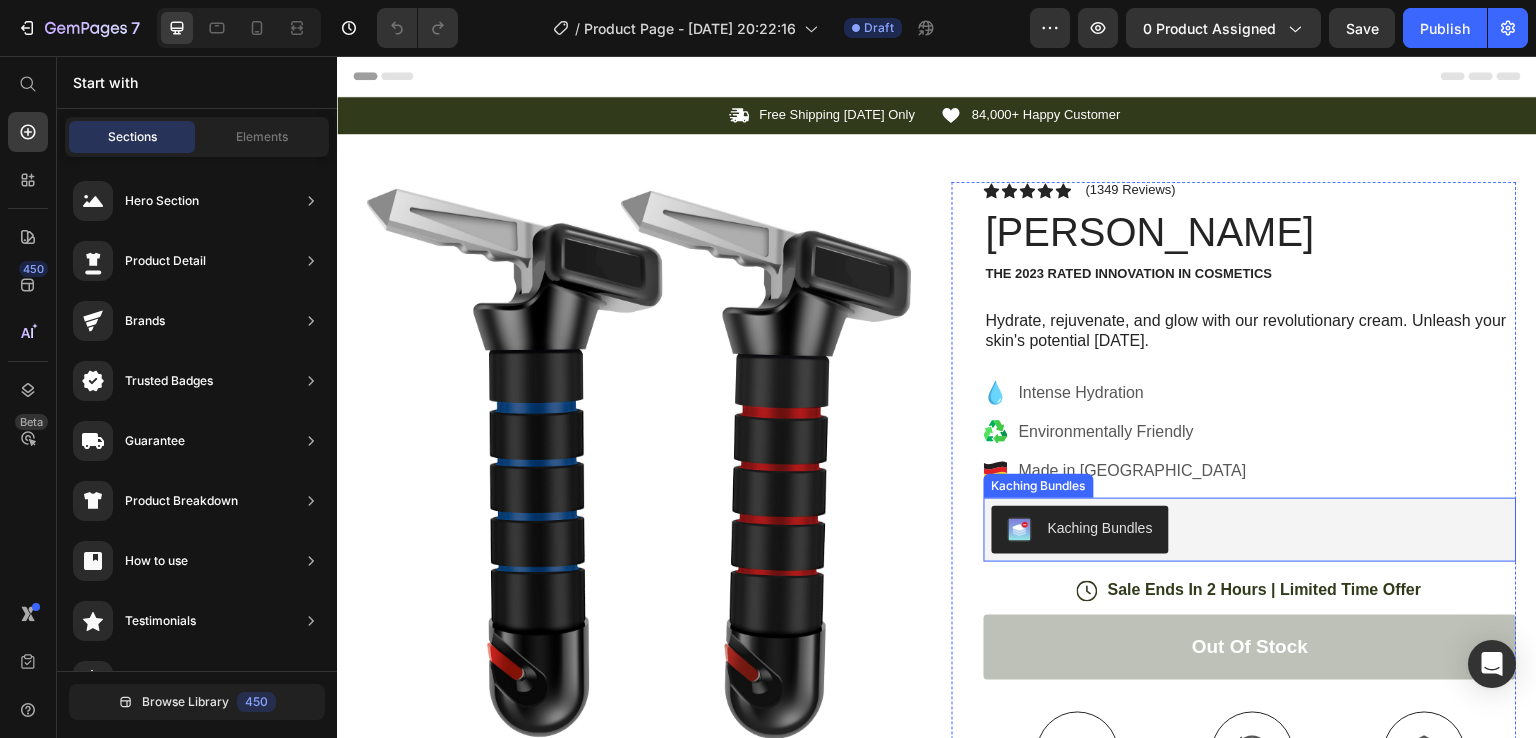 click on "Kaching Bundles" at bounding box center (1100, 528) 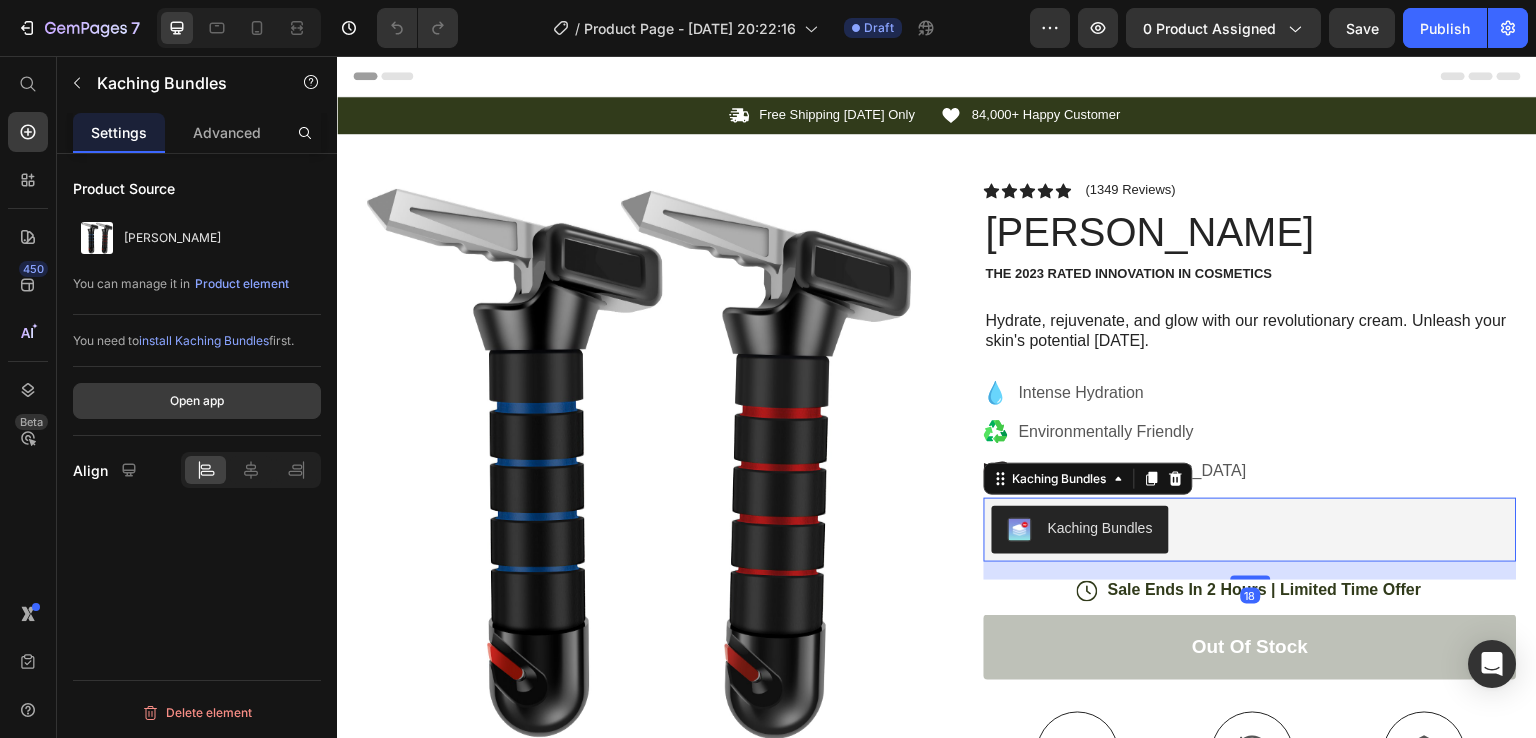 click on "Open app" at bounding box center (197, 401) 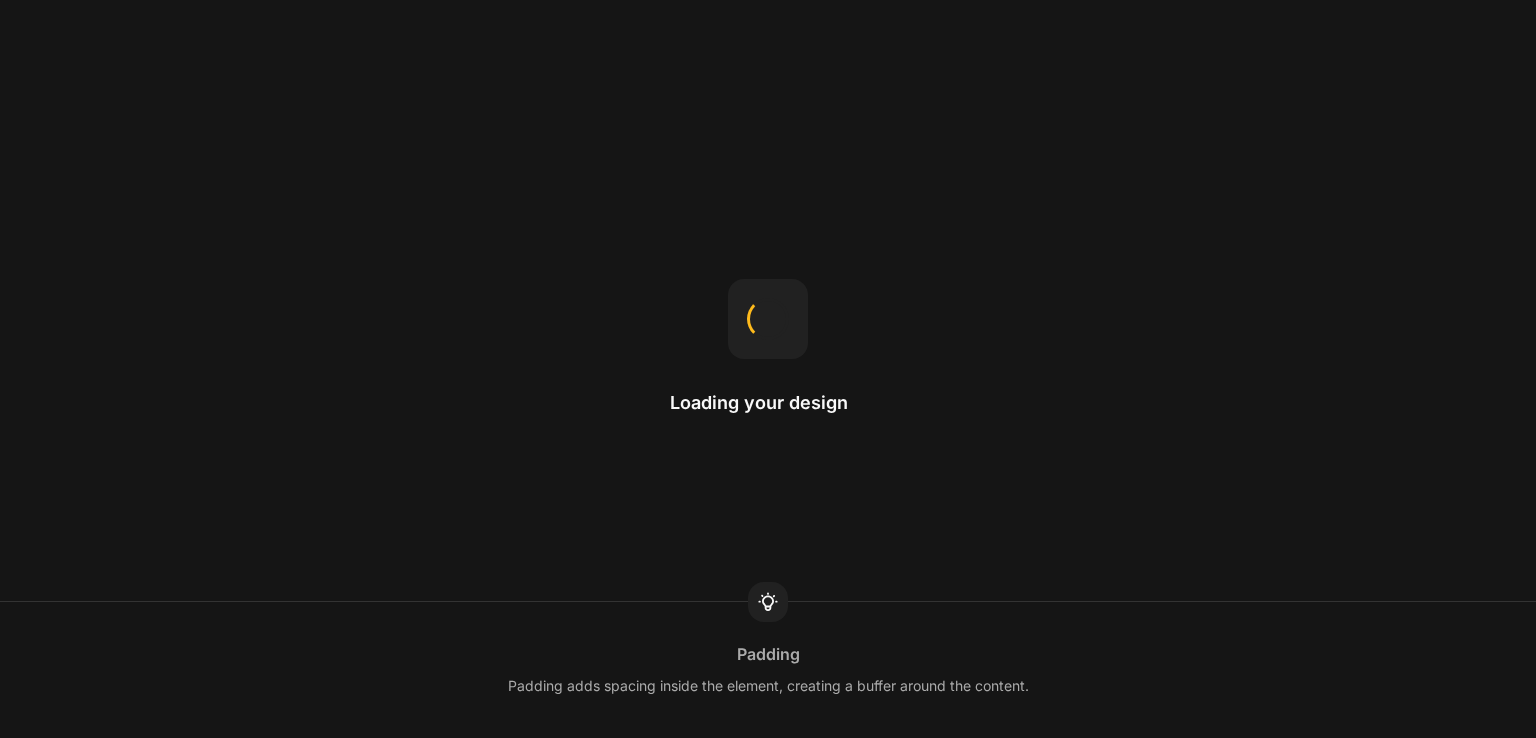 scroll, scrollTop: 0, scrollLeft: 0, axis: both 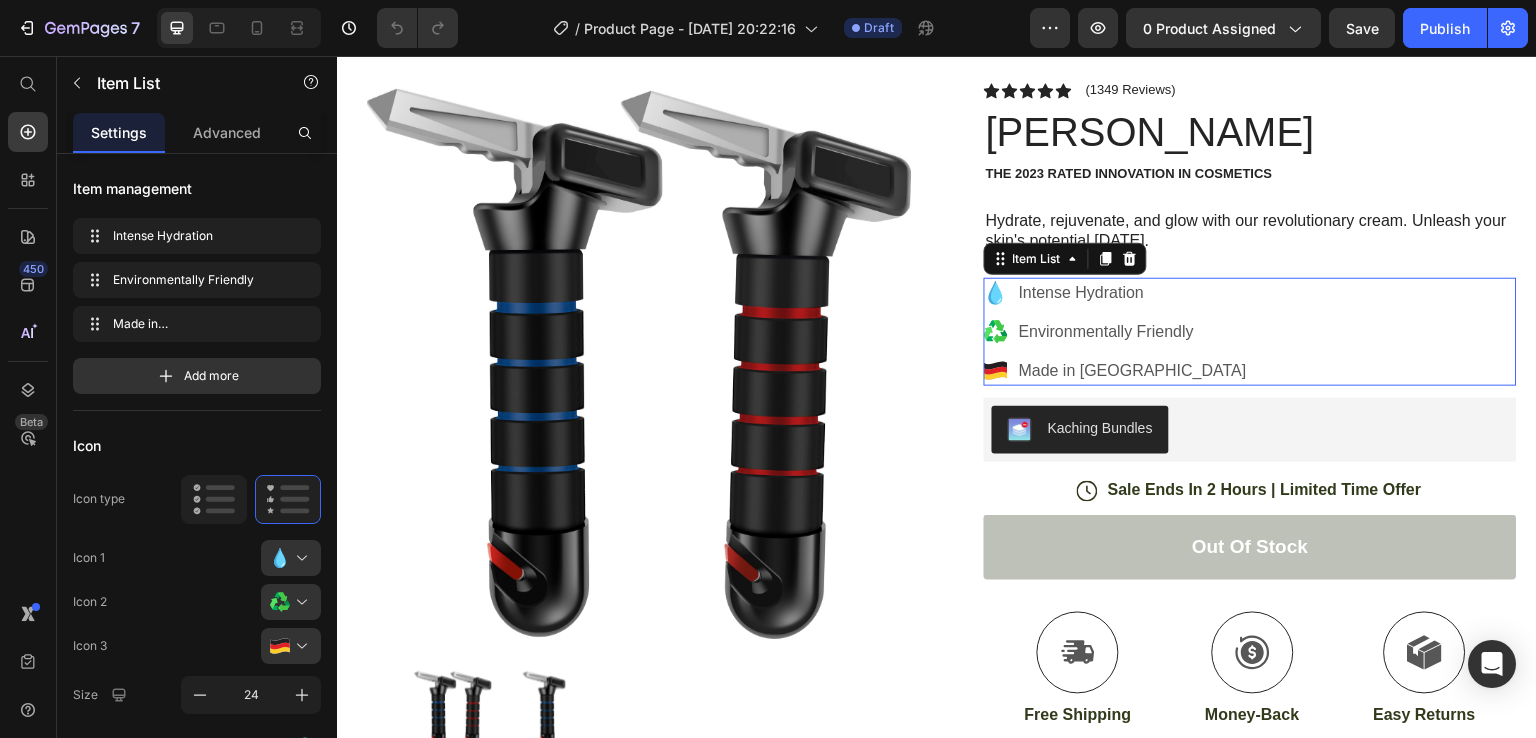 click on "Intense Hydration
Environmentally Friendly
Made in Germany" at bounding box center (1250, 332) 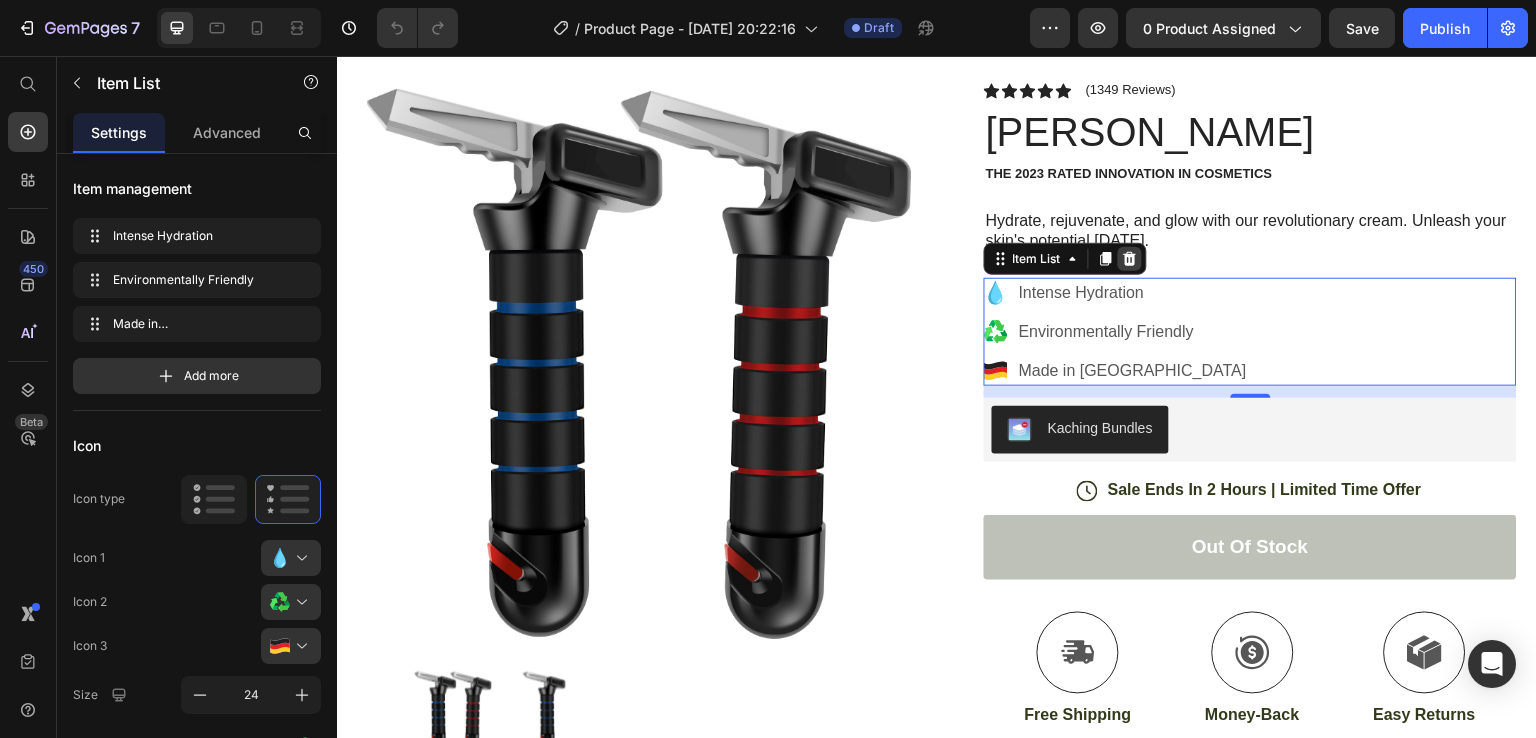 click 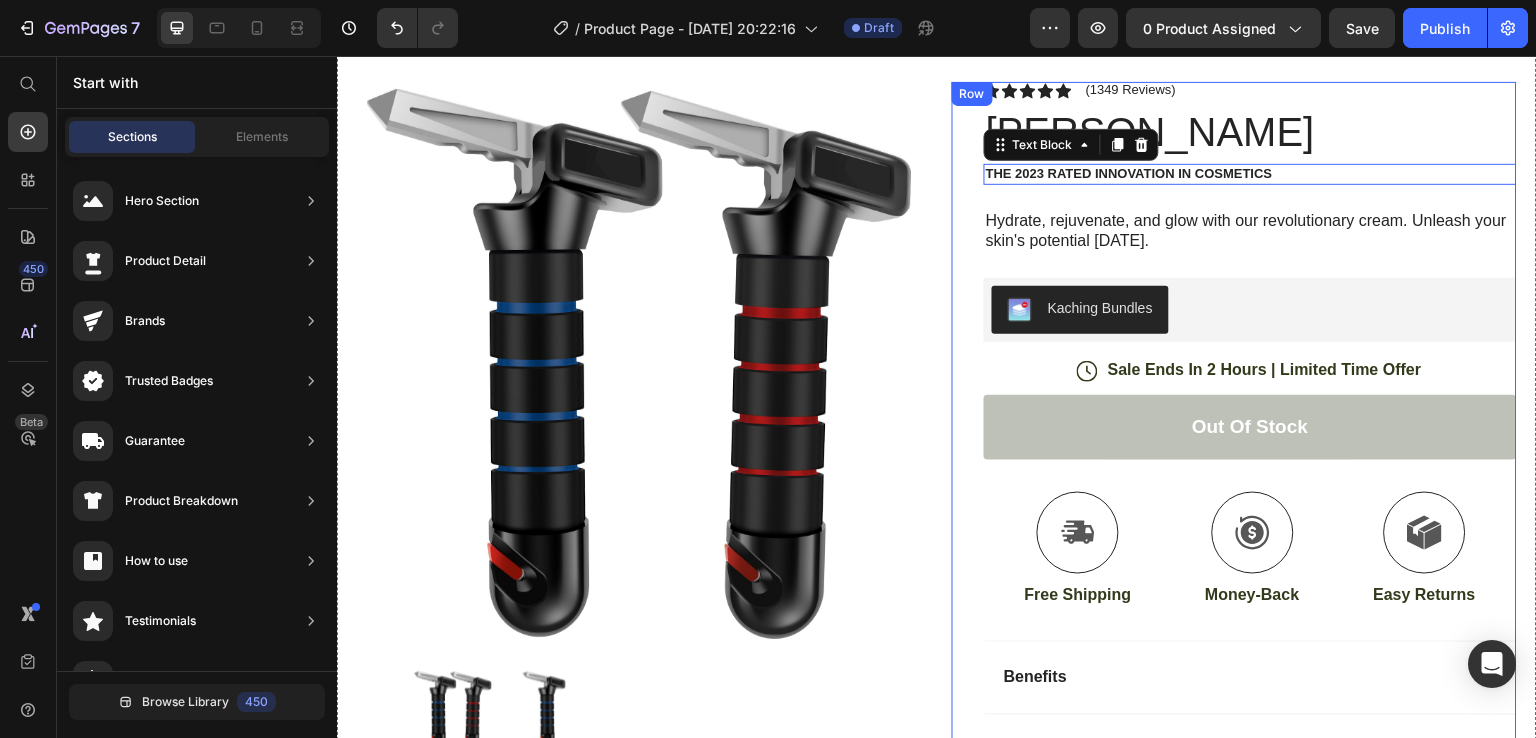 click on "The 2023 Rated Innovation in Cosmetics Text Block   0" at bounding box center (1250, 174) 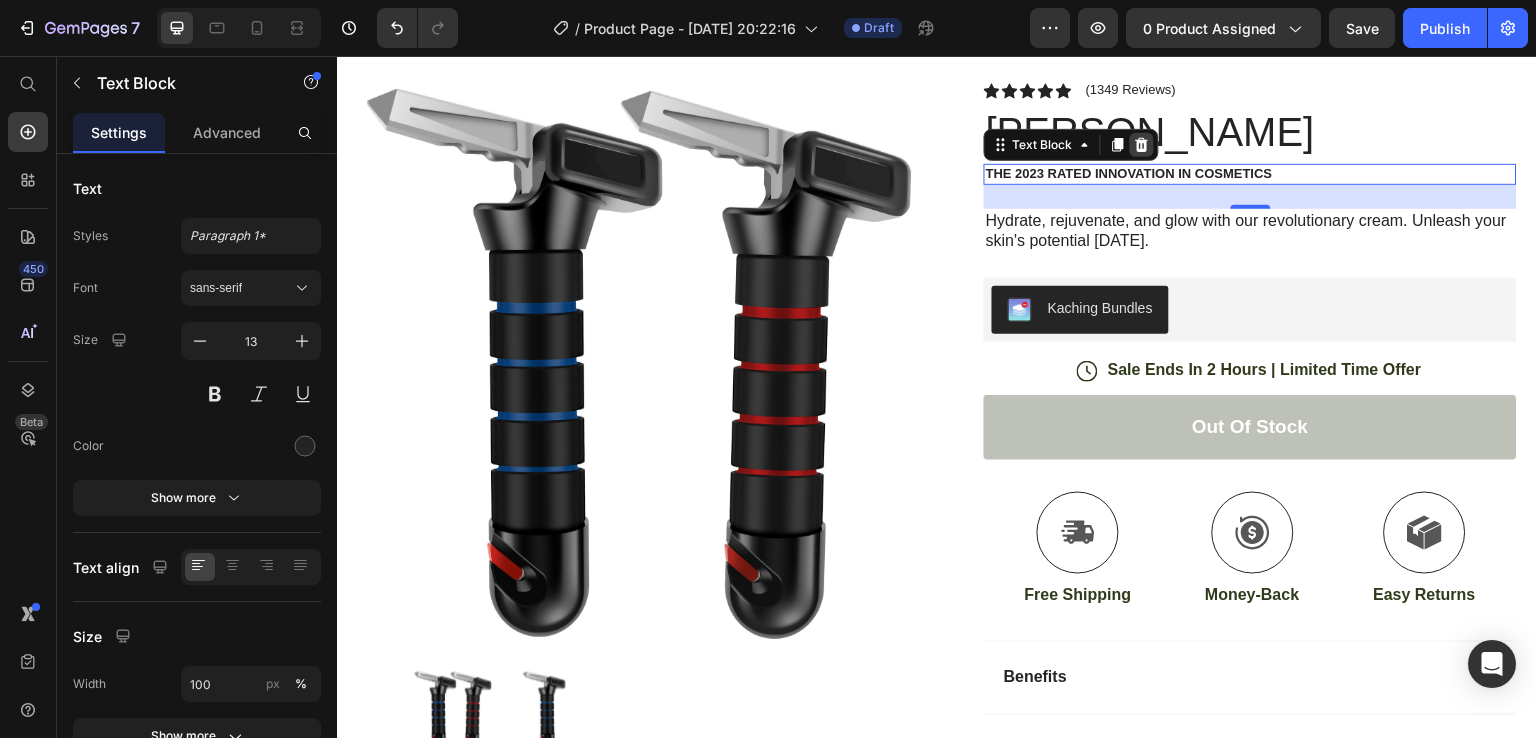 click 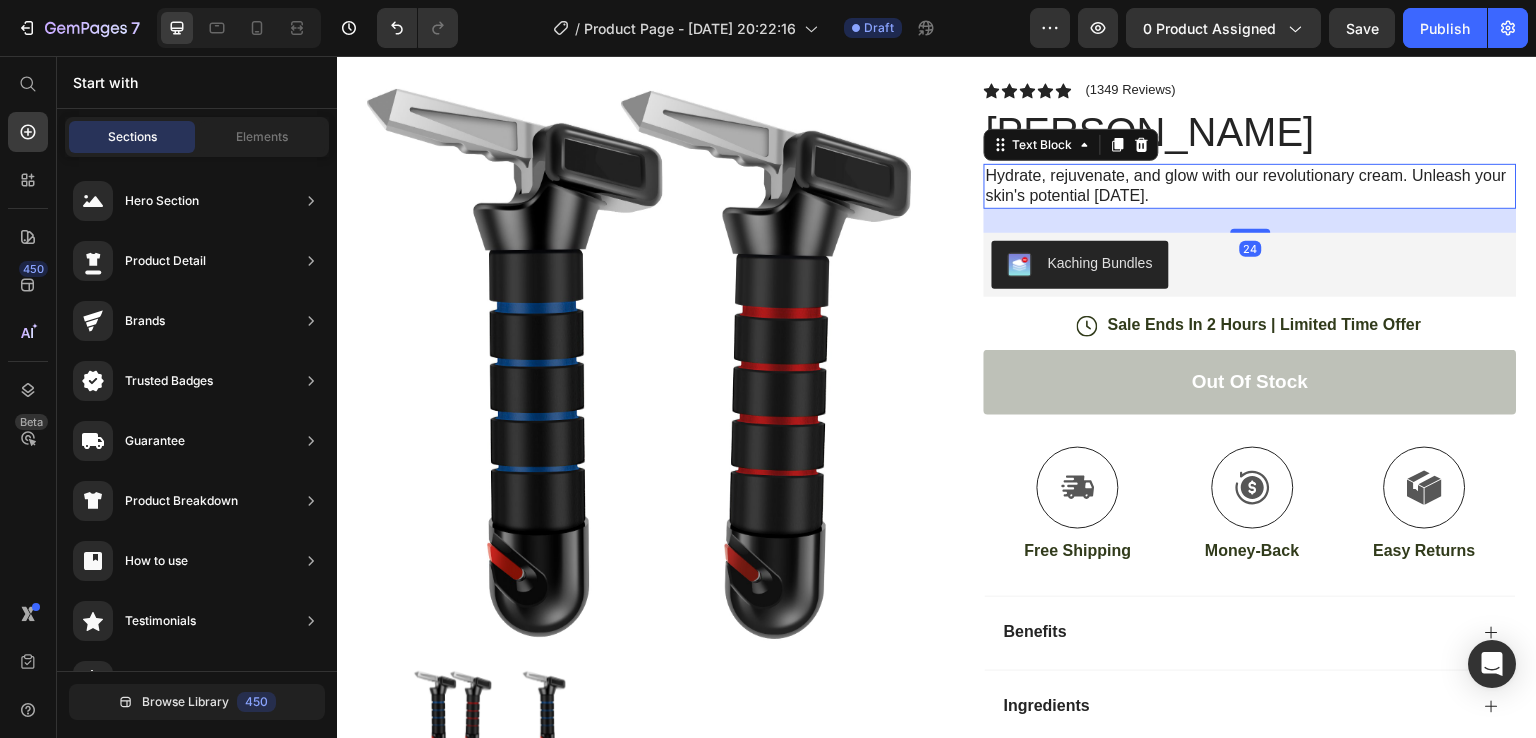 click on "Hydrate, rejuvenate, and glow with our revolutionary cream. Unleash your skin's potential today." at bounding box center (1250, 187) 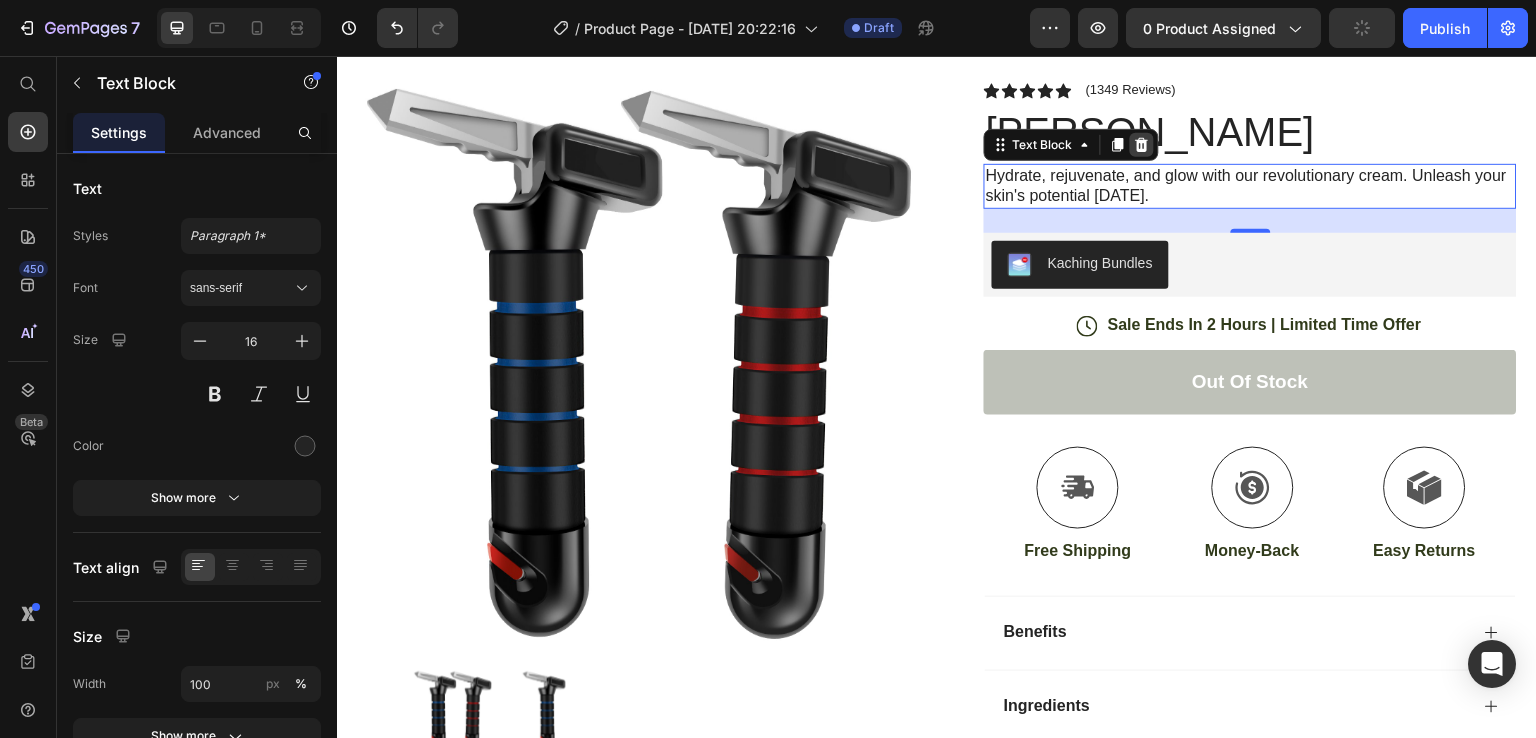 click 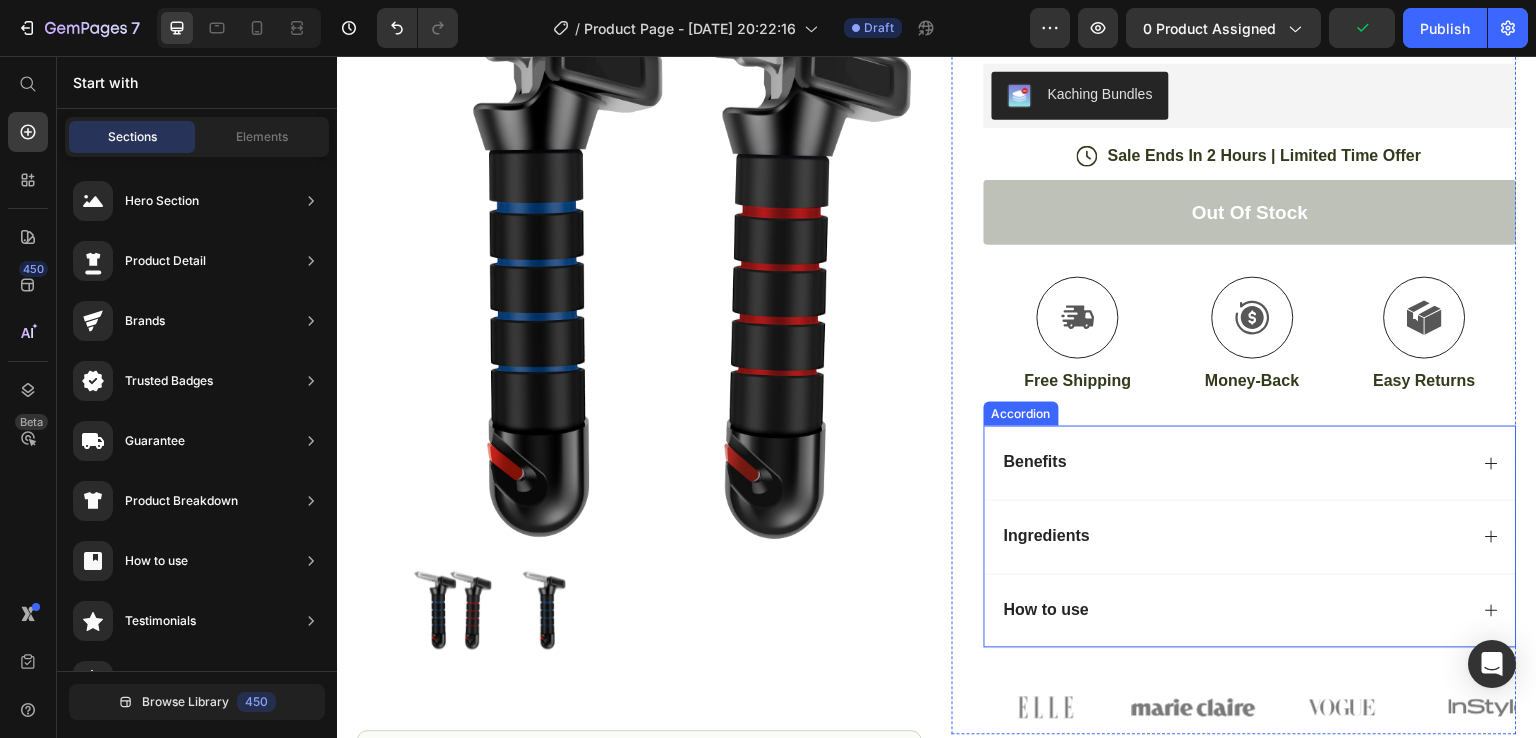 scroll, scrollTop: 300, scrollLeft: 0, axis: vertical 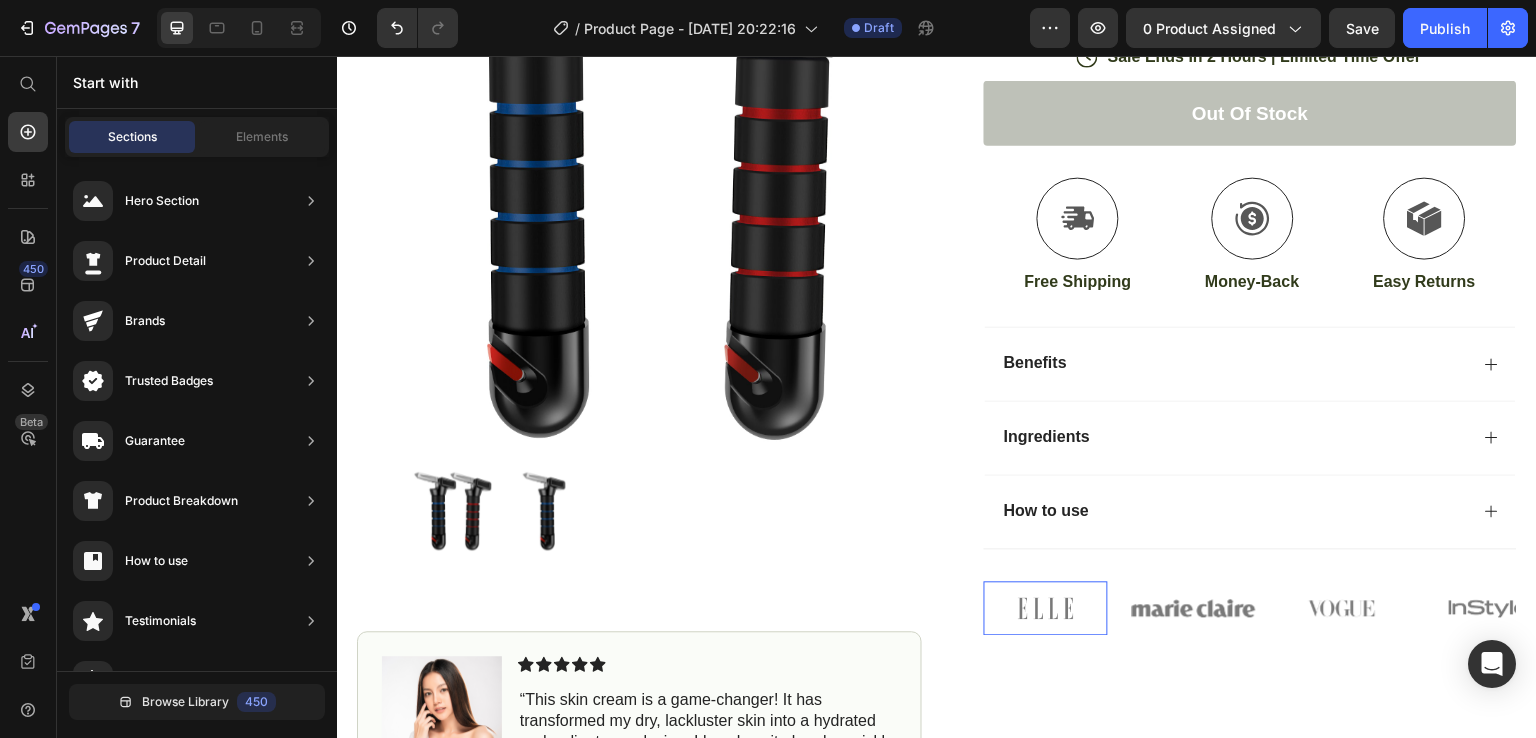 click at bounding box center (1046, 608) 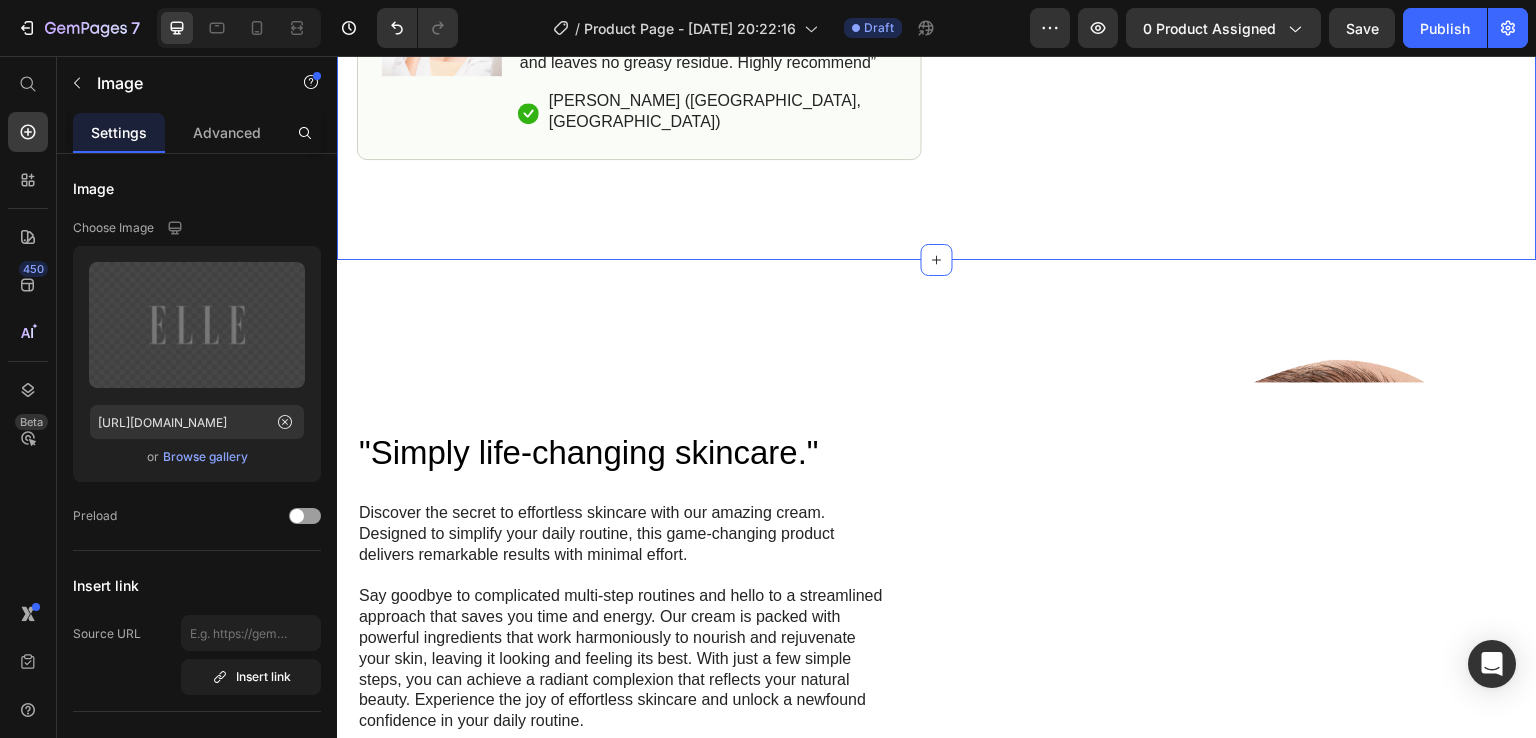 scroll, scrollTop: 700, scrollLeft: 0, axis: vertical 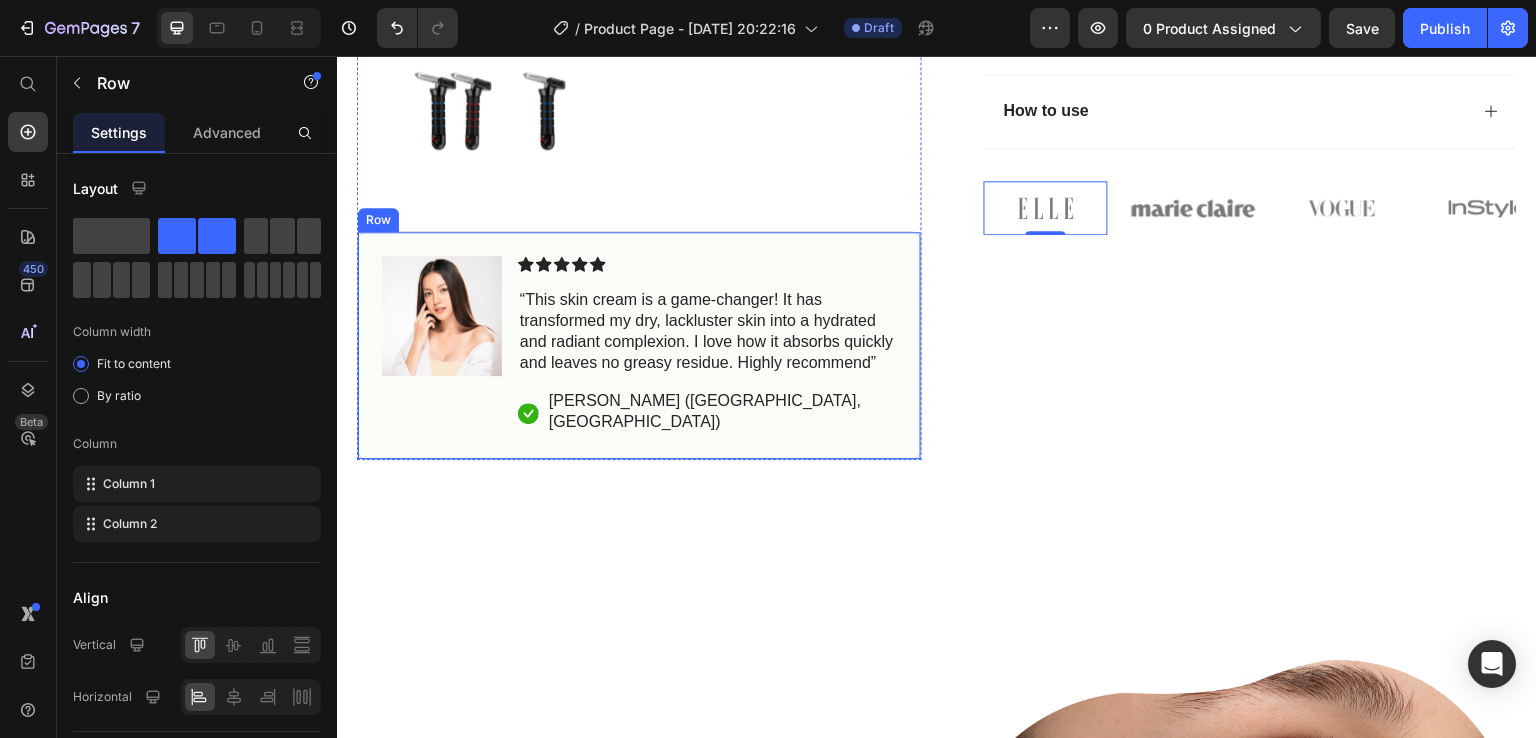 drag, startPoint x: 898, startPoint y: 432, endPoint x: 904, endPoint y: 443, distance: 12.529964 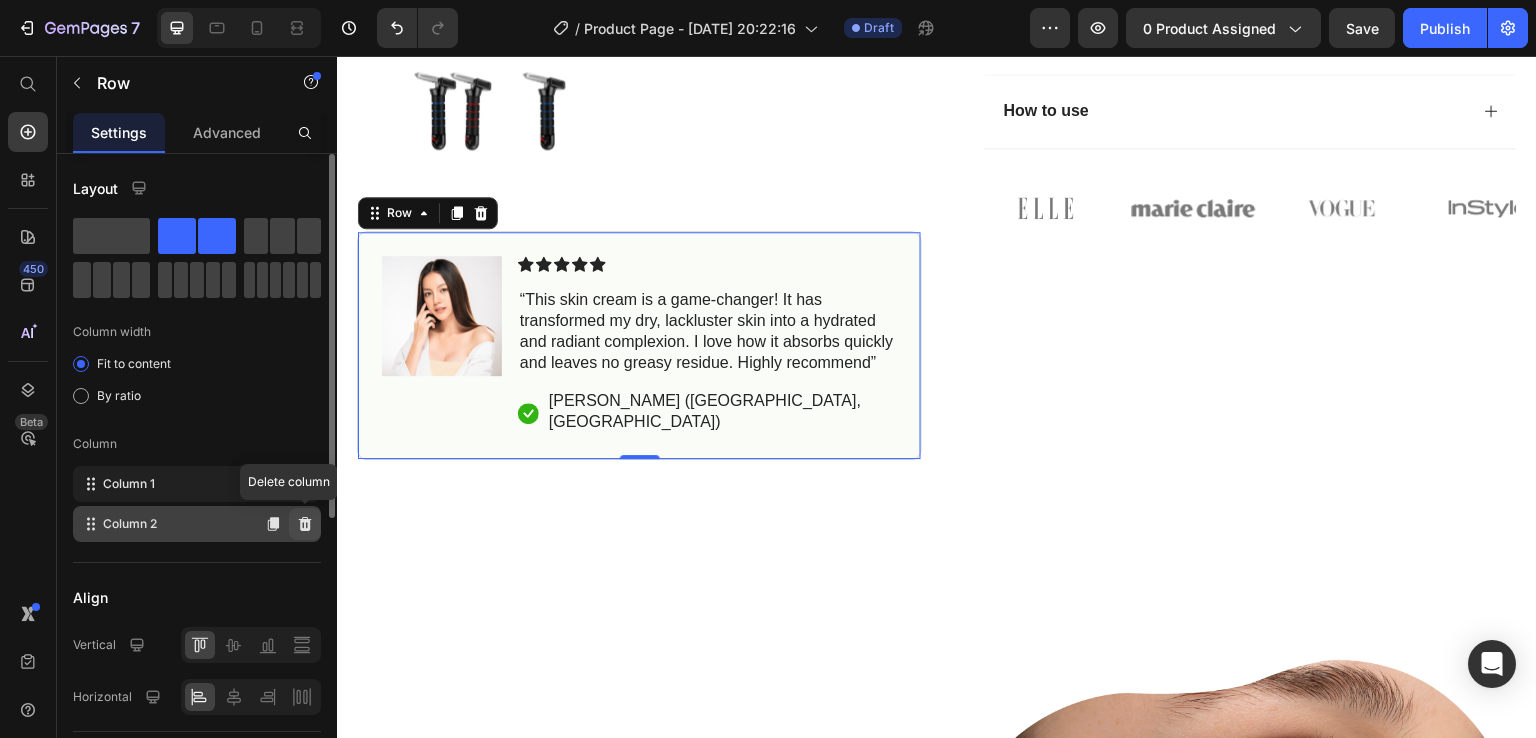 click 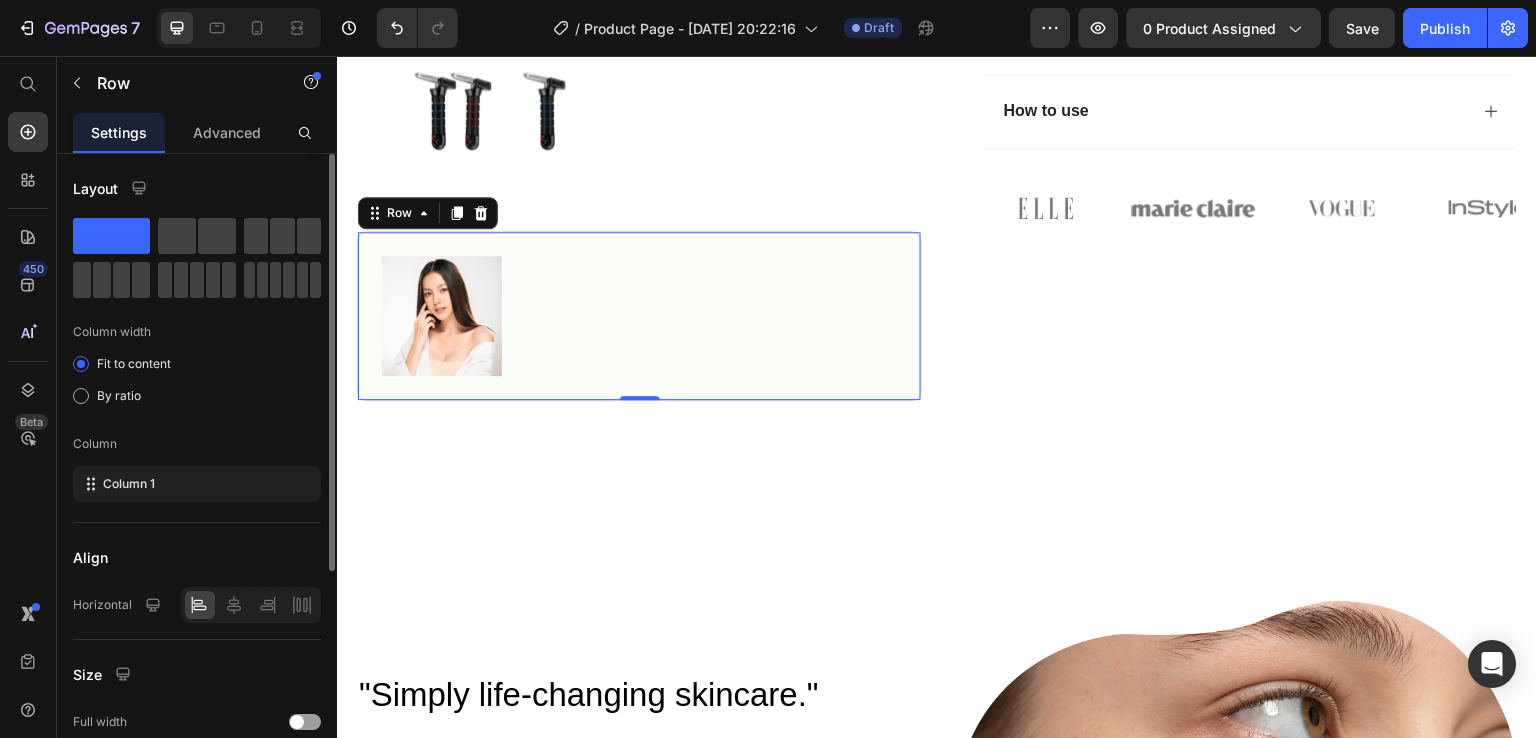 click on "Image Row   0" at bounding box center (639, 316) 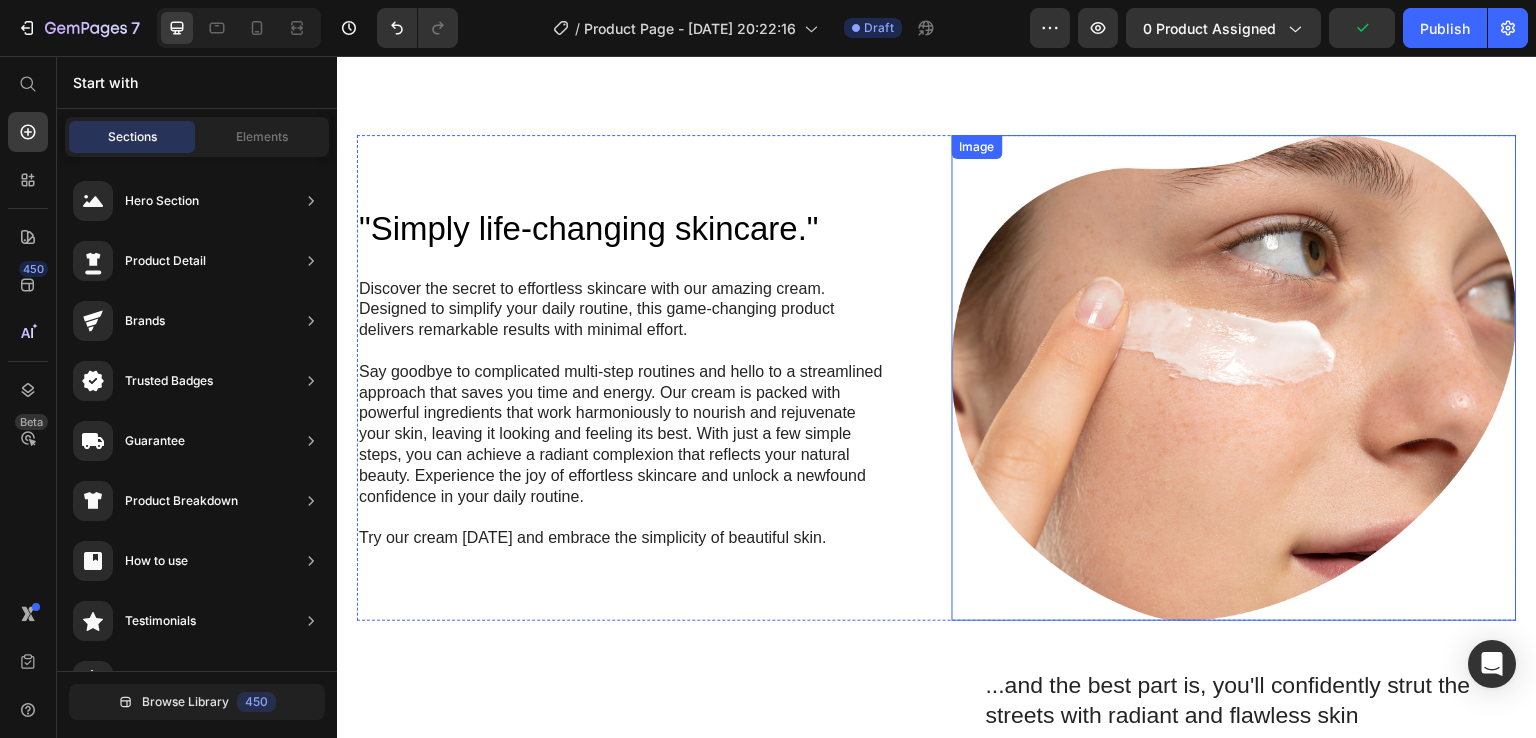 scroll, scrollTop: 900, scrollLeft: 0, axis: vertical 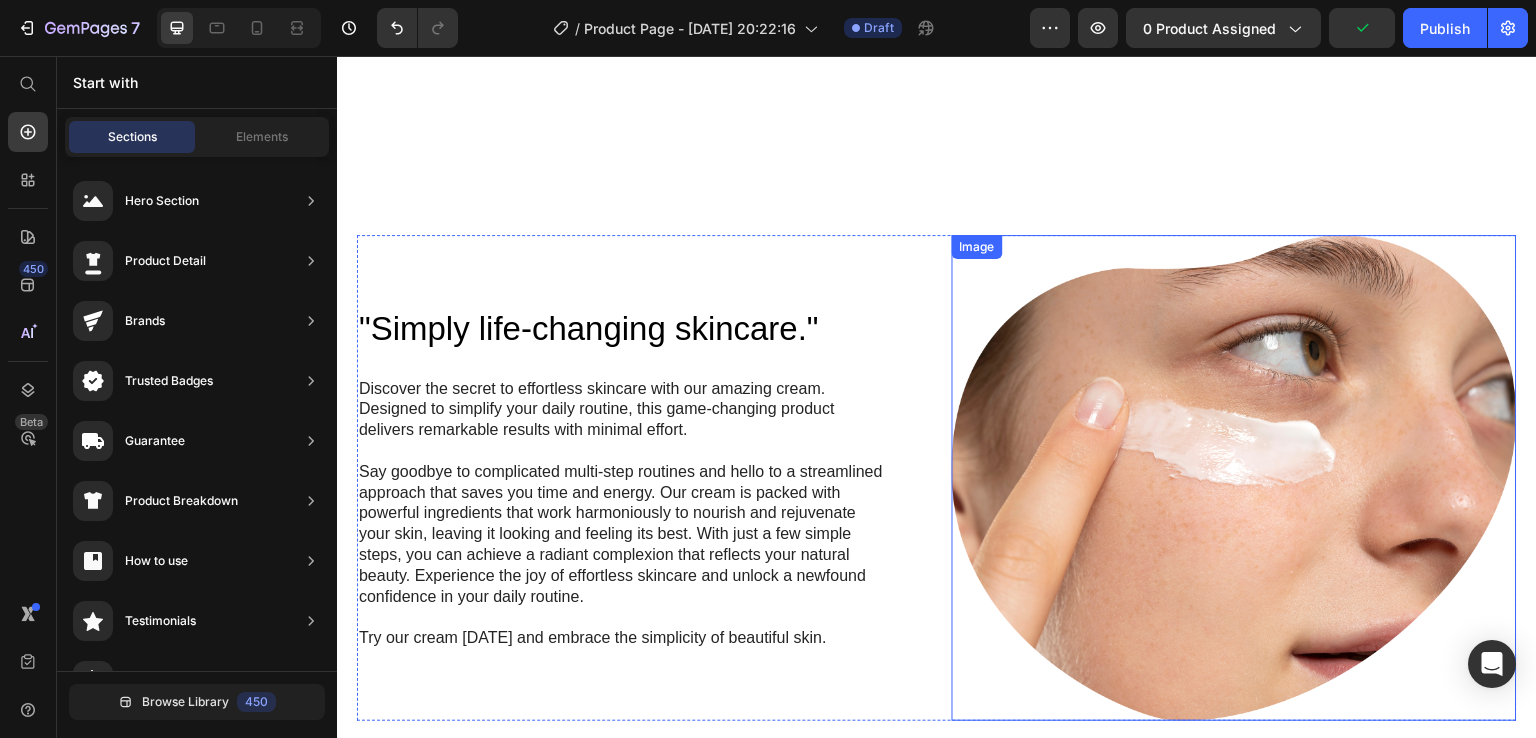 click at bounding box center (1234, 478) 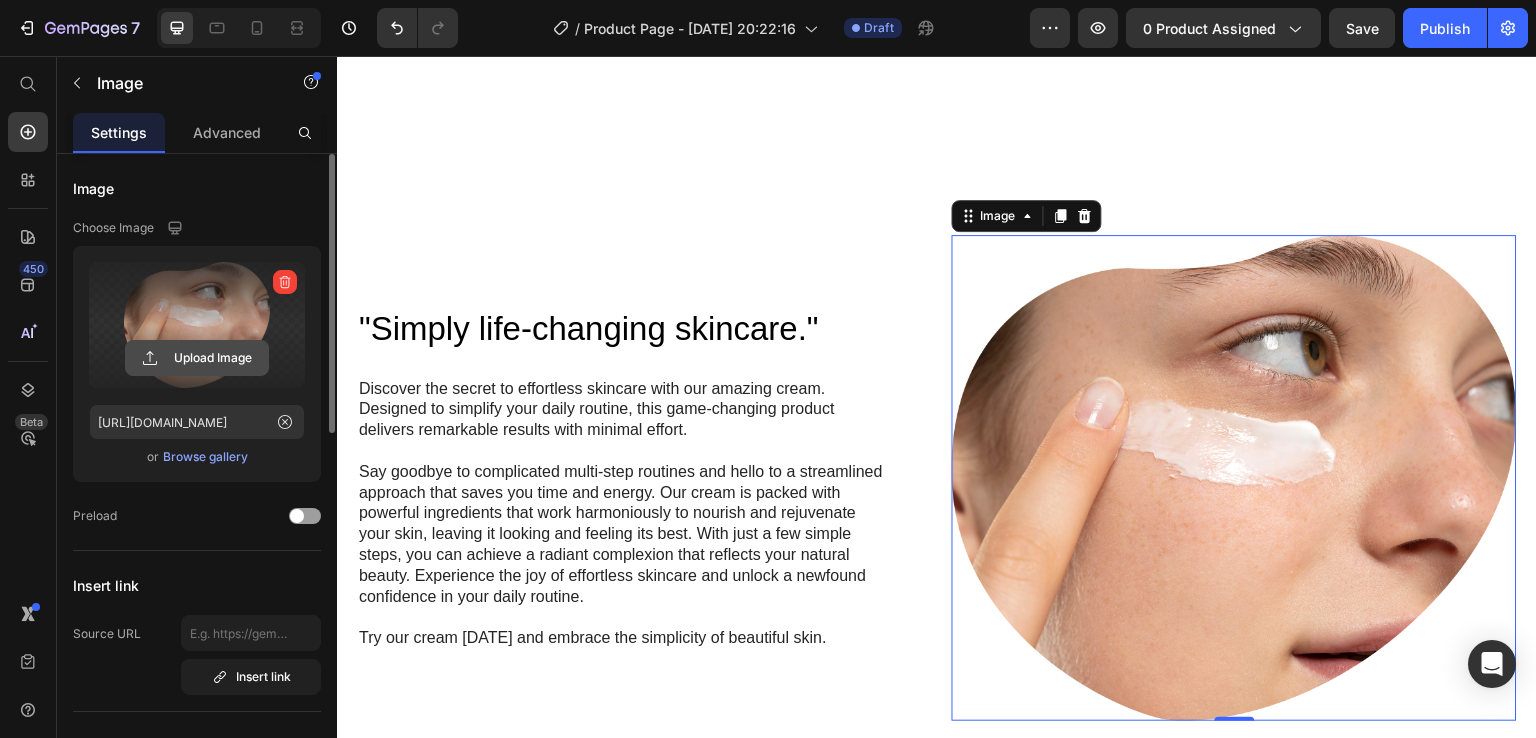 click 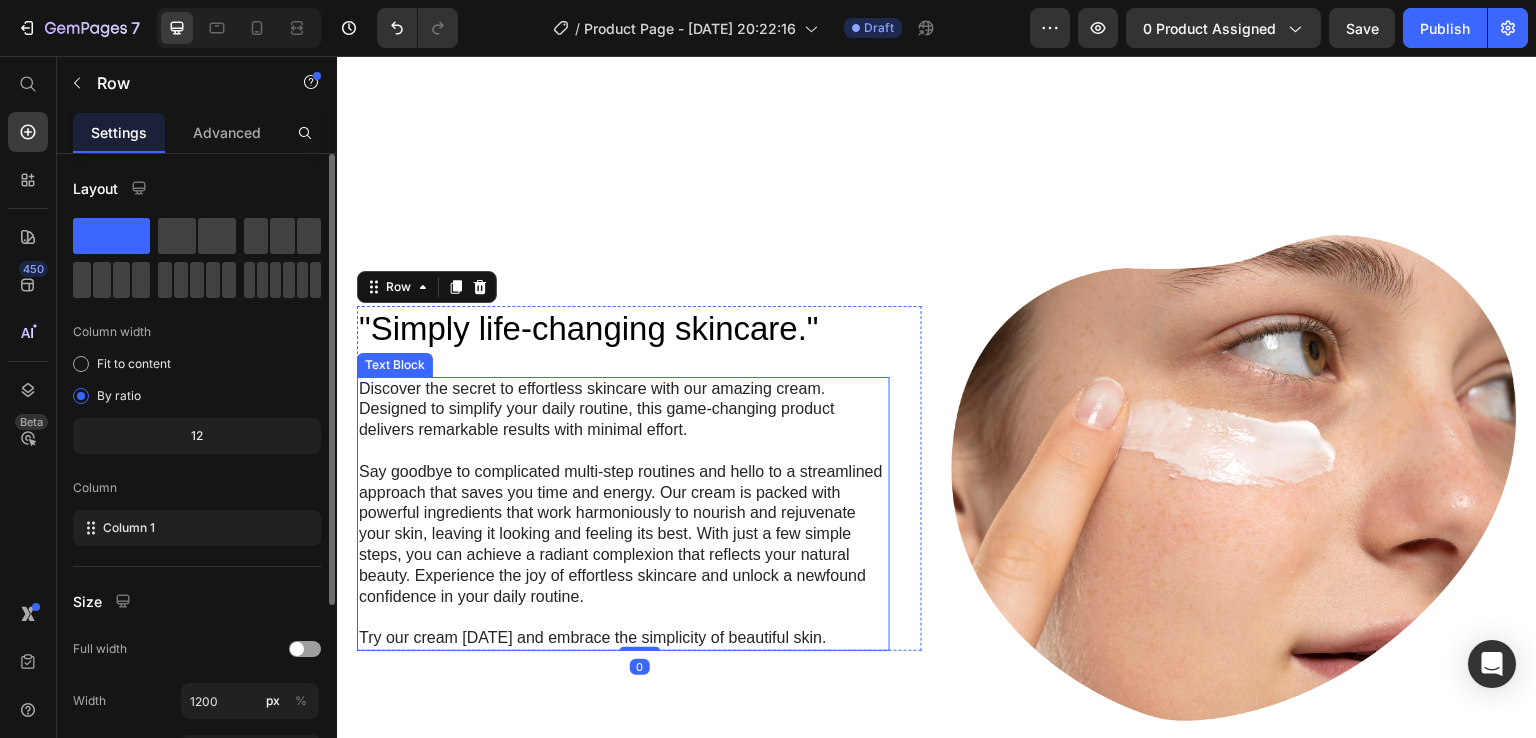 drag, startPoint x: 463, startPoint y: 401, endPoint x: 468, endPoint y: 436, distance: 35.35534 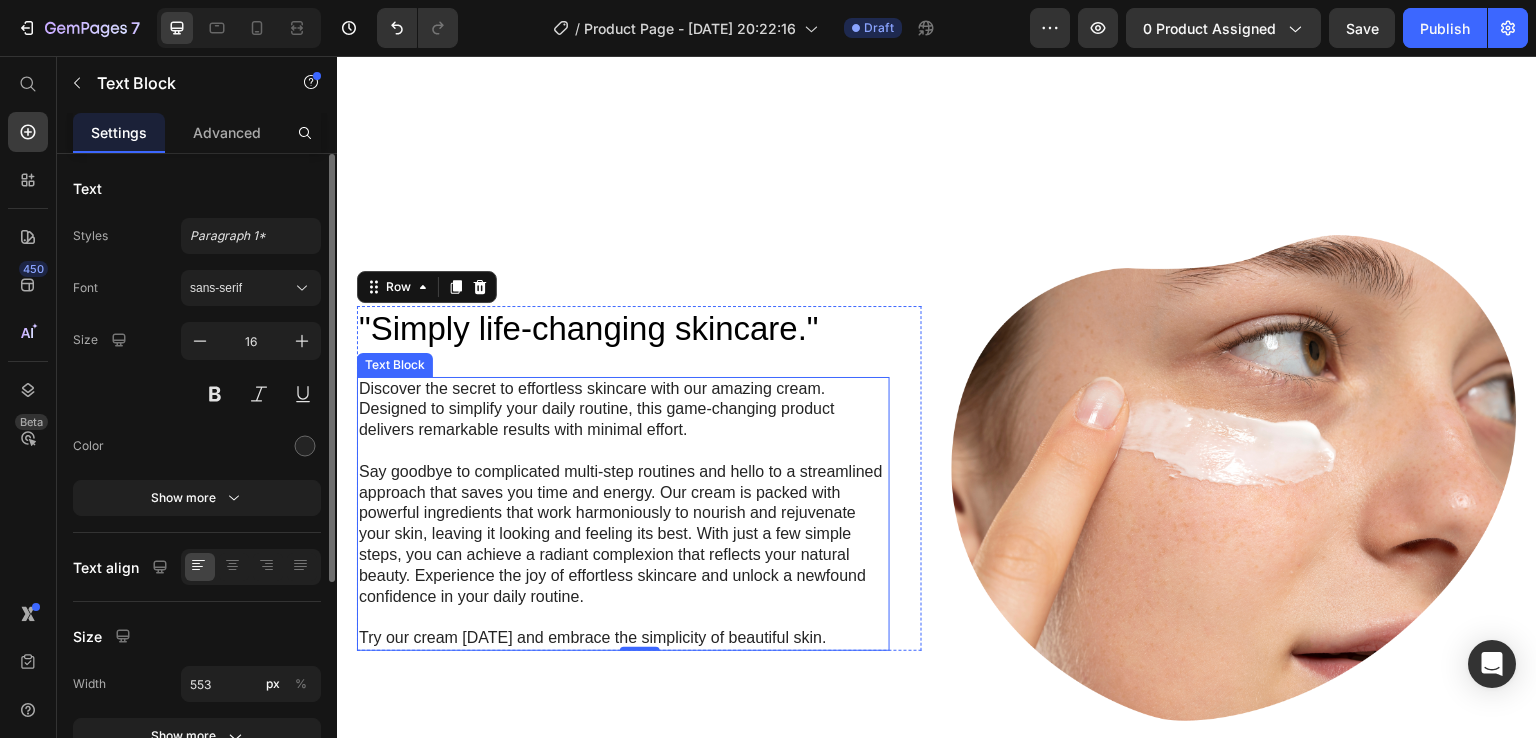 click at bounding box center [623, 451] 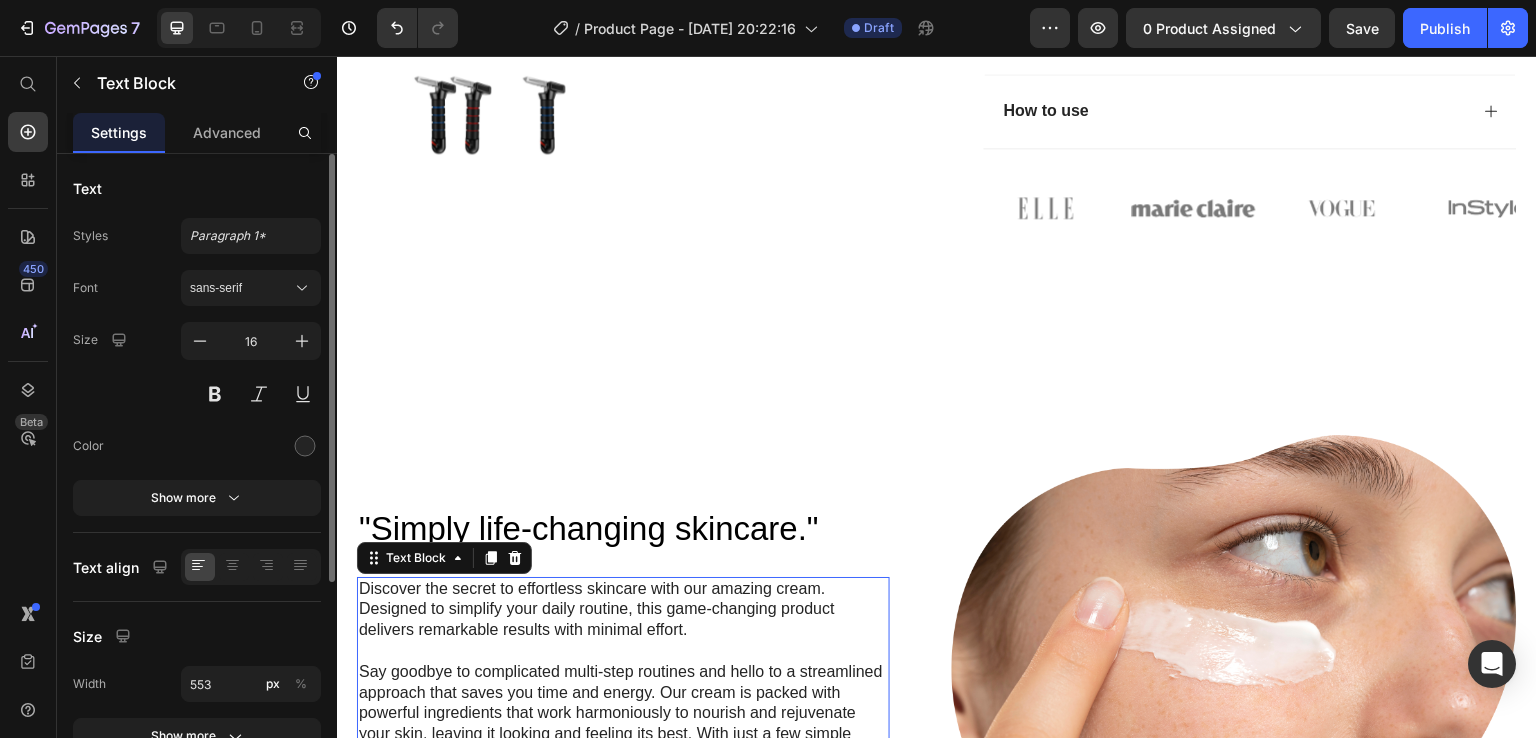 scroll, scrollTop: 600, scrollLeft: 0, axis: vertical 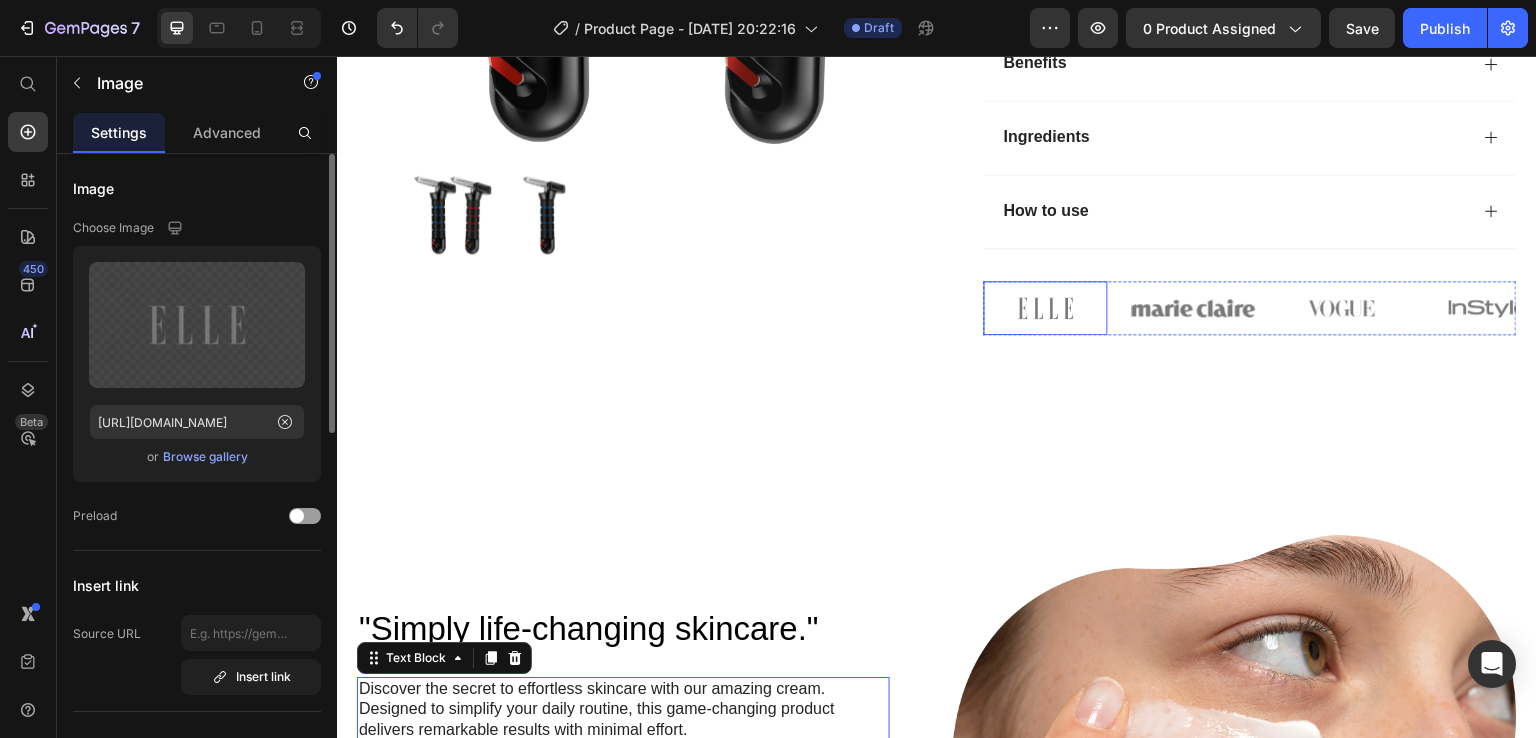 drag, startPoint x: 1021, startPoint y: 305, endPoint x: 1021, endPoint y: 342, distance: 37 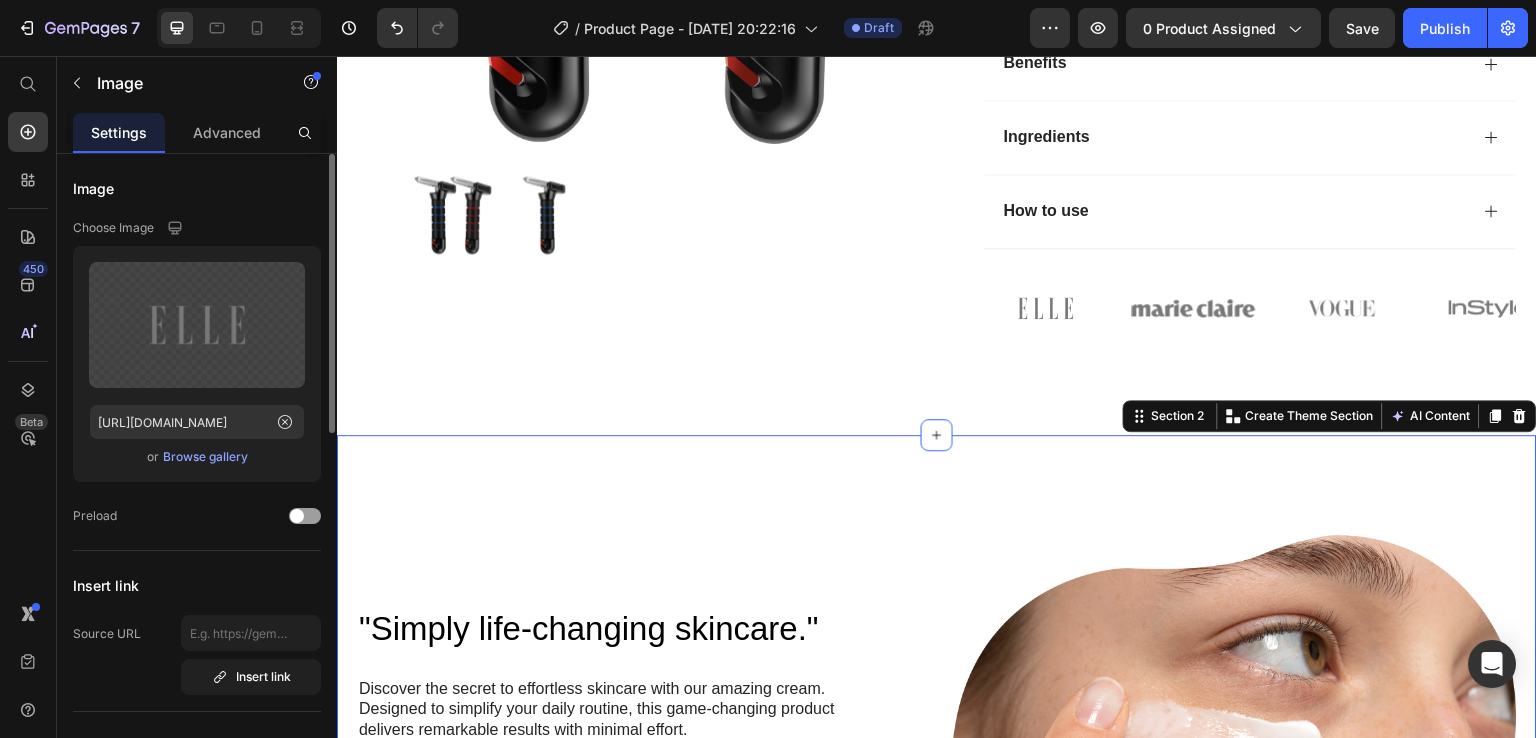 drag, startPoint x: 290, startPoint y: 517, endPoint x: 247, endPoint y: 535, distance: 46.615448 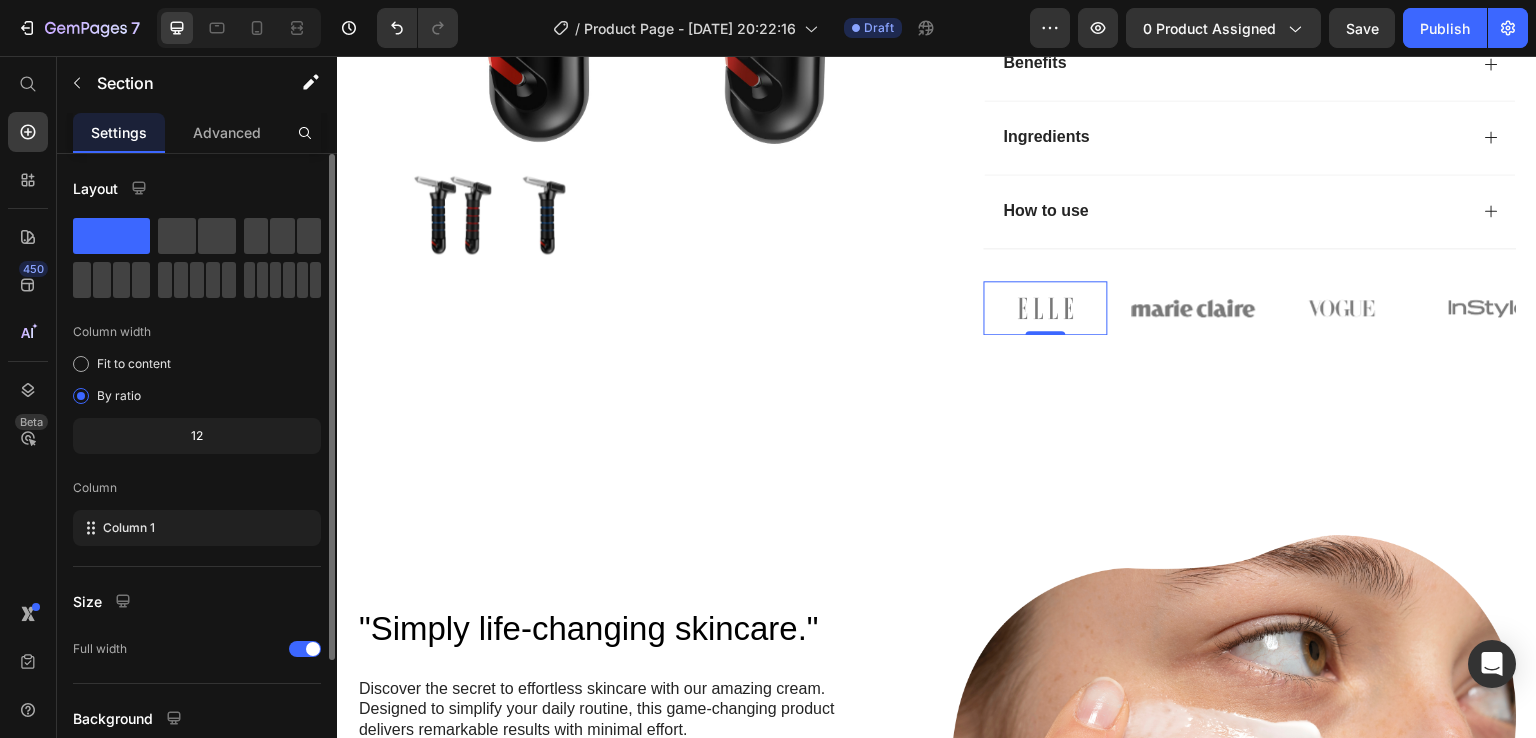 drag, startPoint x: 247, startPoint y: 535, endPoint x: 1028, endPoint y: 310, distance: 812.7644 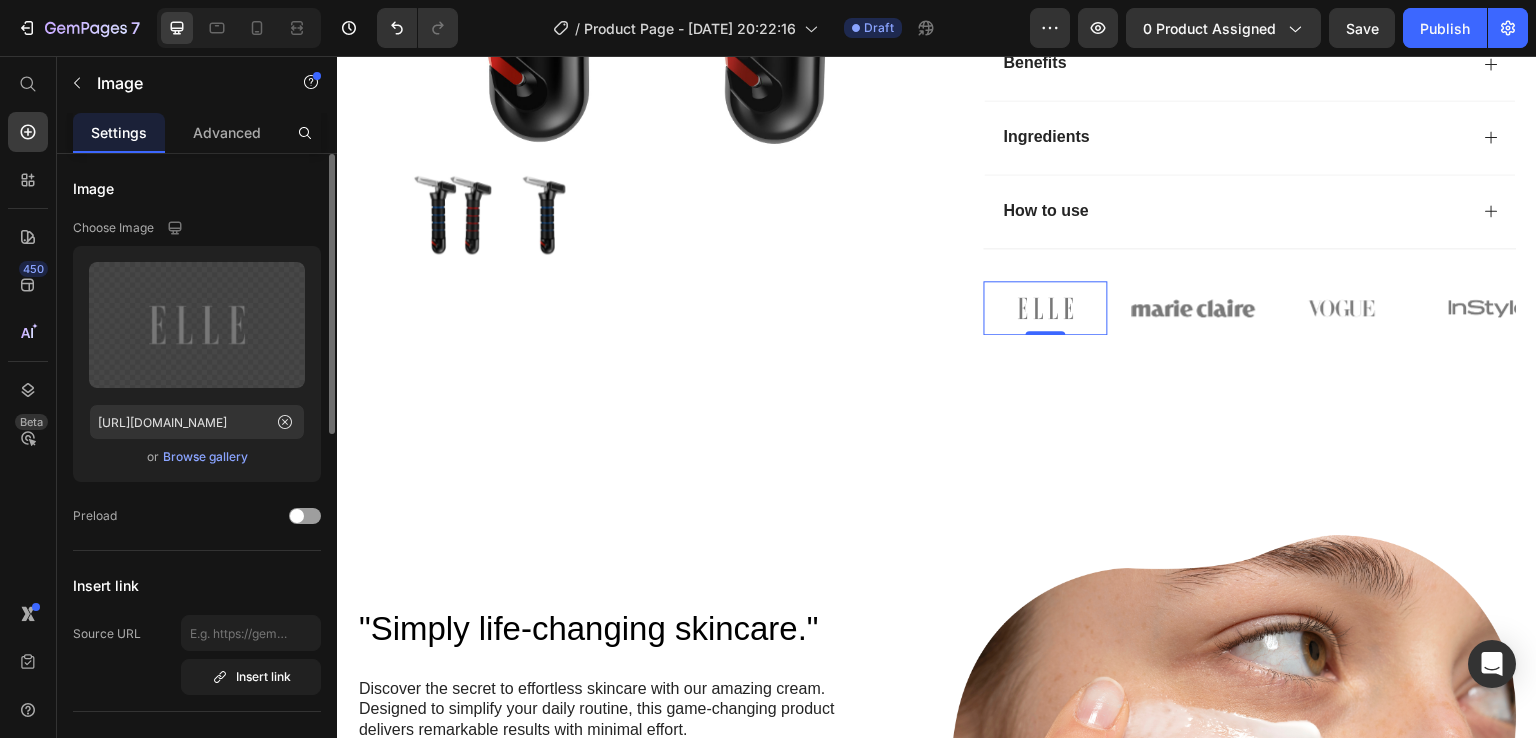 scroll, scrollTop: 700, scrollLeft: 0, axis: vertical 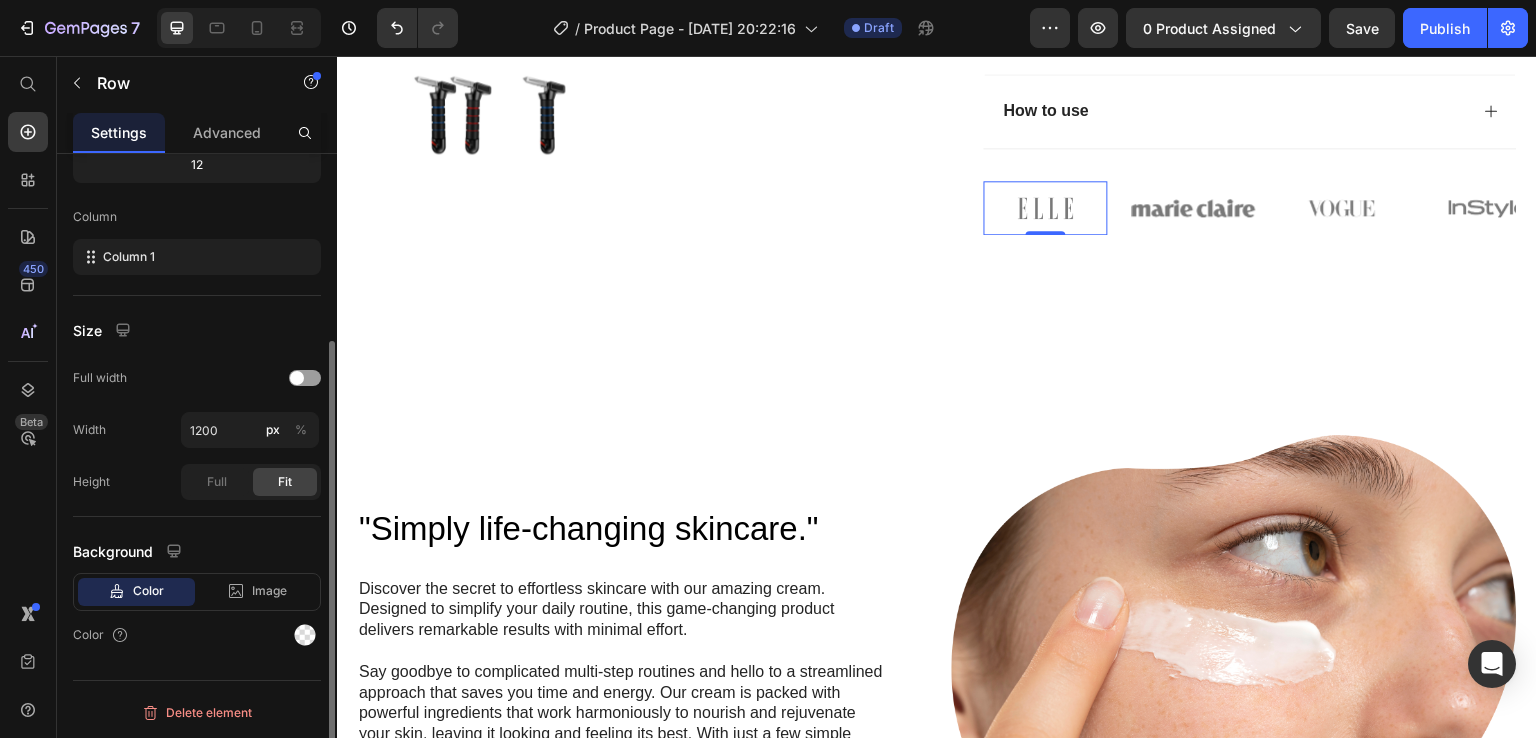 drag, startPoint x: 522, startPoint y: 358, endPoint x: 1137, endPoint y: 168, distance: 643.68085 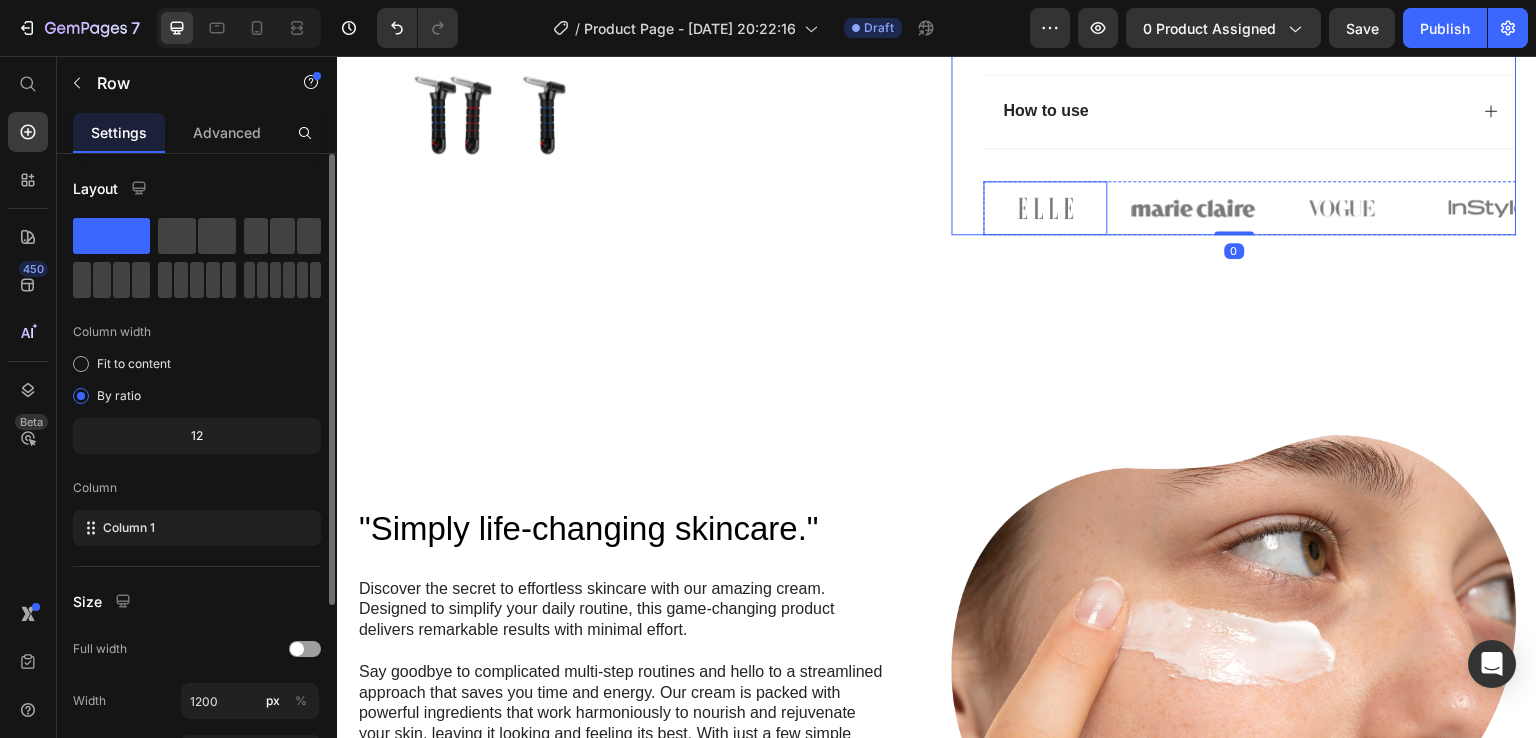 click at bounding box center [1046, 208] 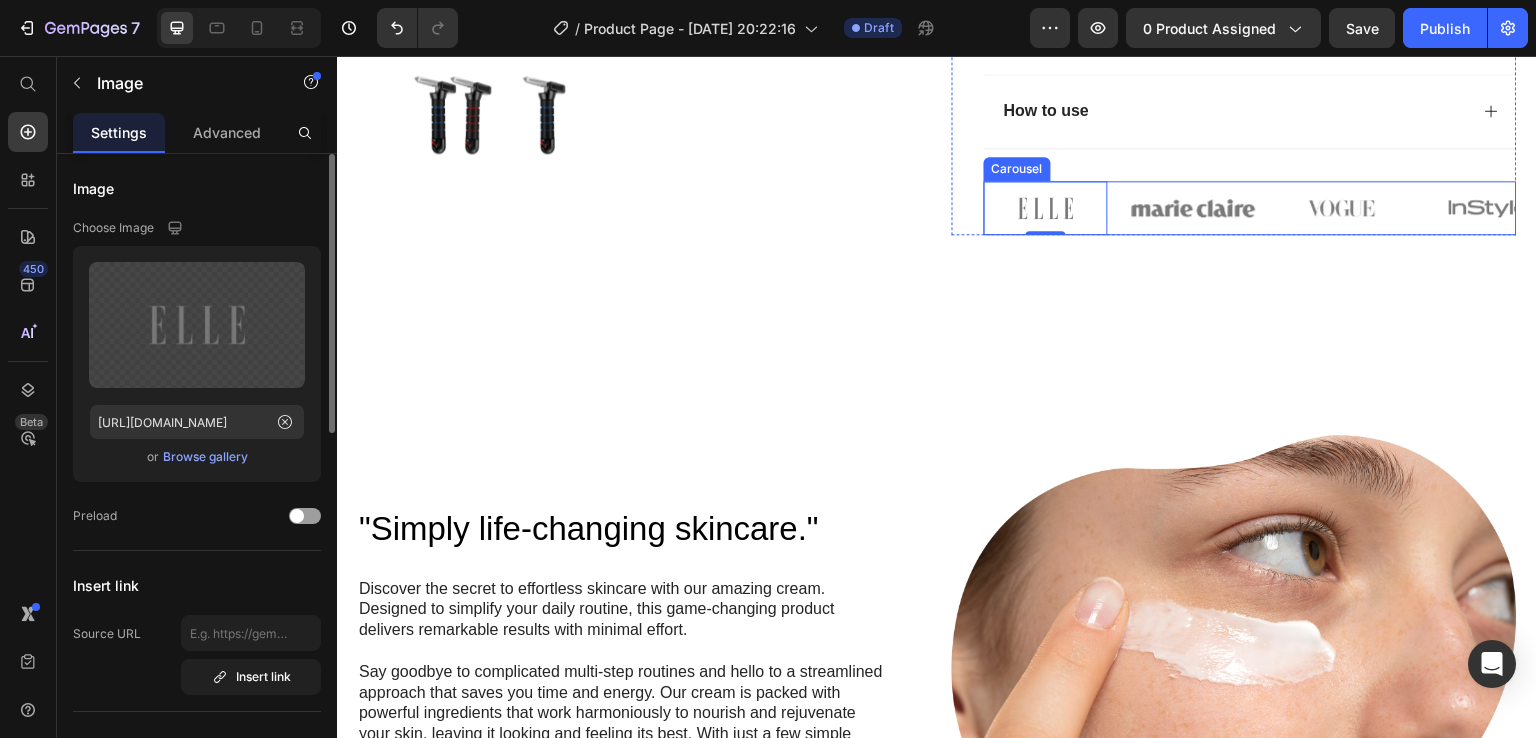 click on "Image   0 Image Image Image Image" at bounding box center [1250, 208] 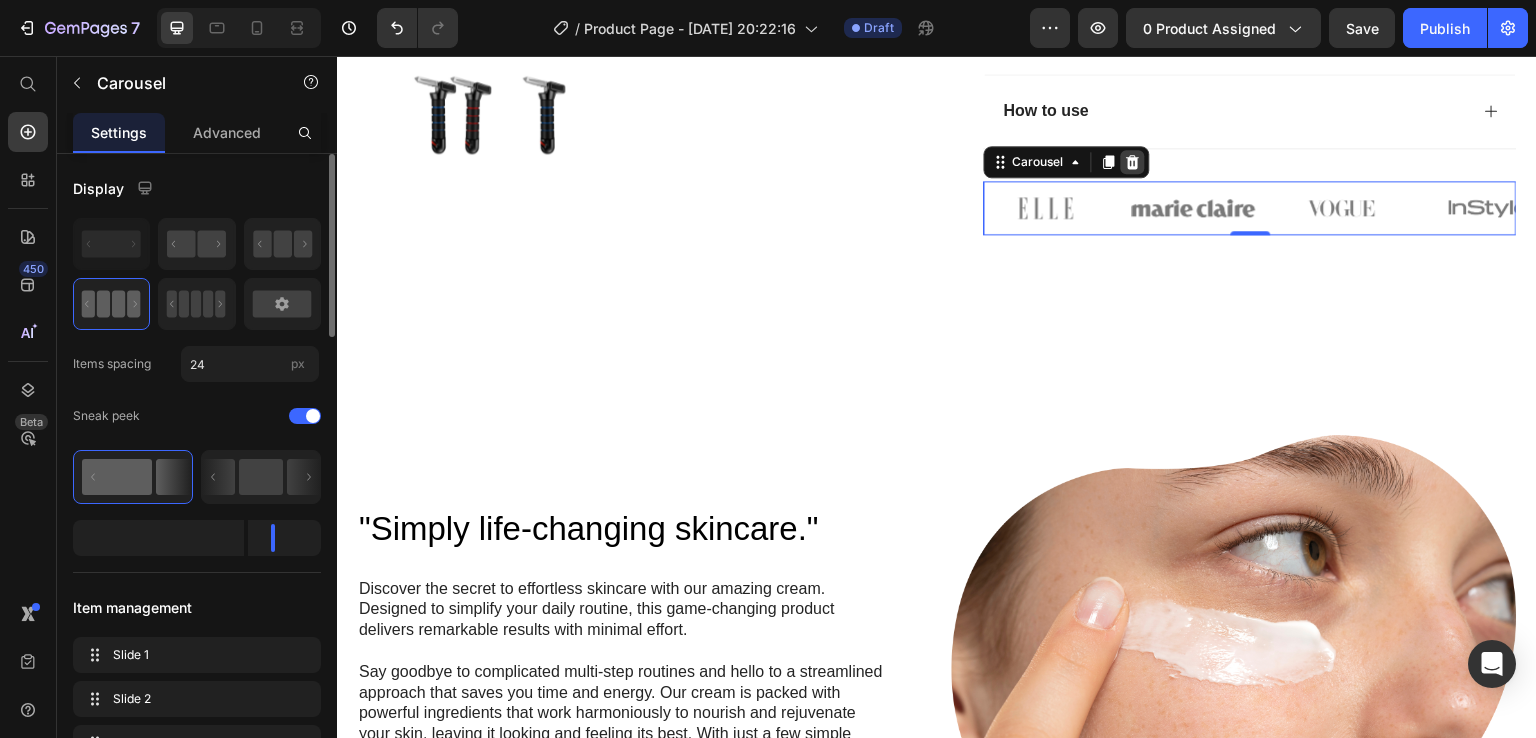 click 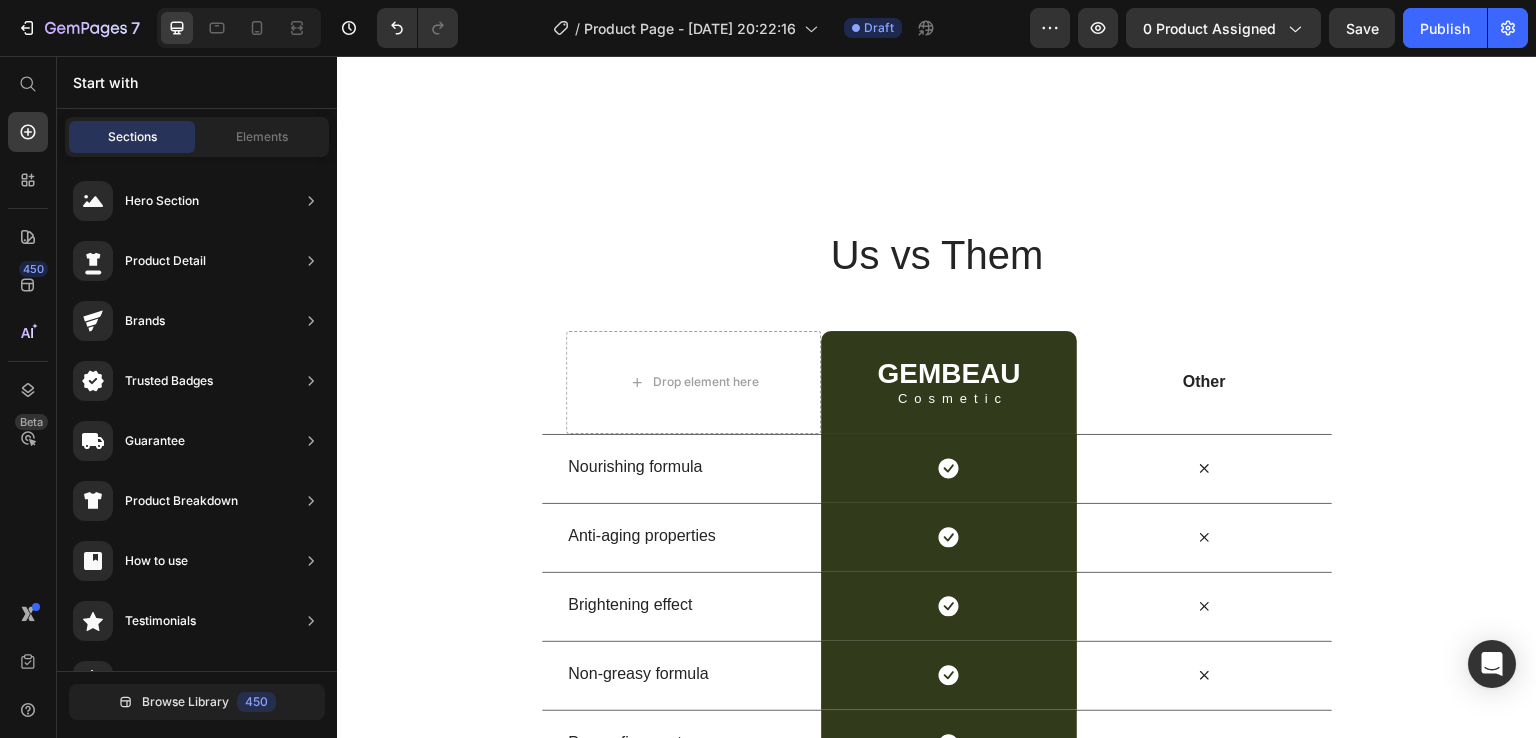 scroll, scrollTop: 3700, scrollLeft: 0, axis: vertical 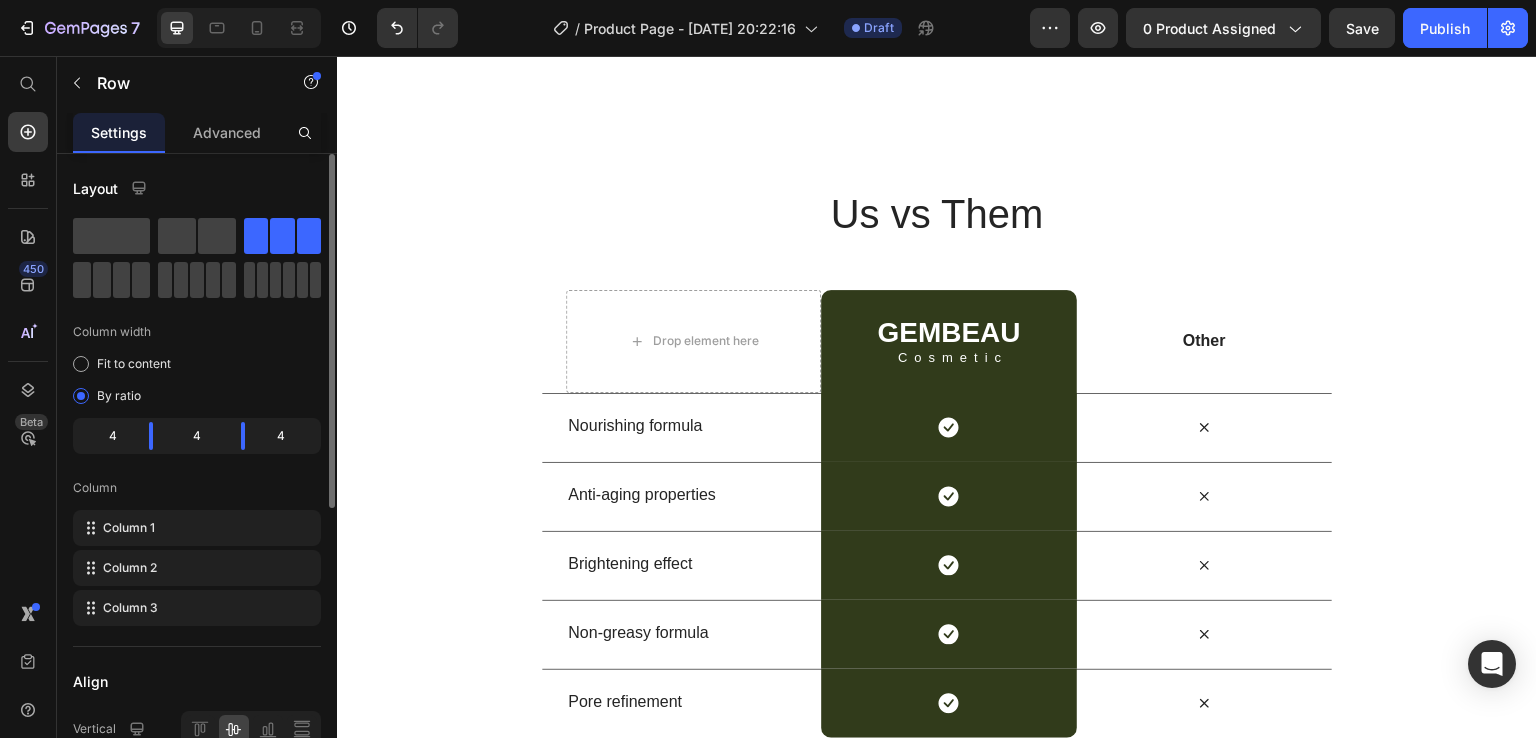 click on "Drop element here" at bounding box center [693, 341] 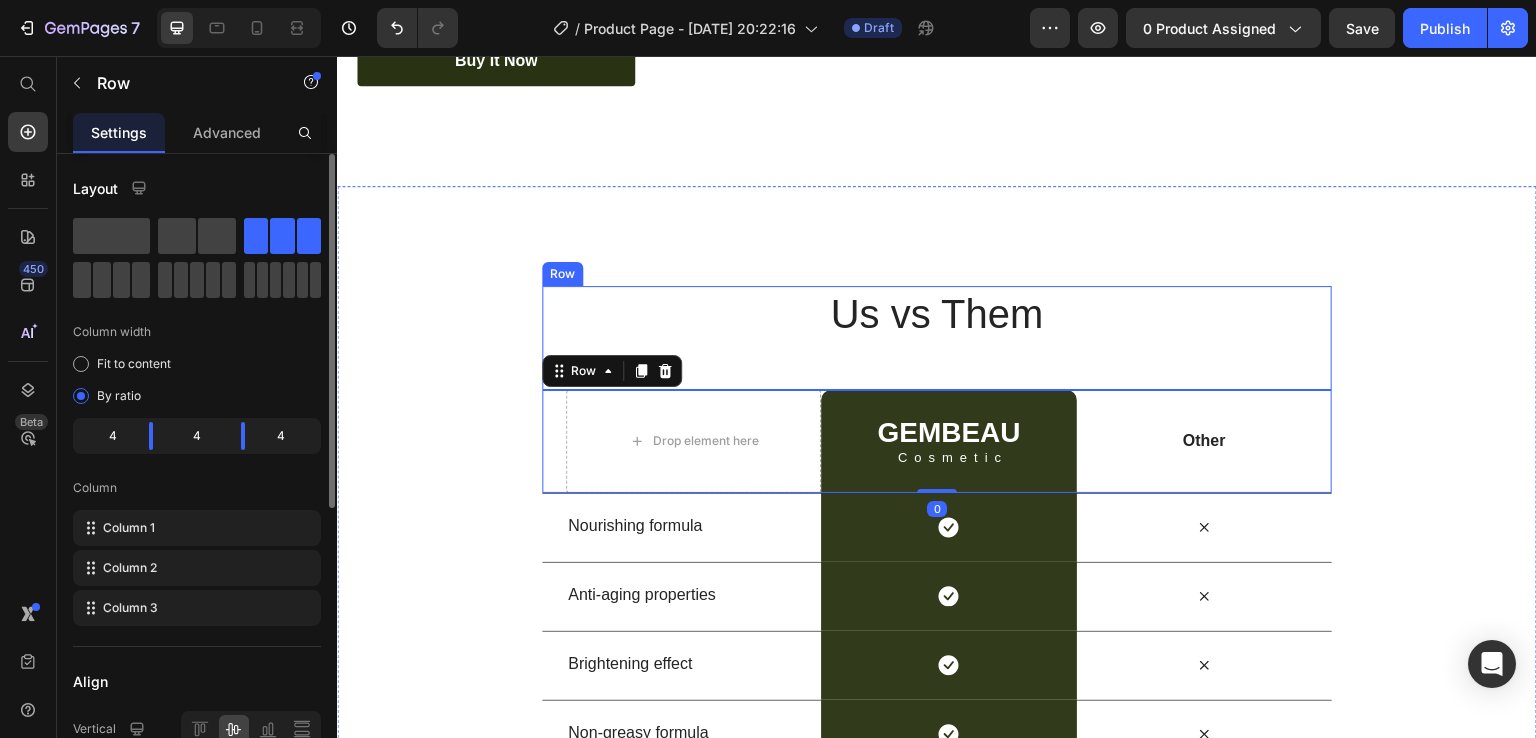 scroll, scrollTop: 3500, scrollLeft: 0, axis: vertical 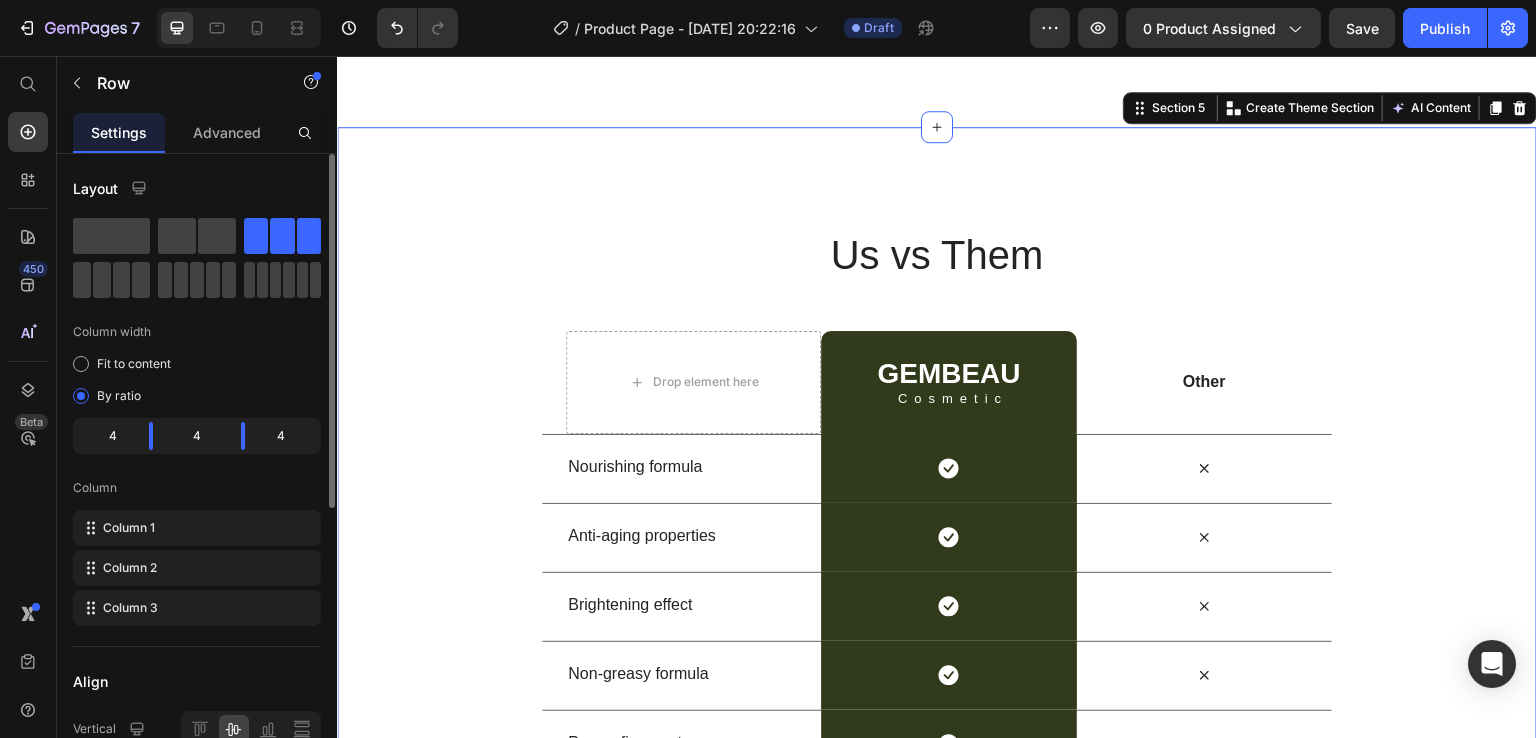 click on "Us vs Them Heading Row
Drop element here GEMBEAU Heading Cosmetic Text Block Row Other Text Block Row Nourishing formula Text Block
Icon Row
Icon Row Anti-aging properties Text Block
Icon Row
Icon Row Brightening effect Text Block
Icon Row
Icon Row Non-greasy formula Text Block
Icon Row
Icon Row Pore refinement Text Block
Icon Row
Icon Row Section 5   You can create reusable sections Create Theme Section AI Content Write with GemAI What would you like to describe here? Tone and Voice Persuasive Product Araç Bastonu Show more Generate" at bounding box center [937, 503] 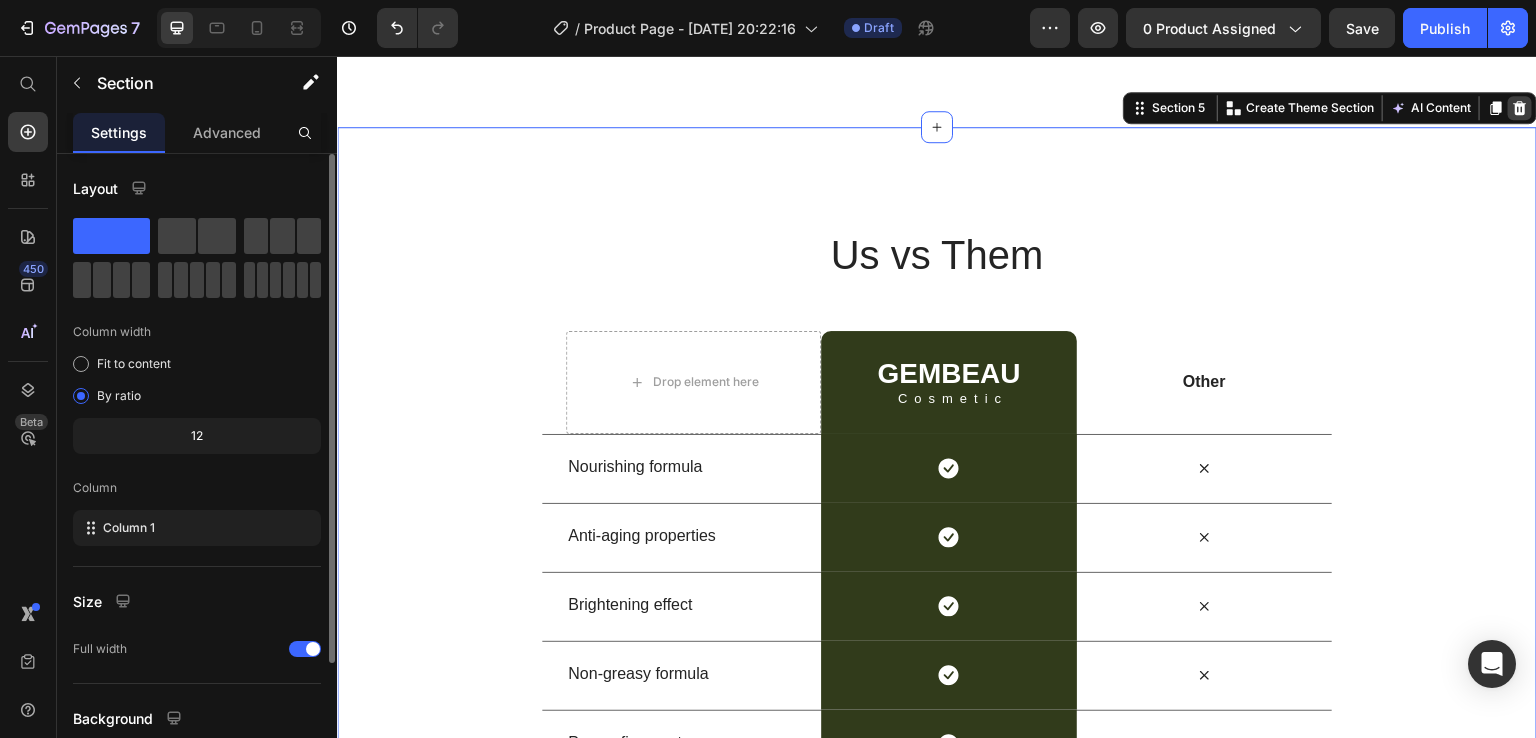 click 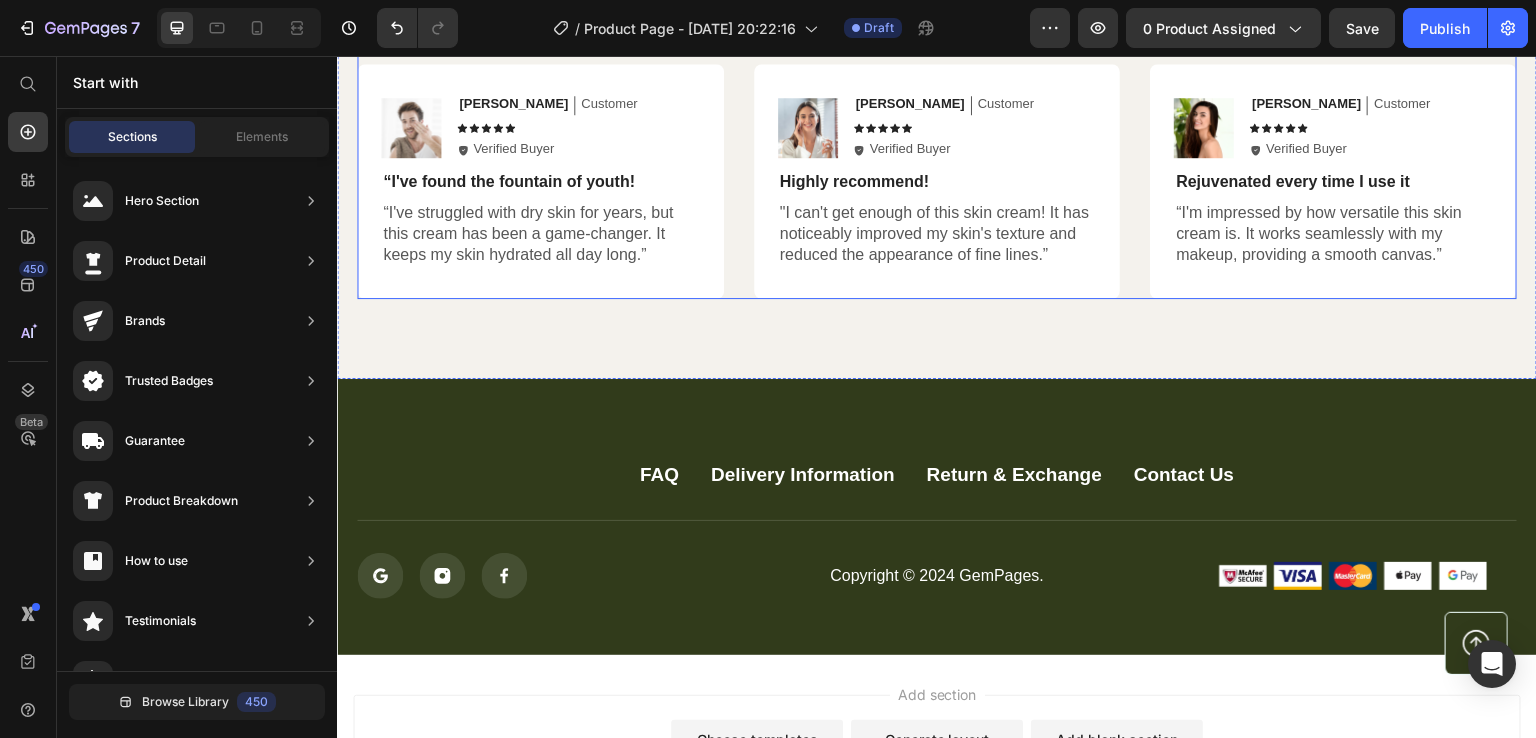 scroll, scrollTop: 4300, scrollLeft: 0, axis: vertical 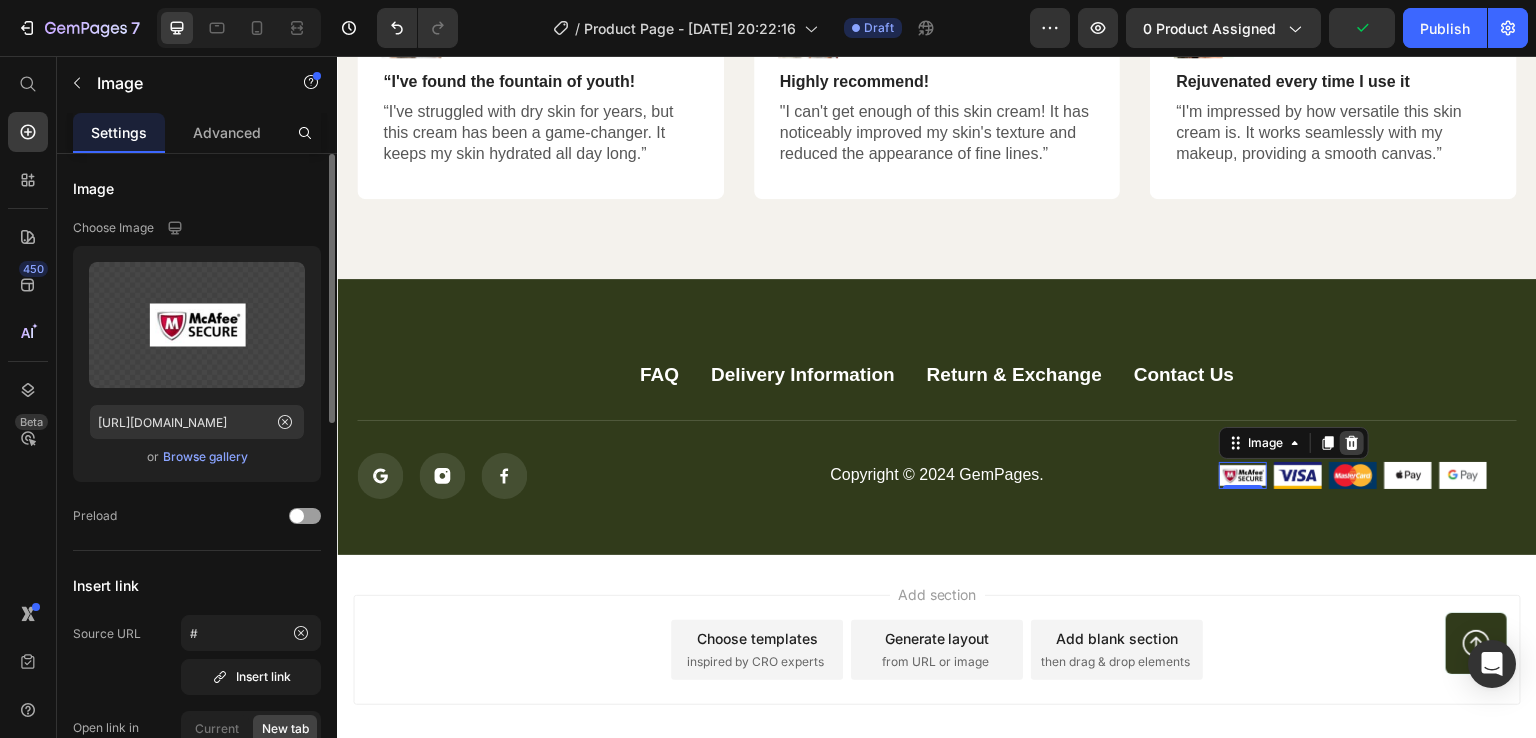 click at bounding box center (1352, 443) 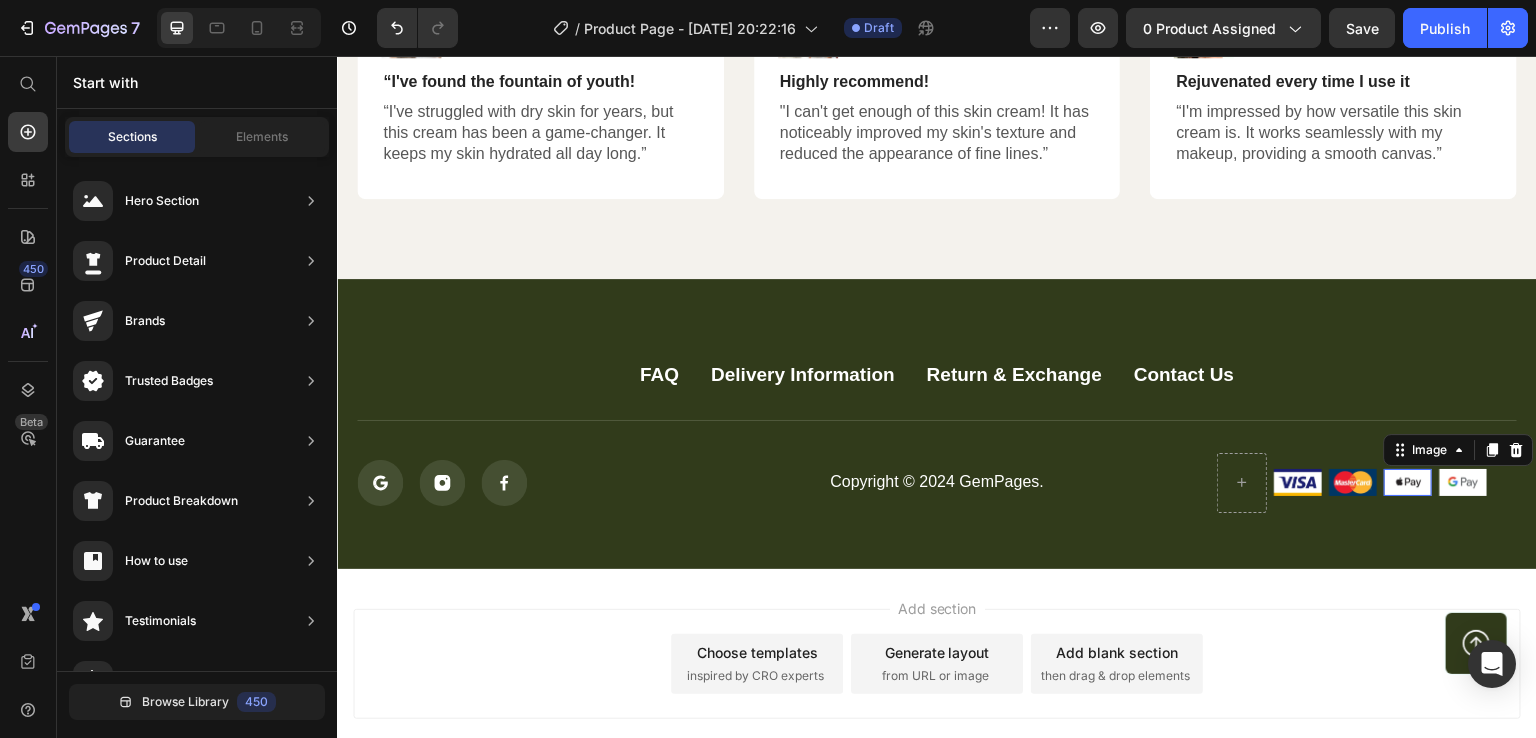 click at bounding box center [1408, 482] 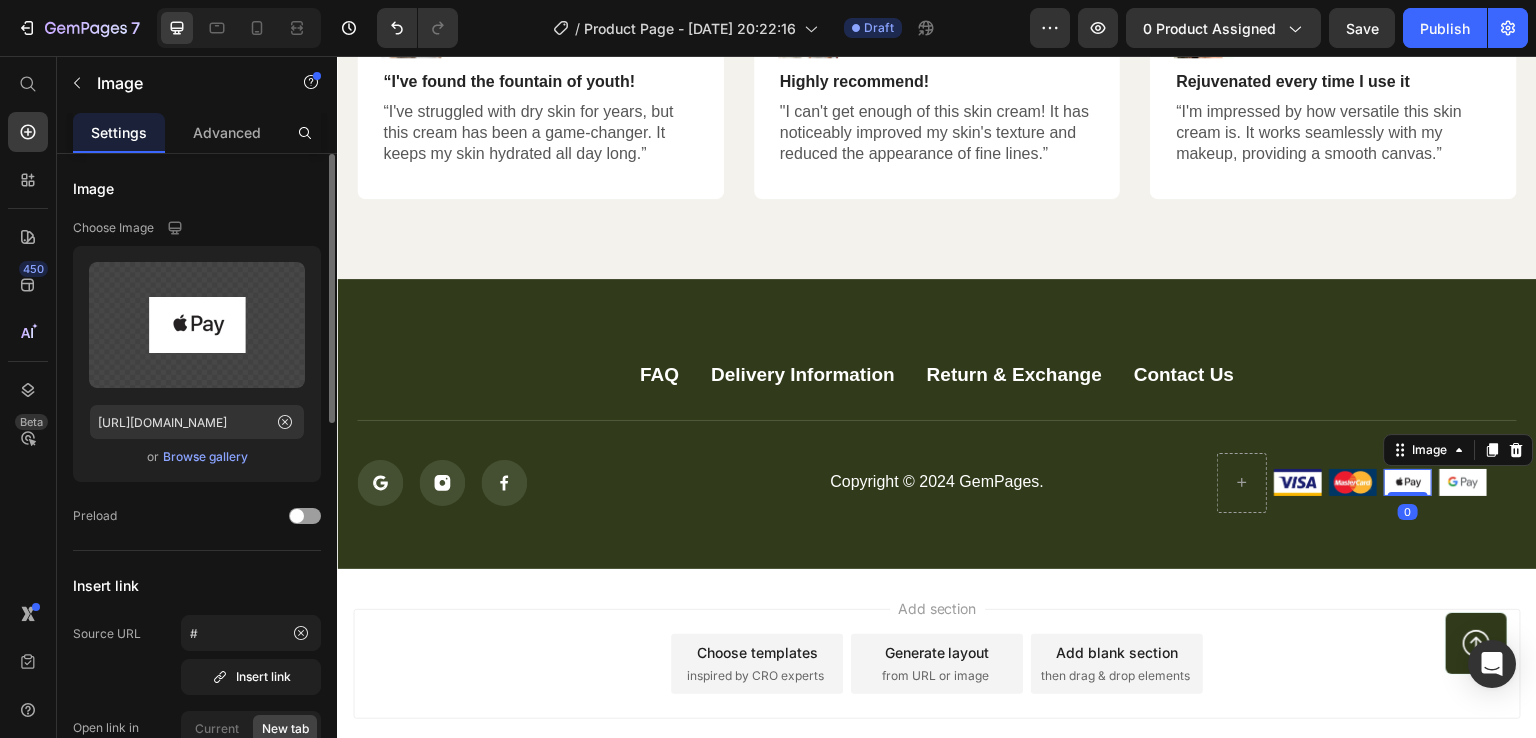click at bounding box center [1517, 450] 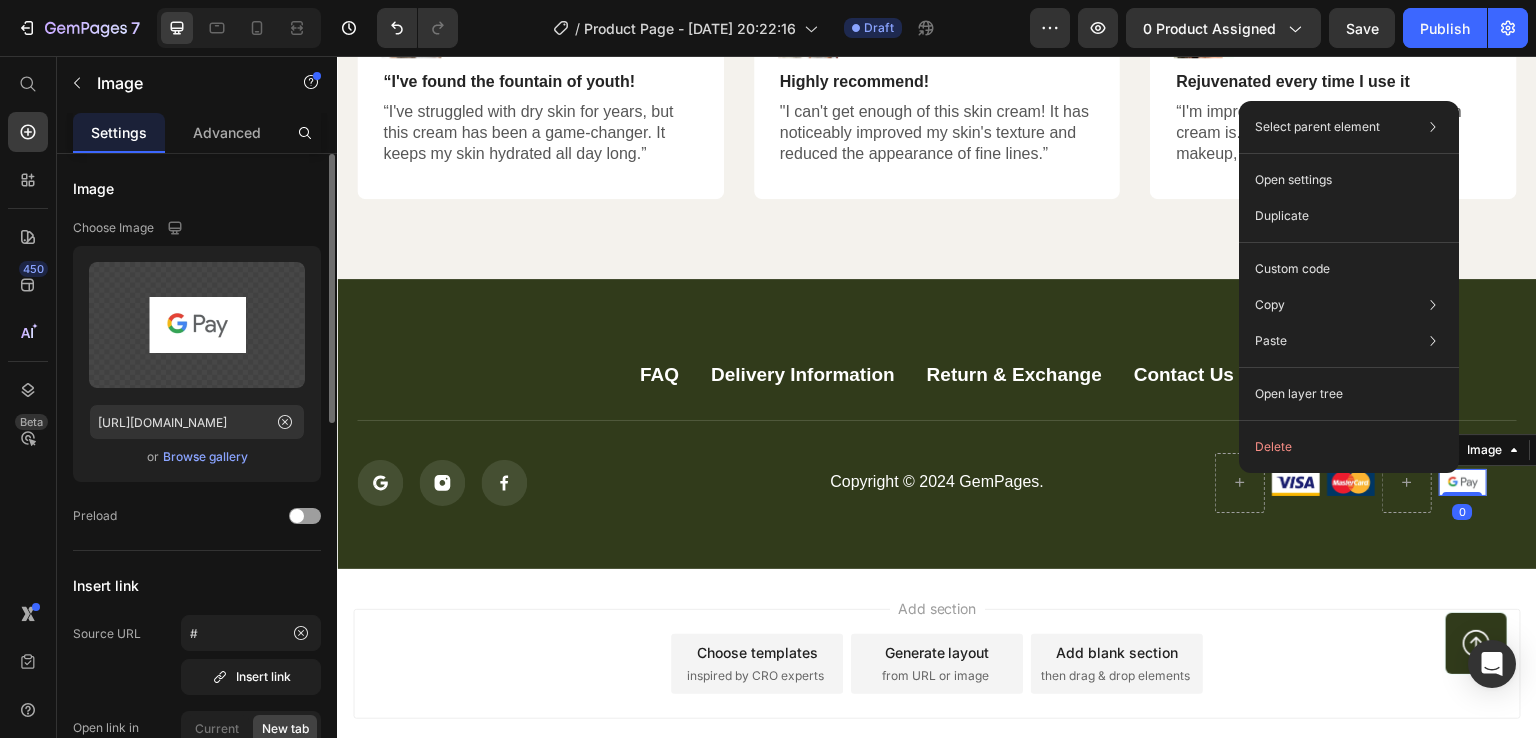 click at bounding box center (1463, 482) 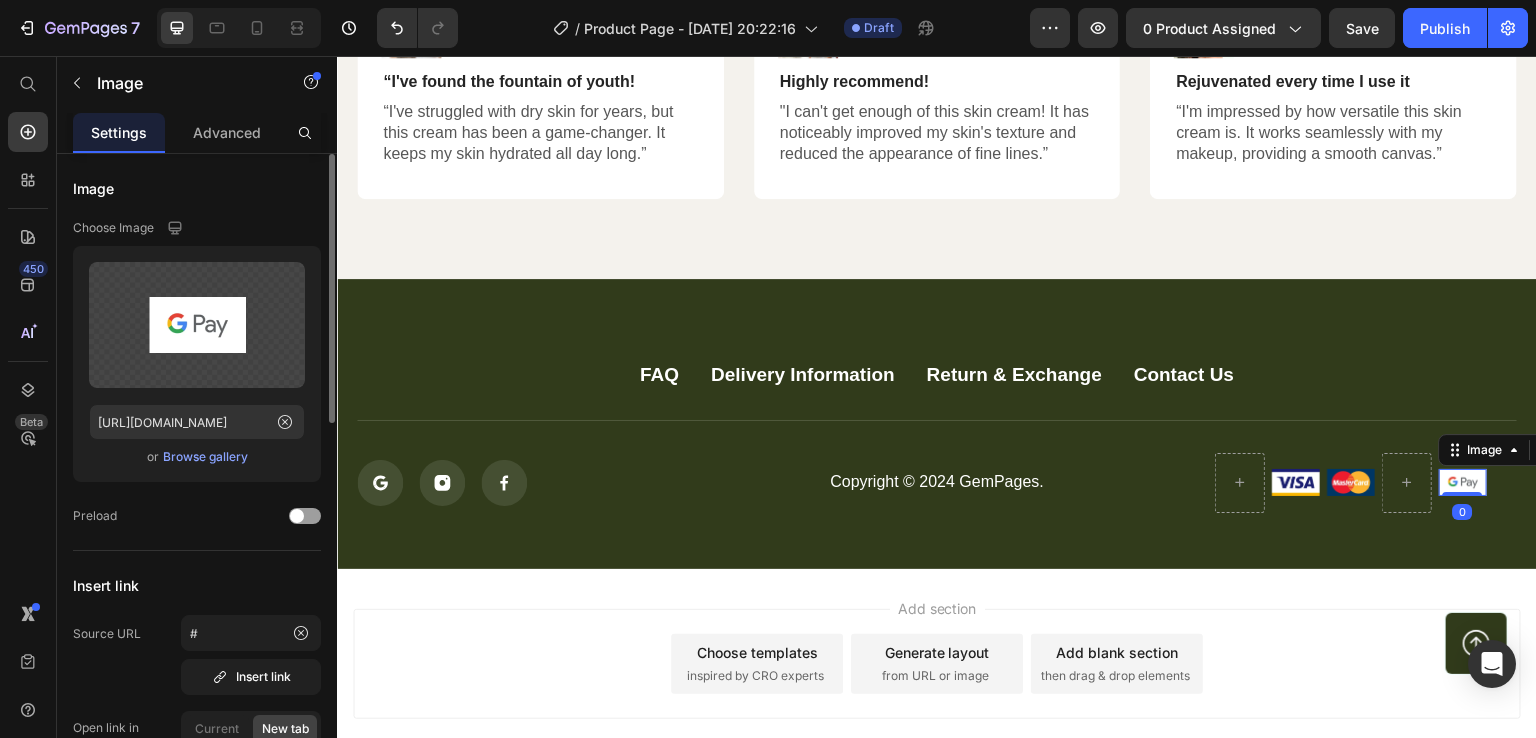 click at bounding box center (1463, 482) 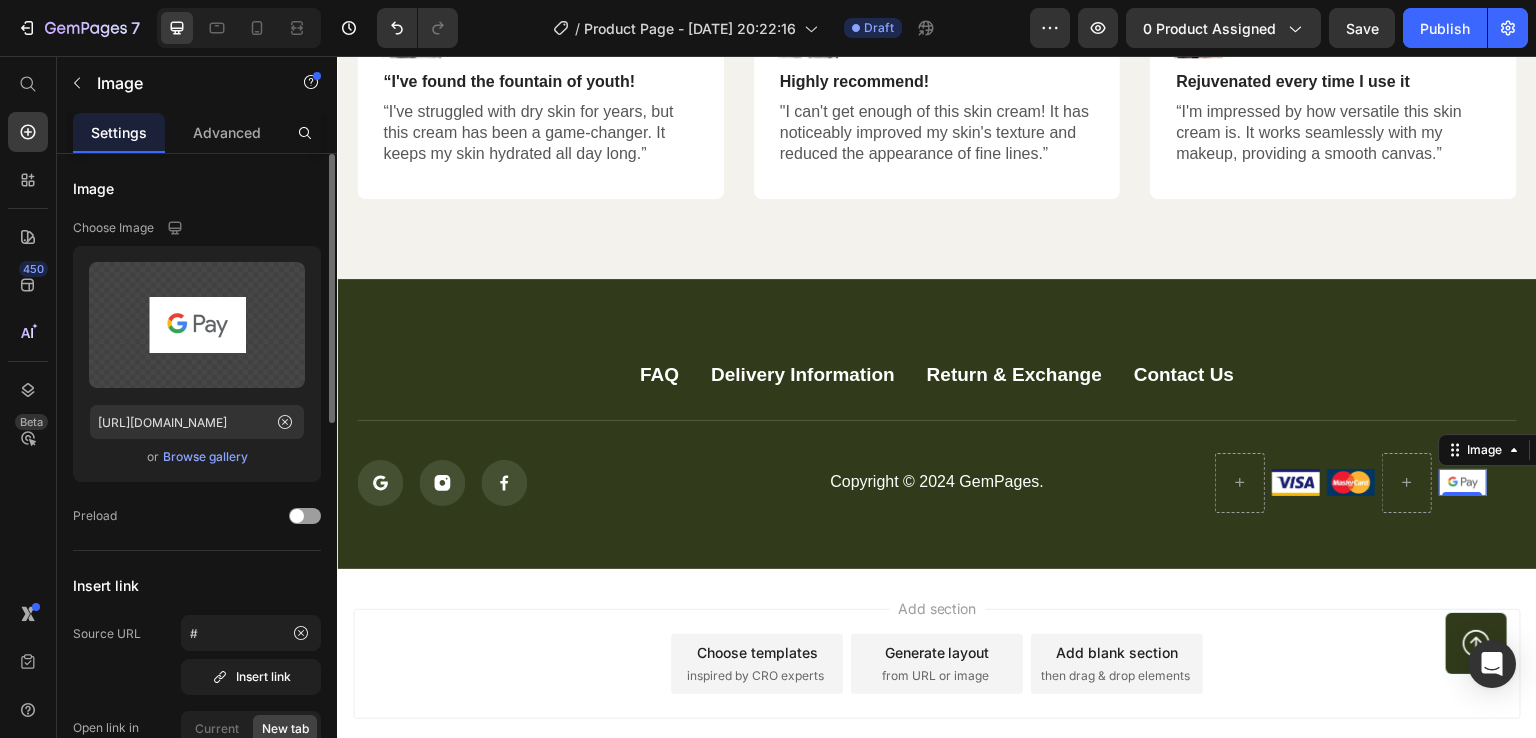 click at bounding box center (1463, 482) 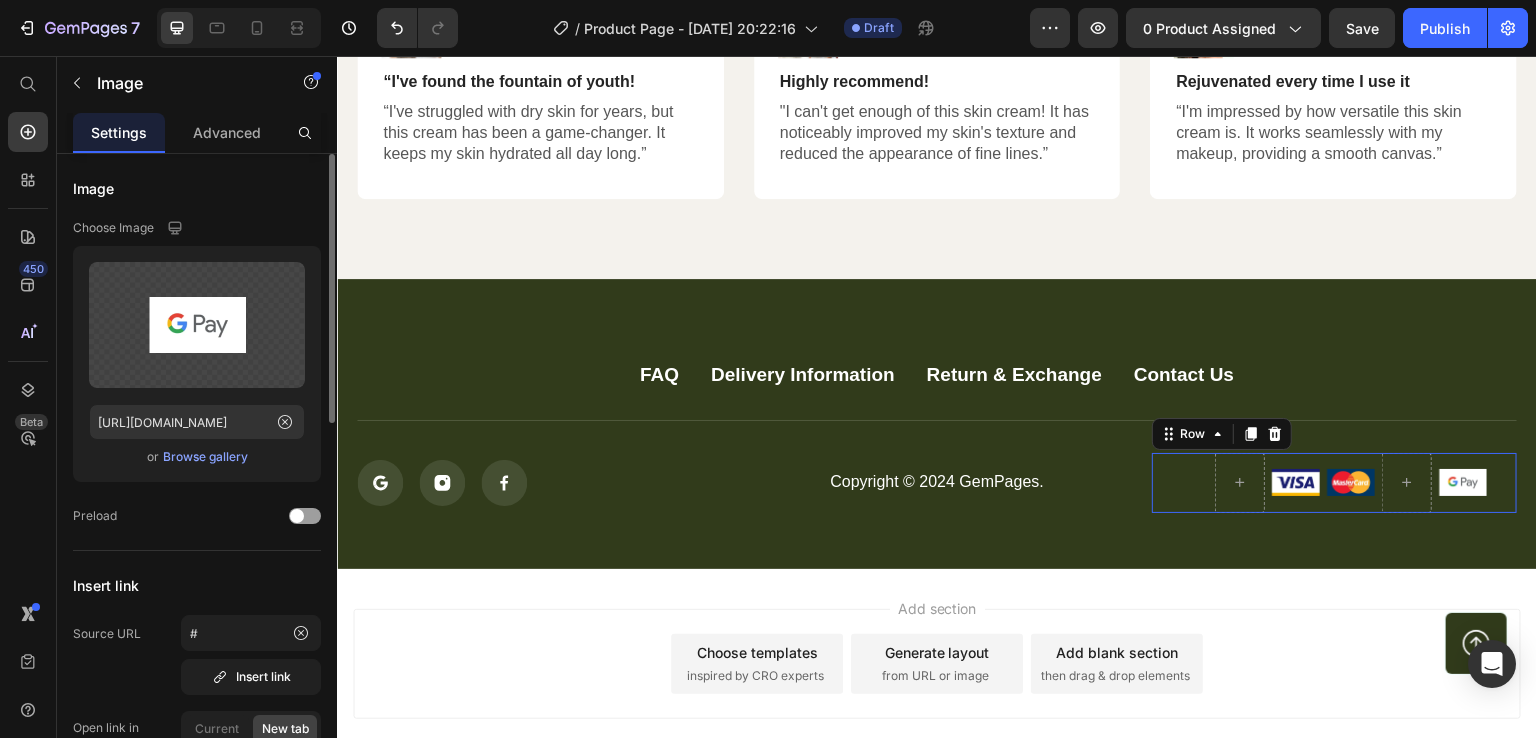 click on "Image Image
Image Row   0" at bounding box center (1334, 483) 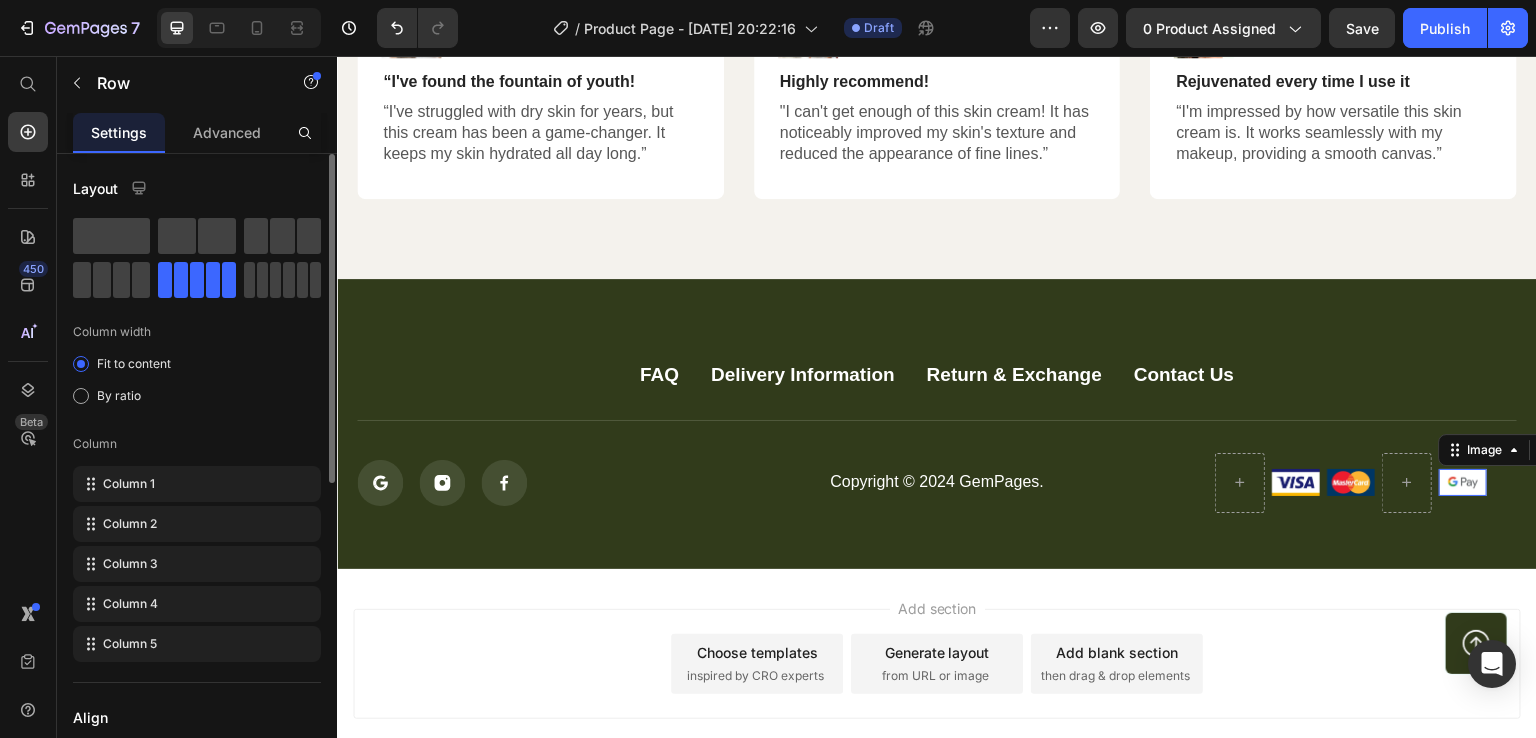 click at bounding box center [1463, 482] 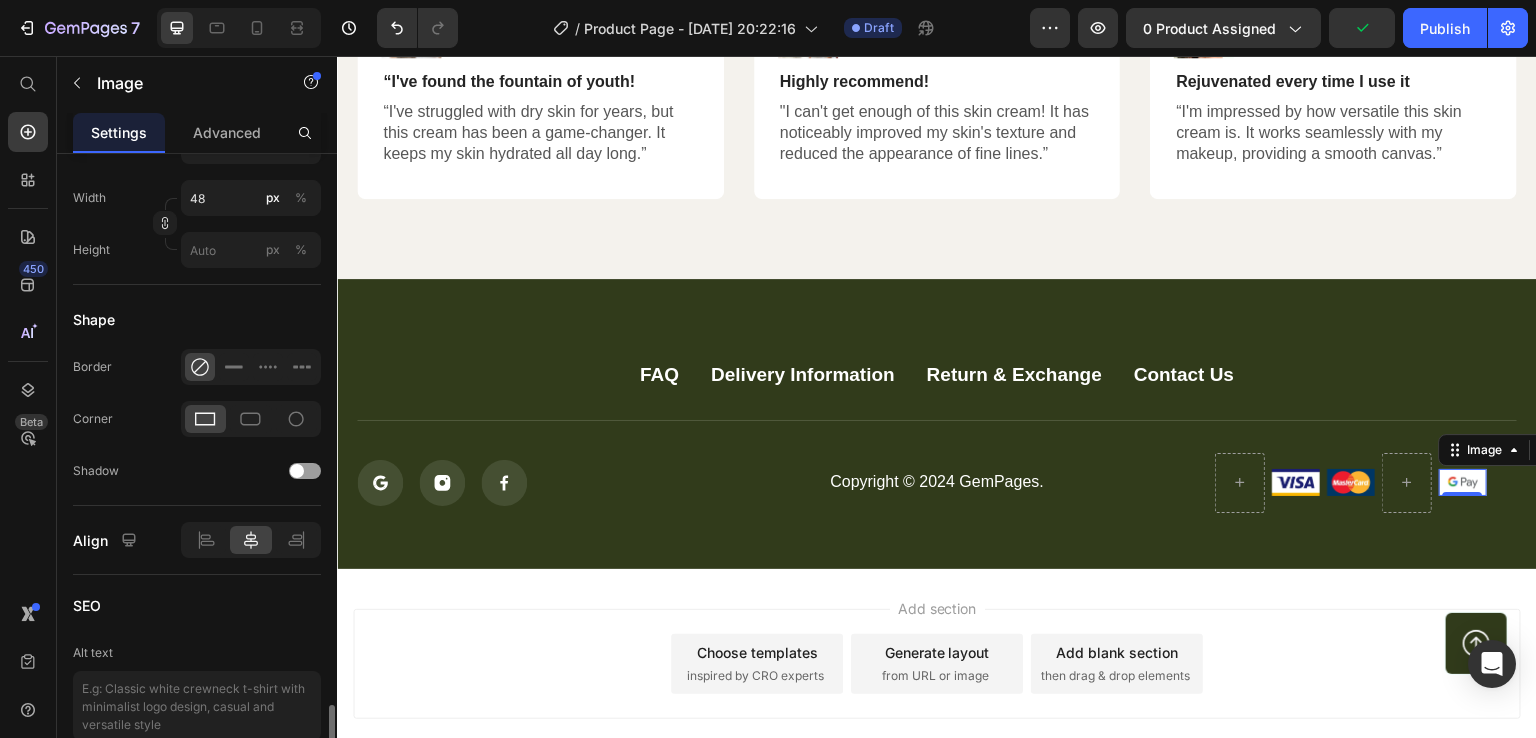 scroll, scrollTop: 880, scrollLeft: 0, axis: vertical 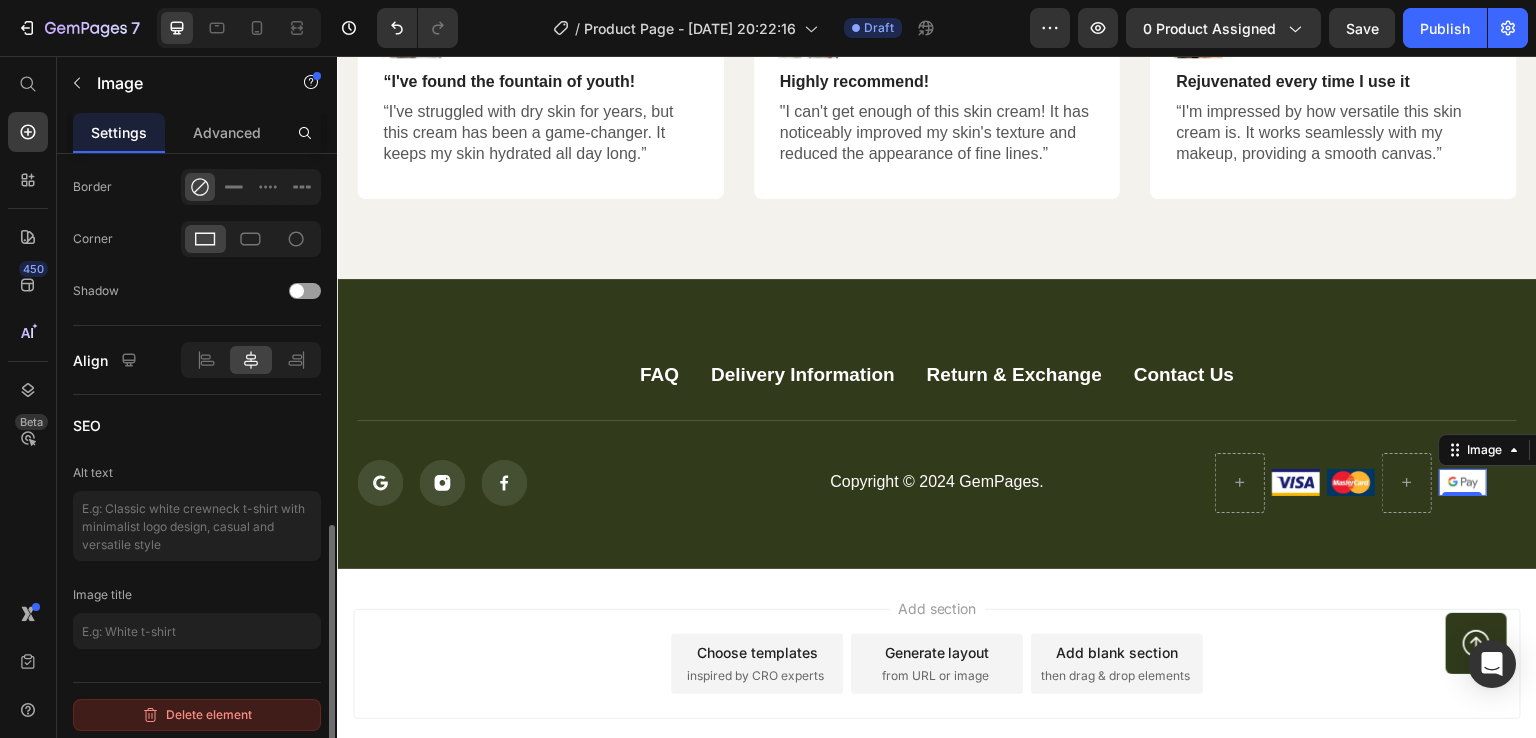 click on "Delete element" at bounding box center [197, 715] 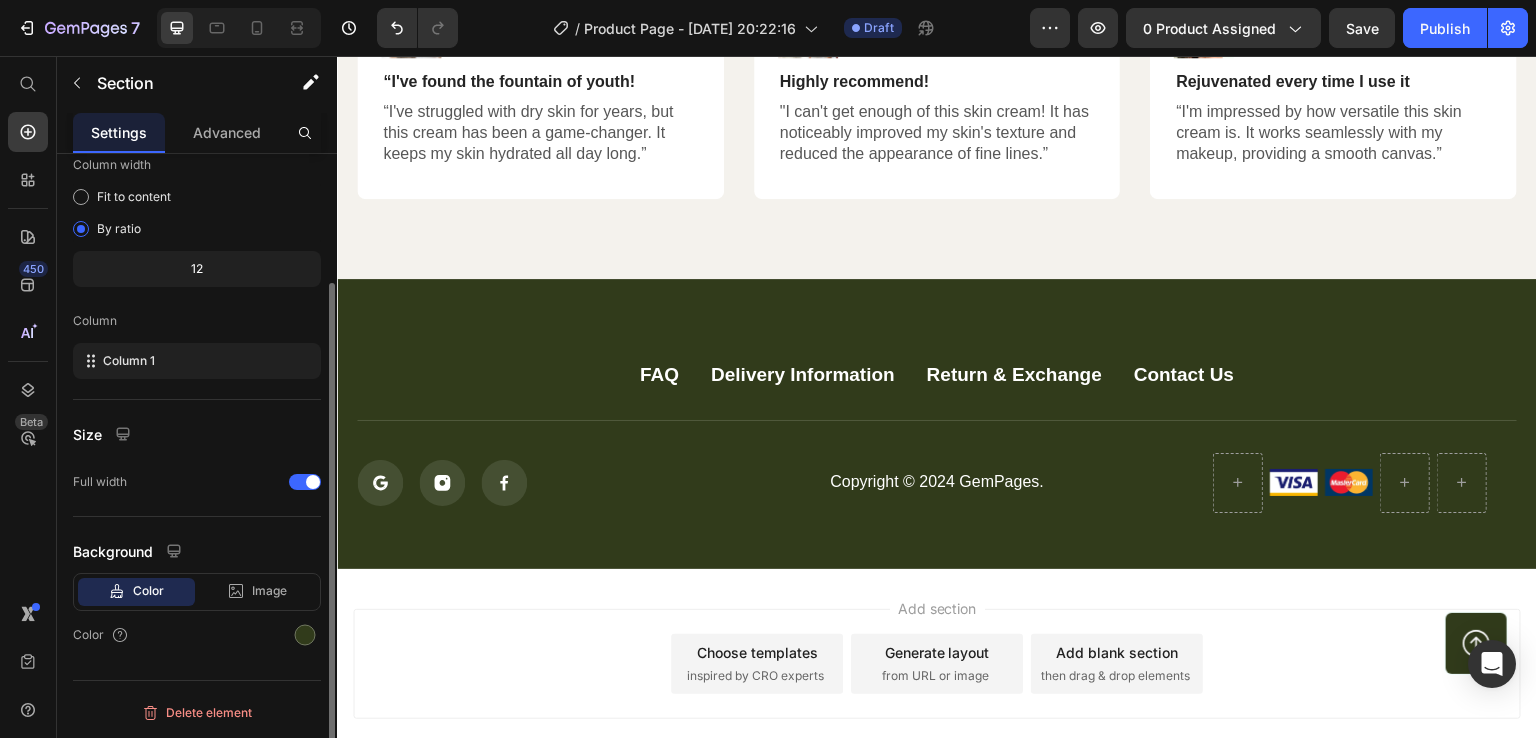 scroll, scrollTop: 0, scrollLeft: 0, axis: both 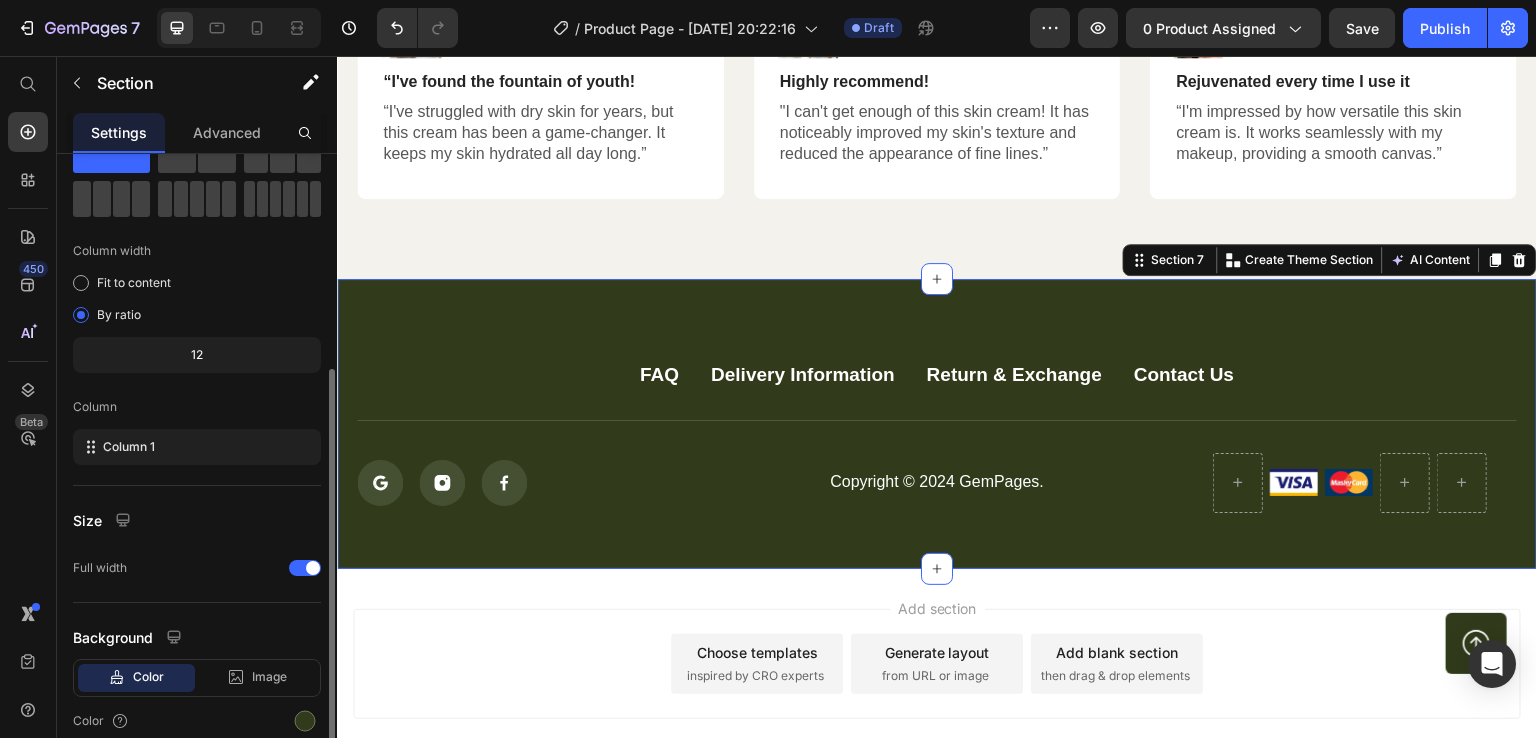 drag, startPoint x: 1284, startPoint y: 546, endPoint x: 1279, endPoint y: 530, distance: 16.763054 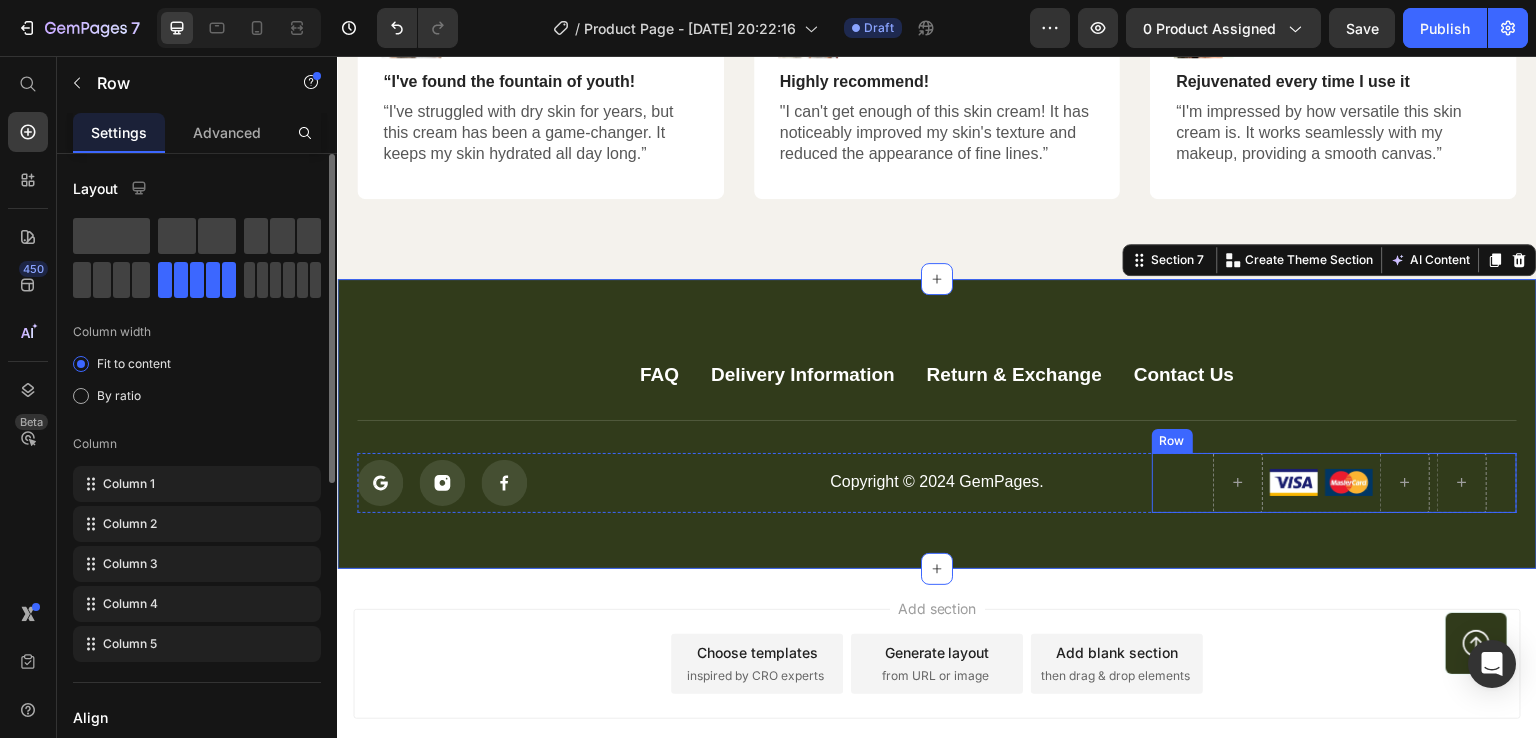 click on "Image Image
Row" at bounding box center [1334, 483] 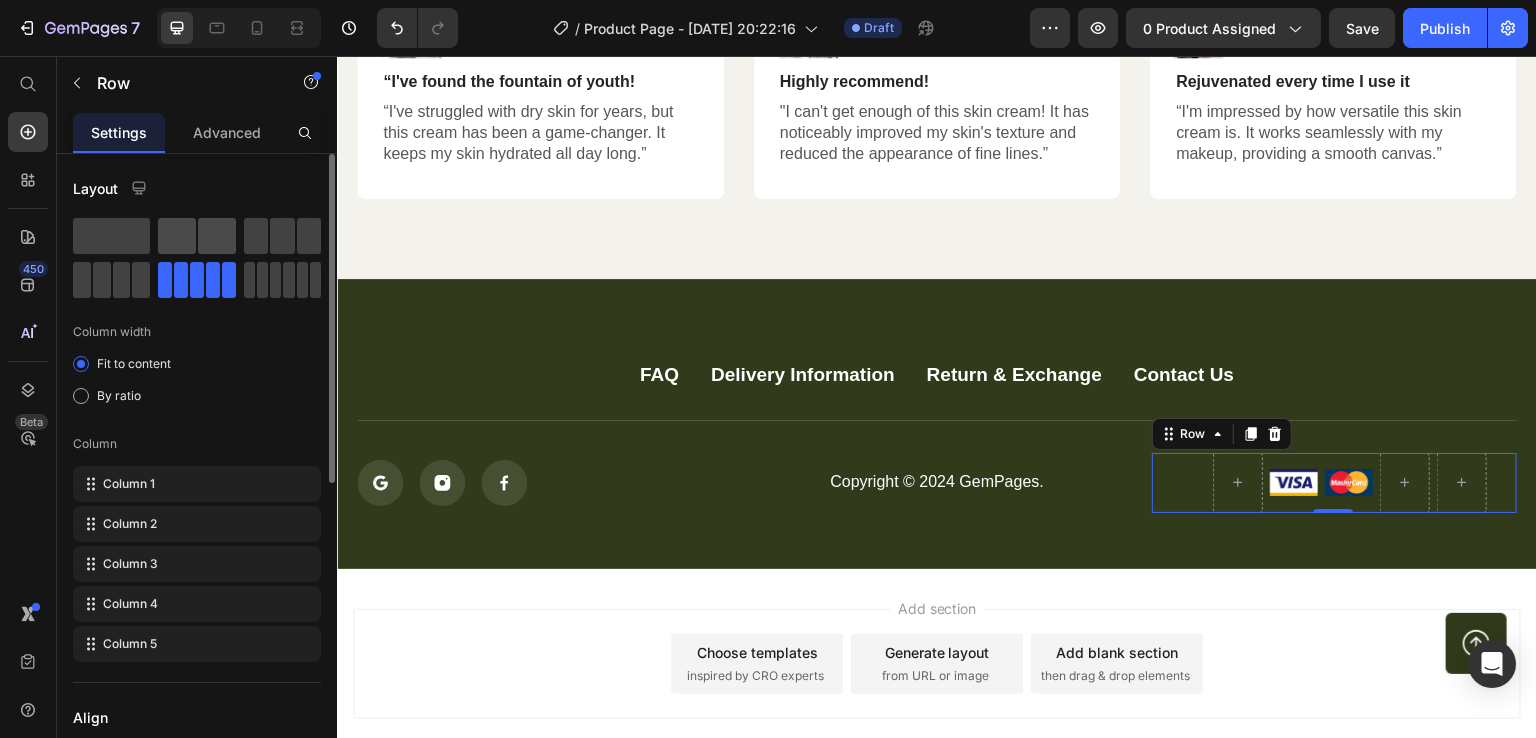 click 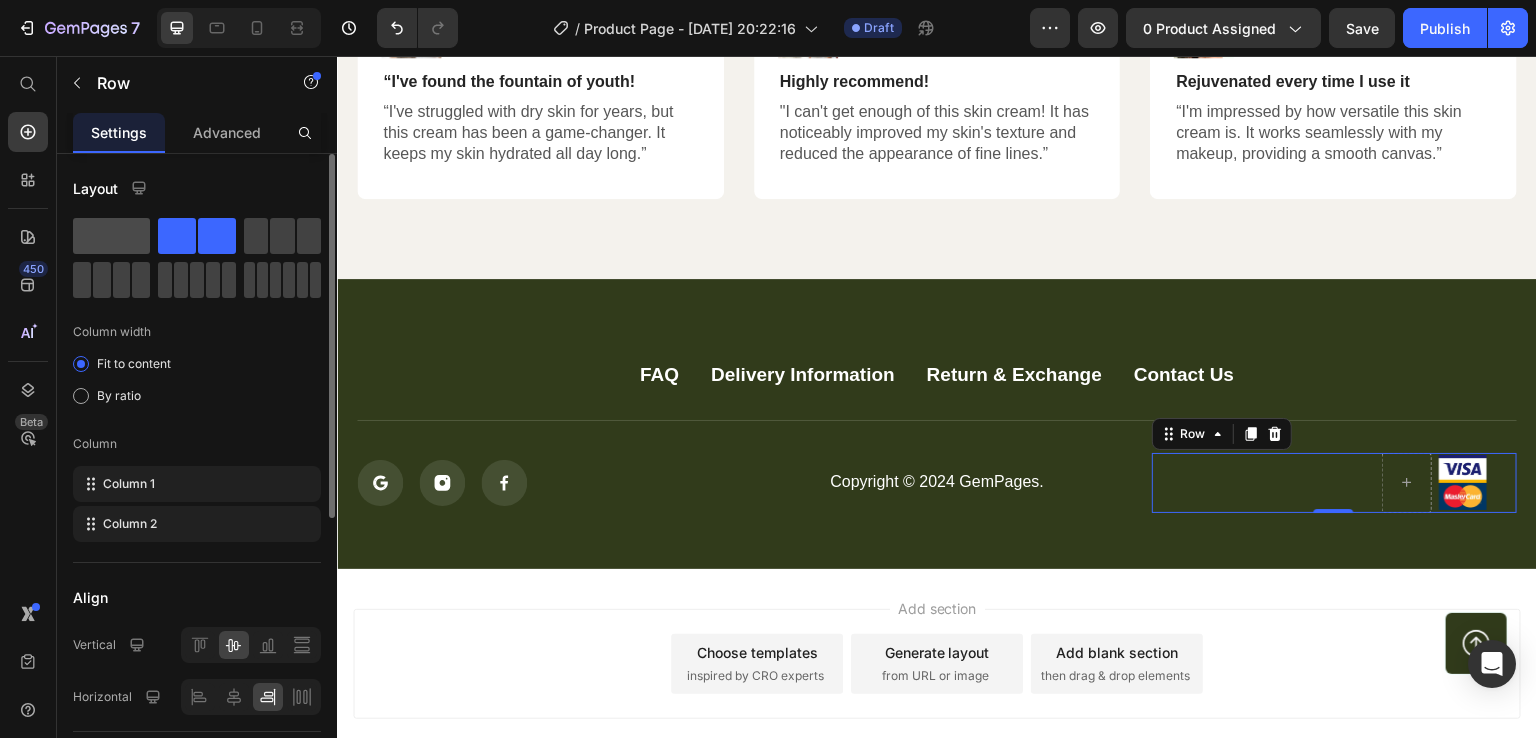 click 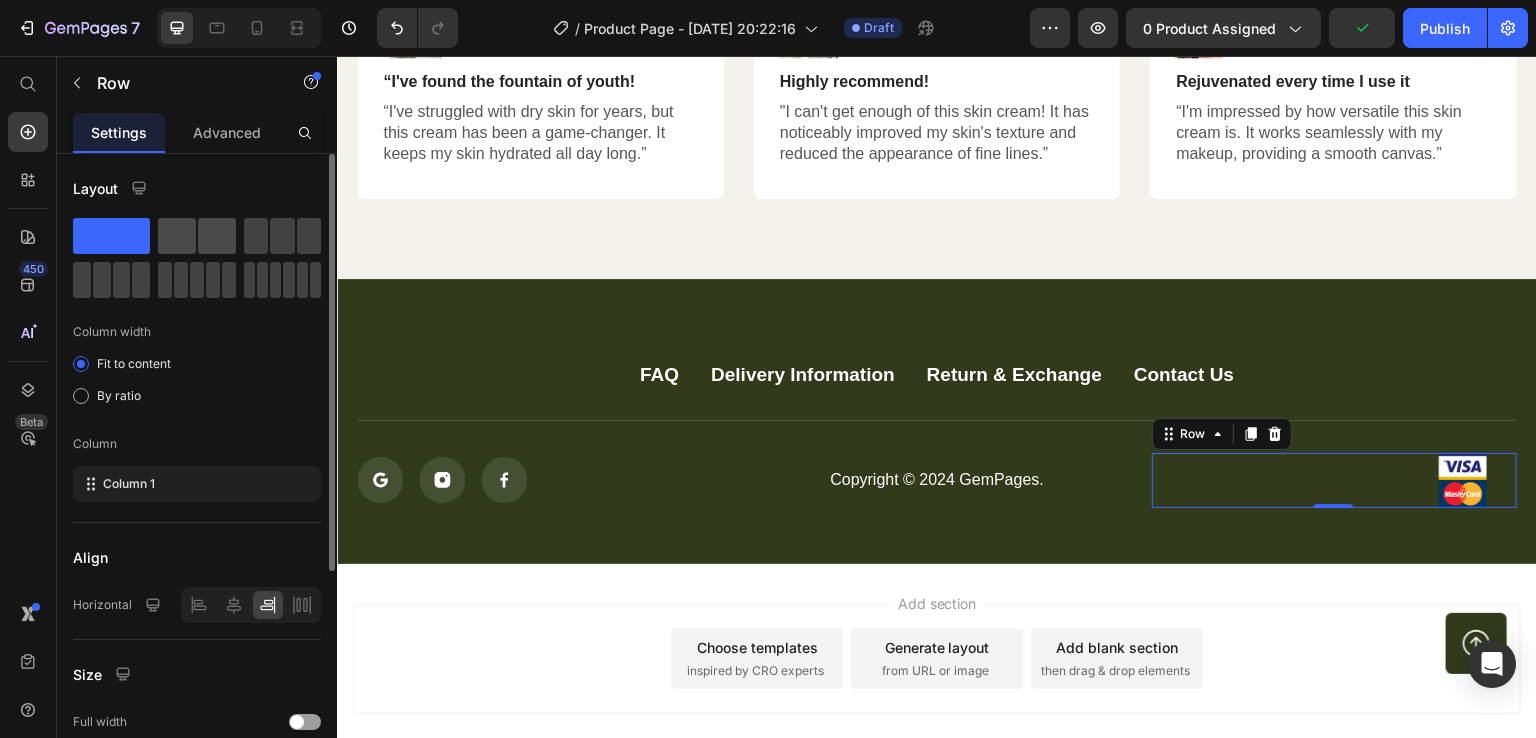 click 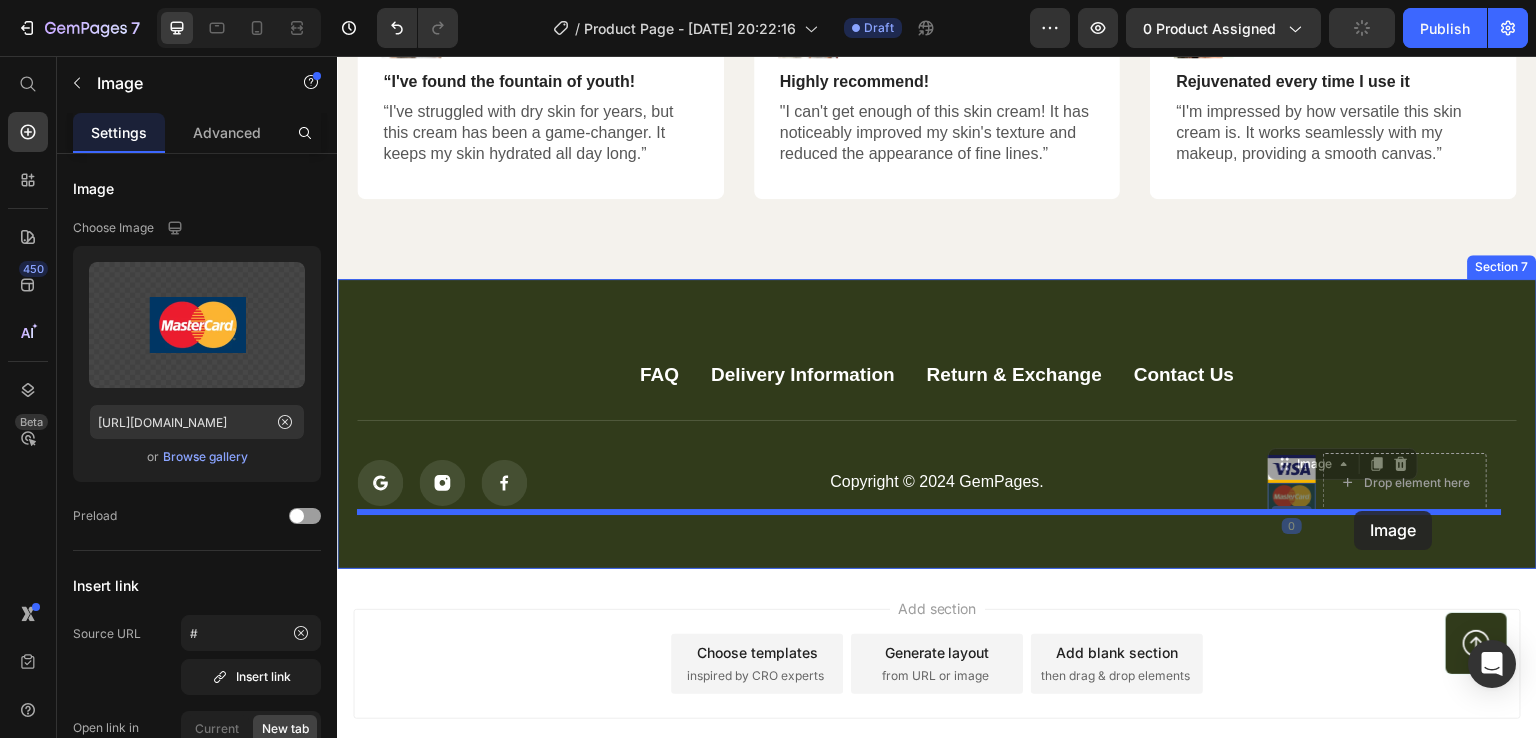 drag, startPoint x: 1270, startPoint y: 494, endPoint x: 1399, endPoint y: 478, distance: 129.98846 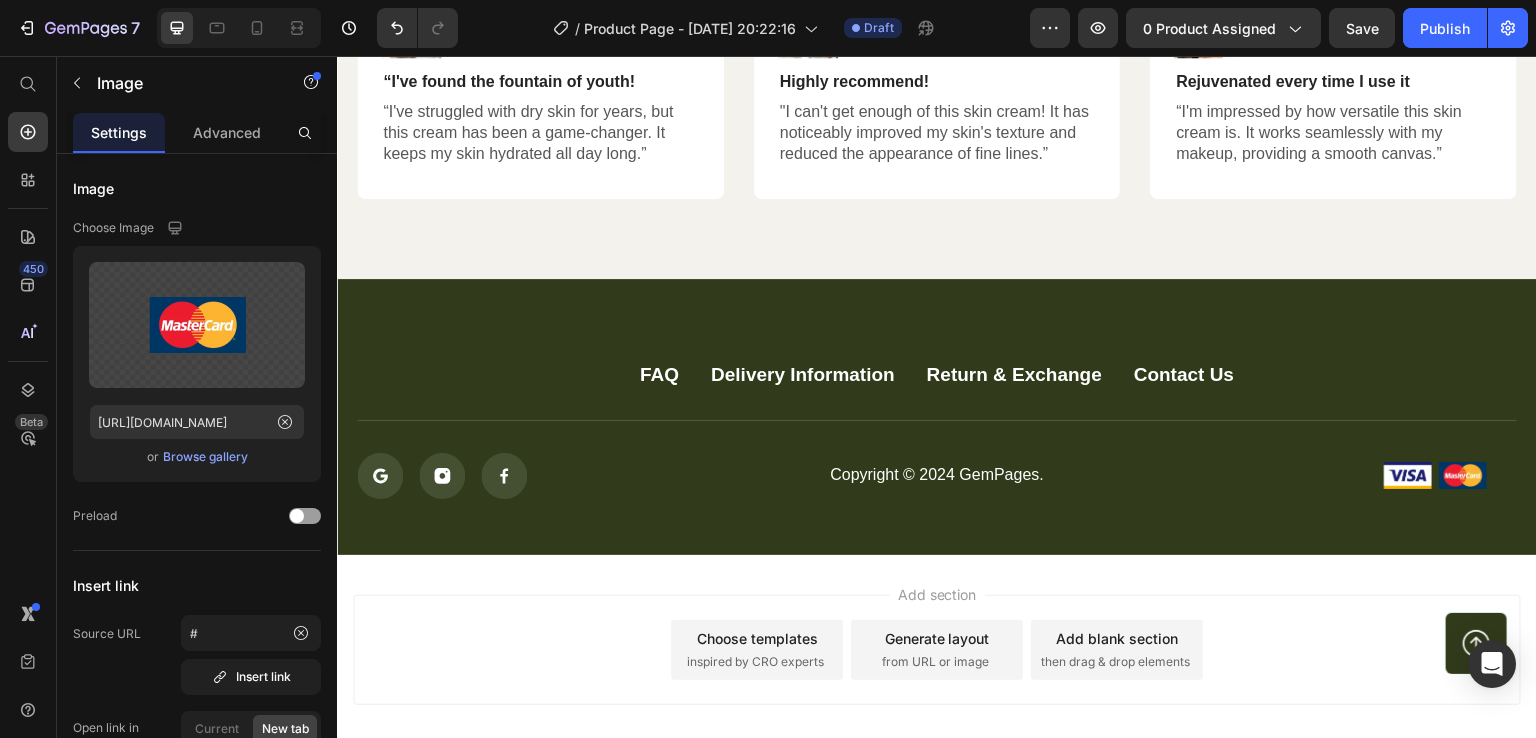 drag, startPoint x: 1324, startPoint y: 647, endPoint x: 1279, endPoint y: 611, distance: 57.628117 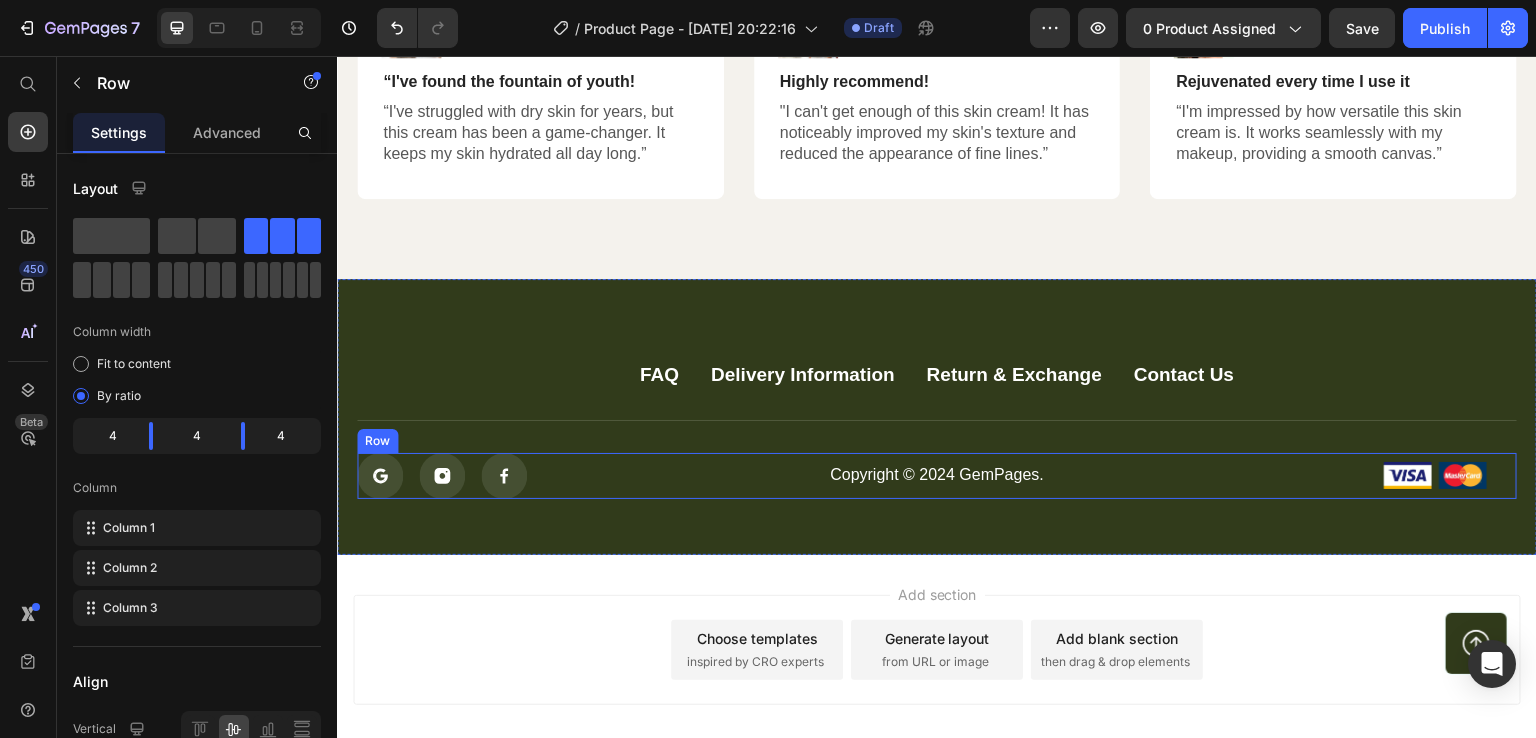 click on "Copyright © 2024 GemPages.  Text block" at bounding box center [936, 476] 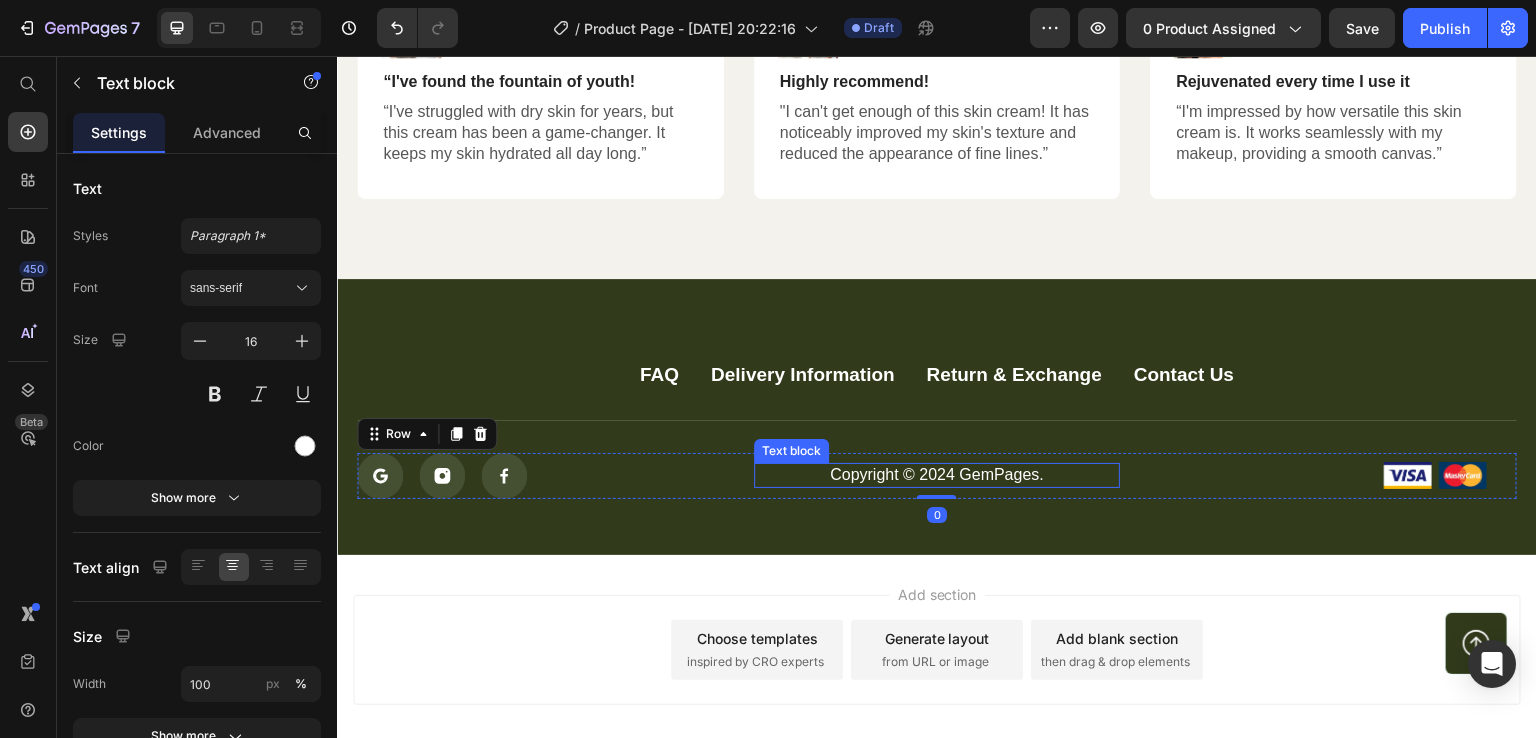 click on "Copyright © 2024 GemPages." at bounding box center [936, 475] 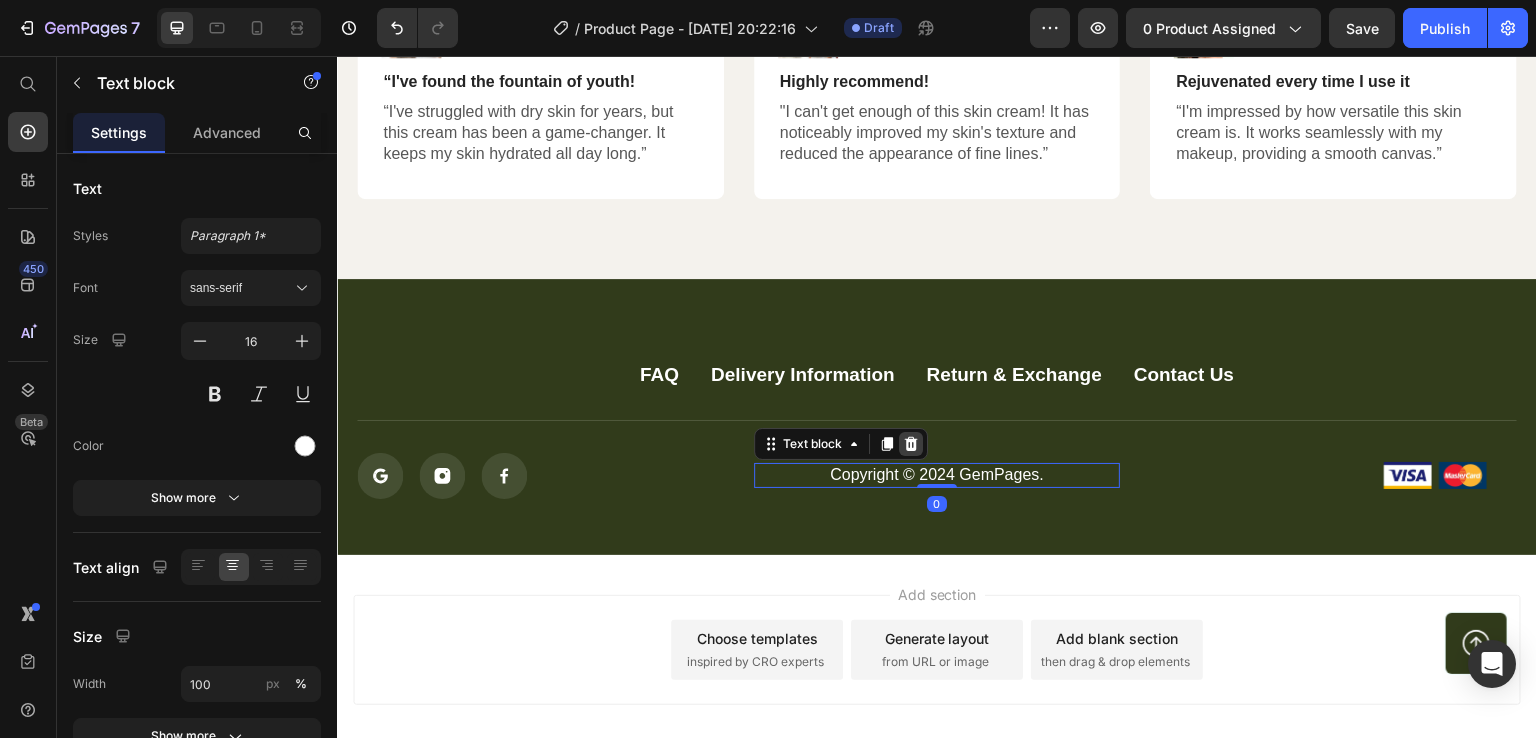 click 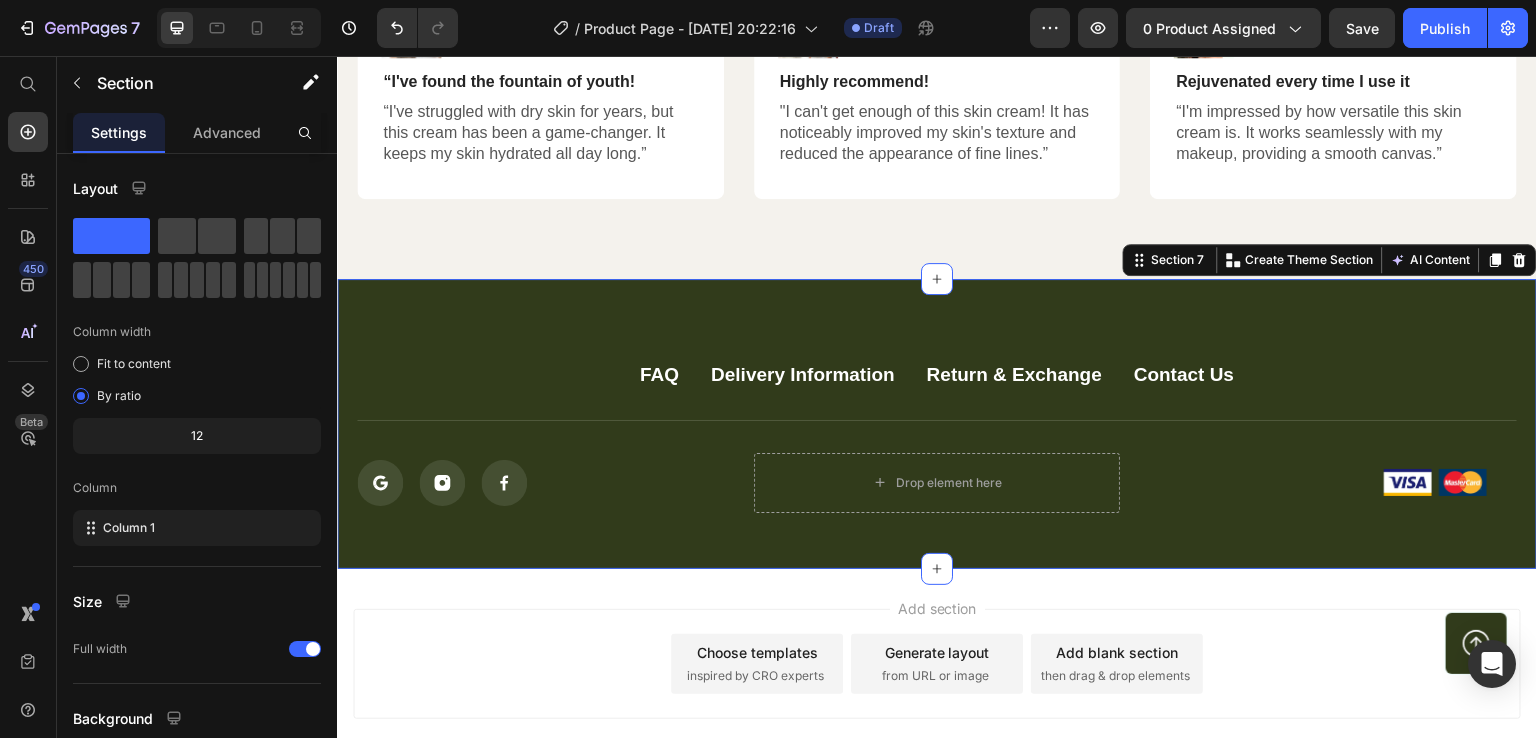 drag, startPoint x: 661, startPoint y: 441, endPoint x: 615, endPoint y: 418, distance: 51.42956 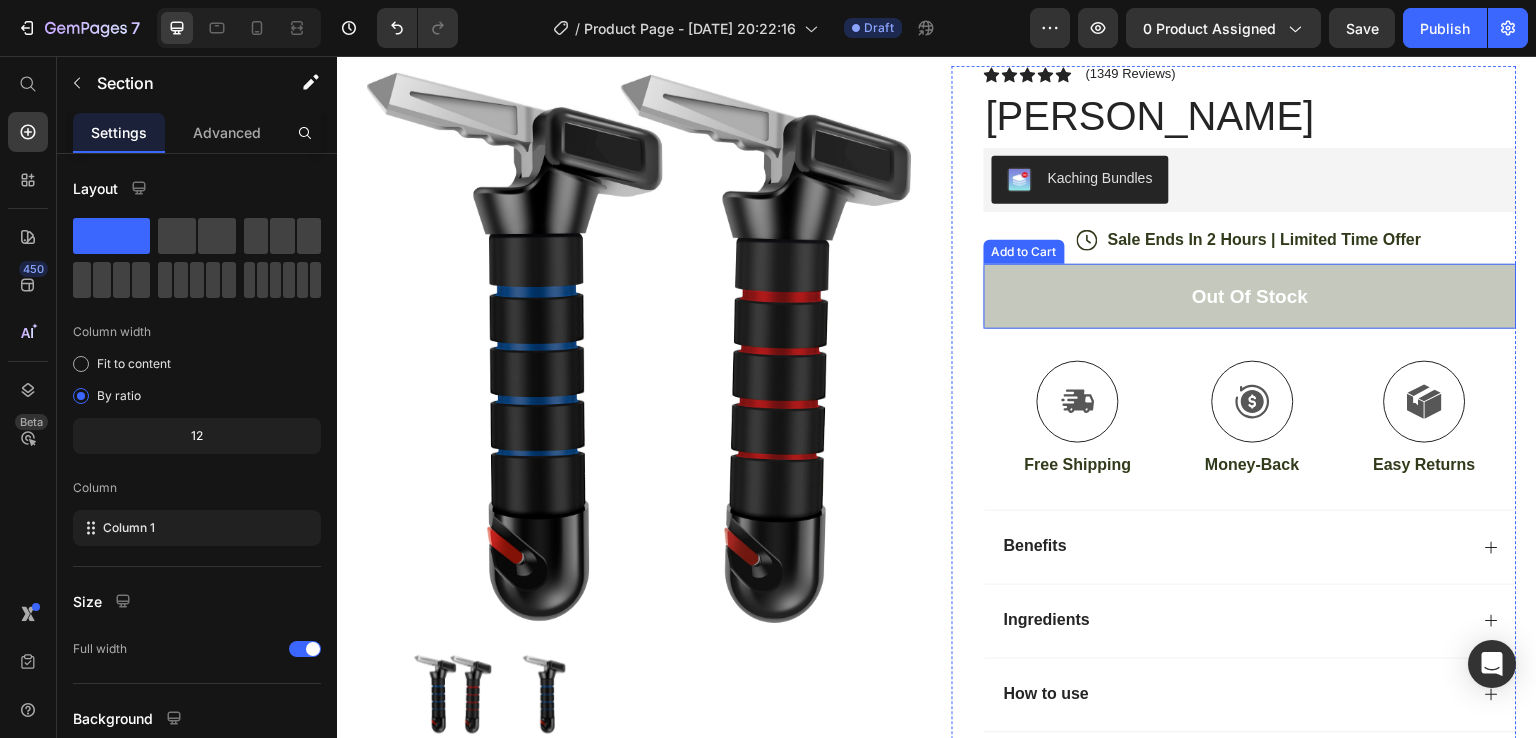 scroll, scrollTop: 0, scrollLeft: 0, axis: both 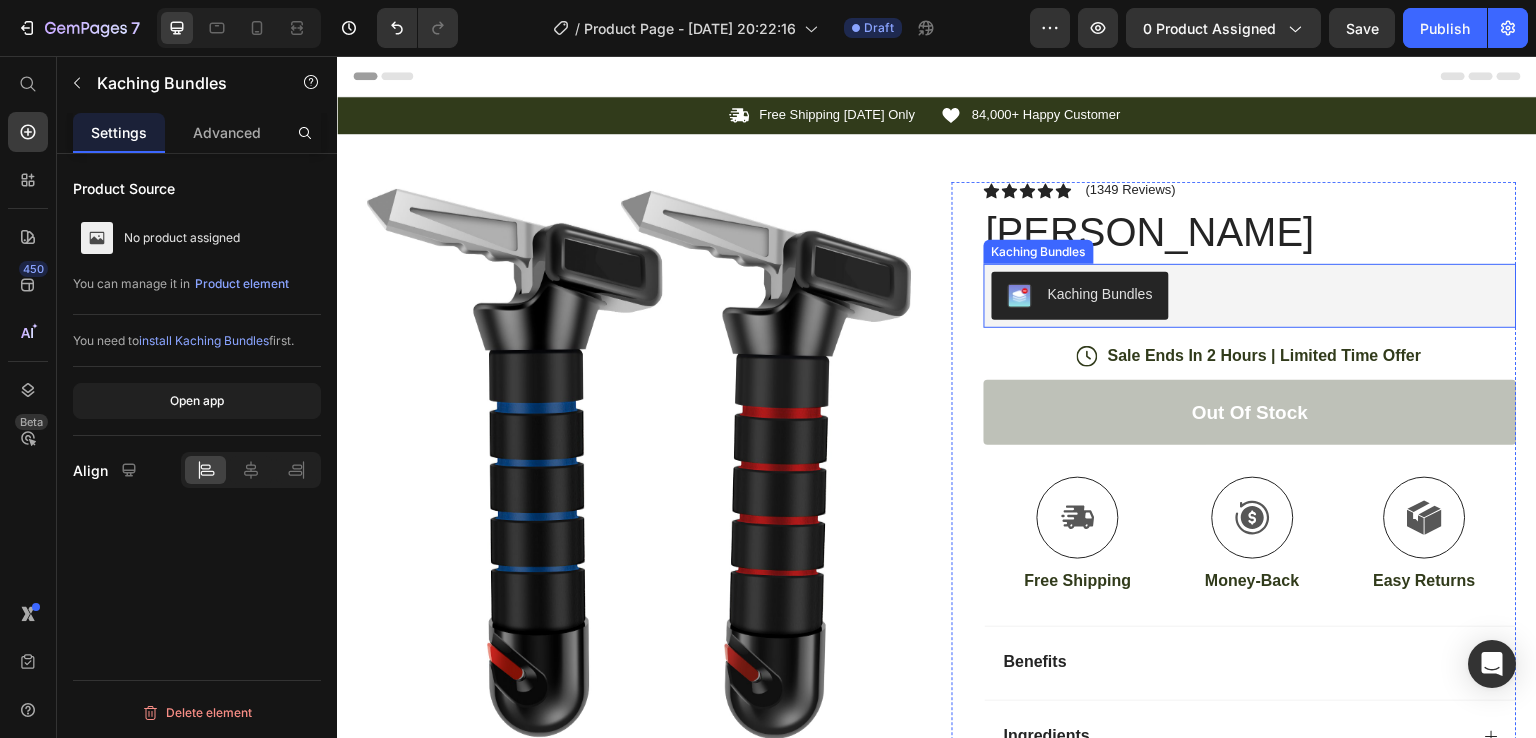 click on "Kaching Bundles" at bounding box center [1100, 294] 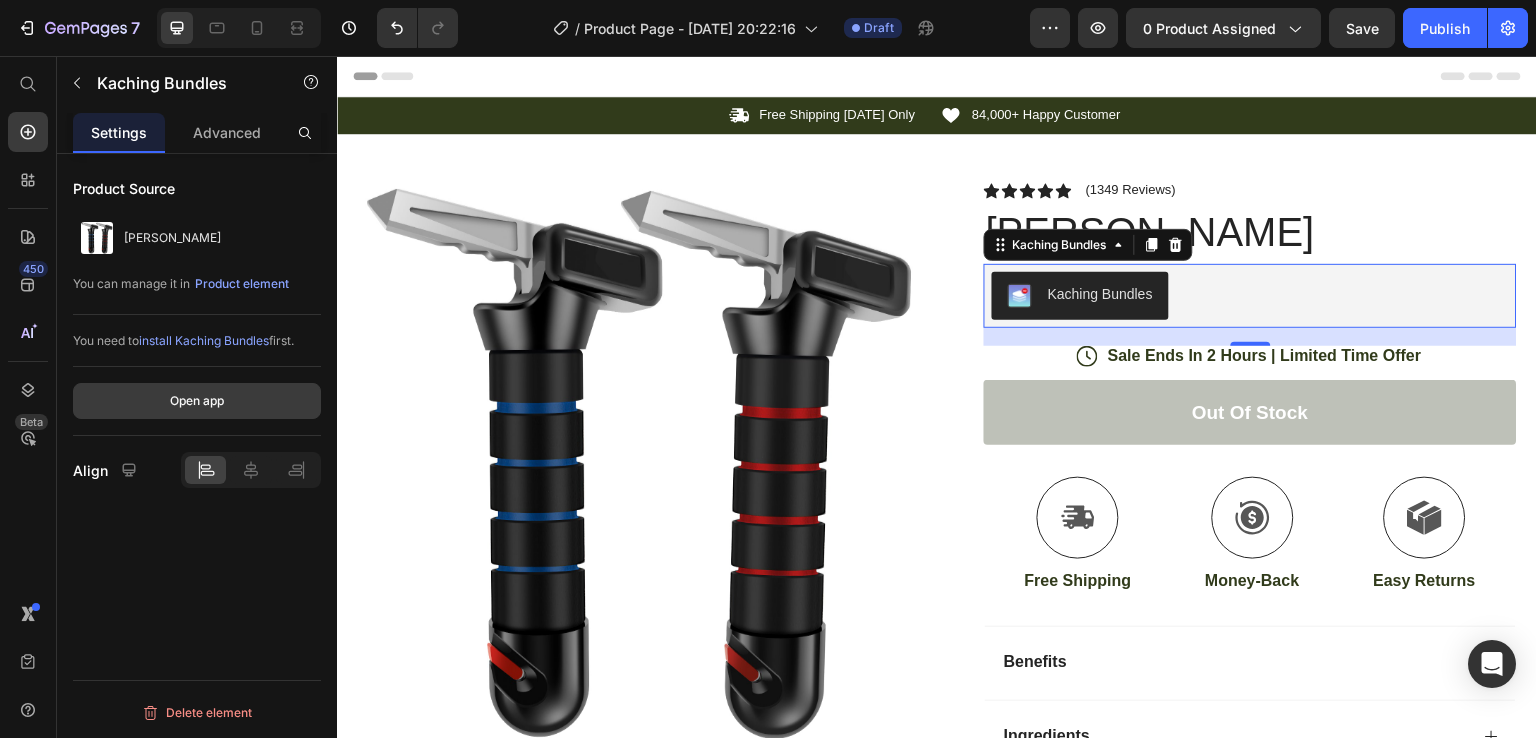 click on "Open app" at bounding box center (197, 401) 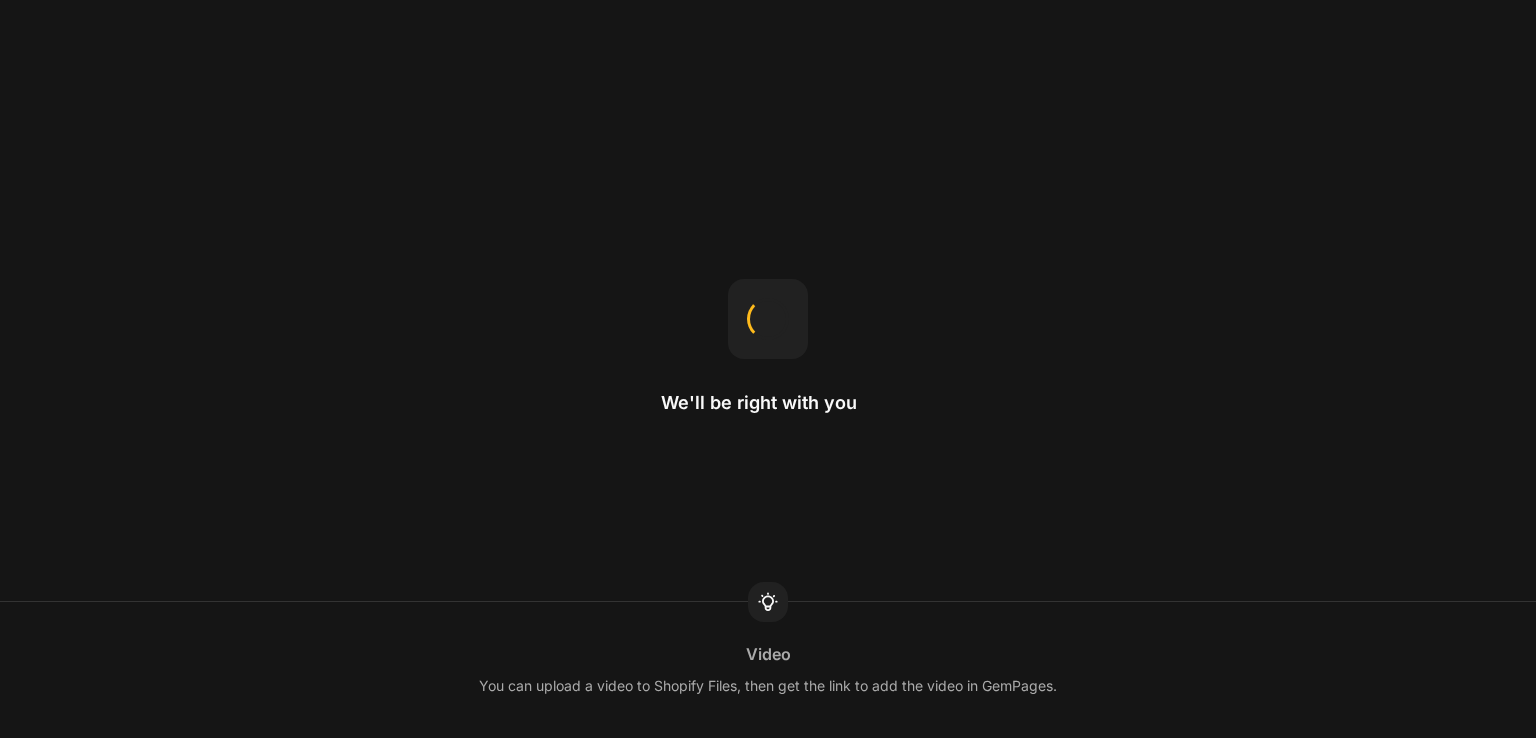 scroll, scrollTop: 0, scrollLeft: 0, axis: both 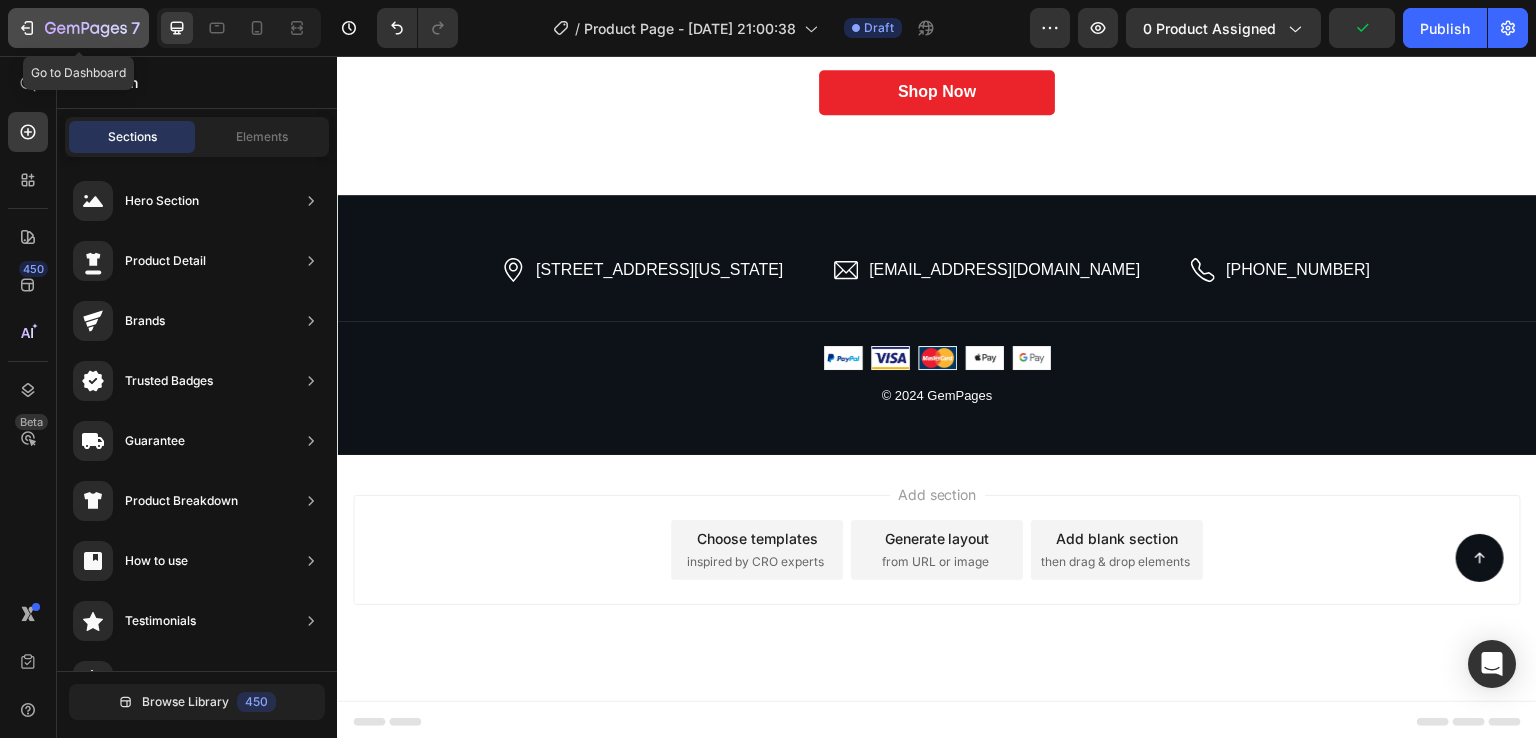 click on "7" at bounding box center (78, 28) 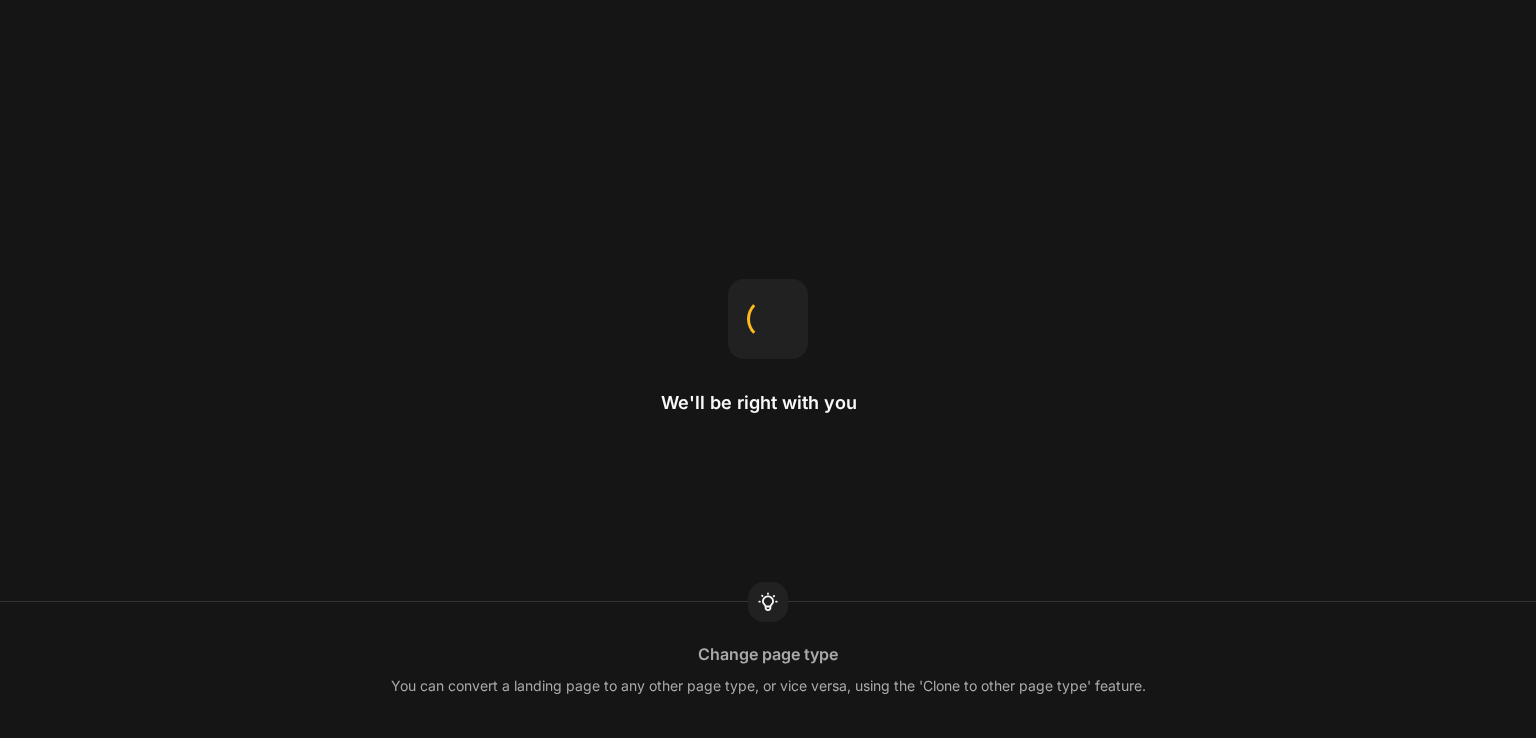 scroll, scrollTop: 0, scrollLeft: 0, axis: both 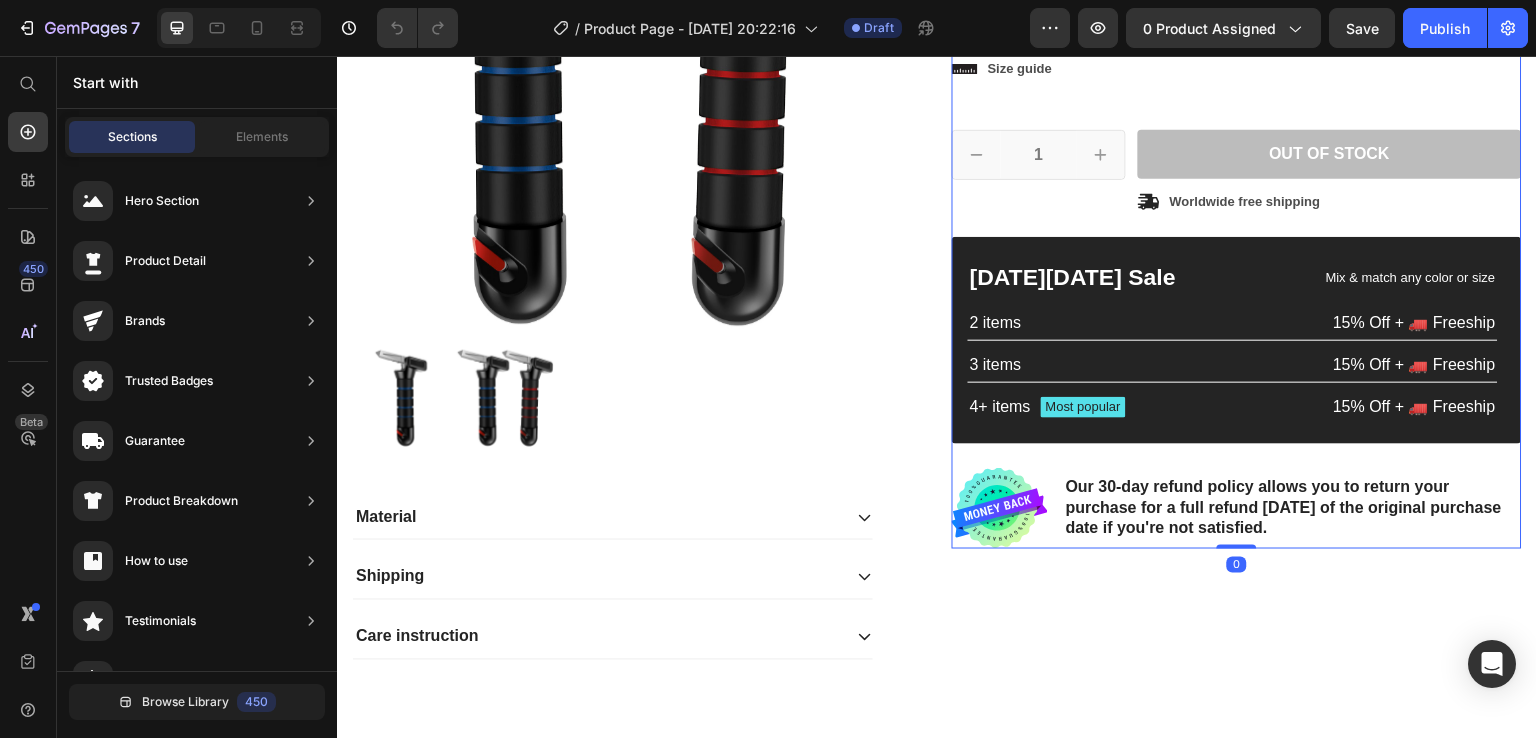 click on "Icon Icon Icon Icon Icon Icon List 2,500+ Verified Reviews! Text Block Row 0% off Product Badge Araç Bastonu Product Title Icon Icon Icon Icon Icon Icon List 2,500+ Verified Reviews! Text Block Row 0.00TL Product Price 0.00TL Product Price 0% off Product Badge Row This product has only default variant Product Variants & Swatches This product has only default variant Product Variants & Swatches
Icon Size guide Text Block Row 1 Product Quantity Row Out of stock Add to Cart
Icon Worldwide free shipping Text Block Row Row Black Friday Sale Text Block Mix & match any color or size Text Block Row 2 items Text Block 15% Off + 🚛 Freeship Text Block Row 3 items Text Block 15% Off + 🚛 Freeship Text Block Row 4+ items Text Block Most popular Text Block Row 15% Off + 🚛 Freeship Text Block Row Row Image Our 30-day refund policy allows you to return your purchase for a full refund within 30 days of the original purchase date if you're not satisfied. Text Block Row" at bounding box center [1237, 179] 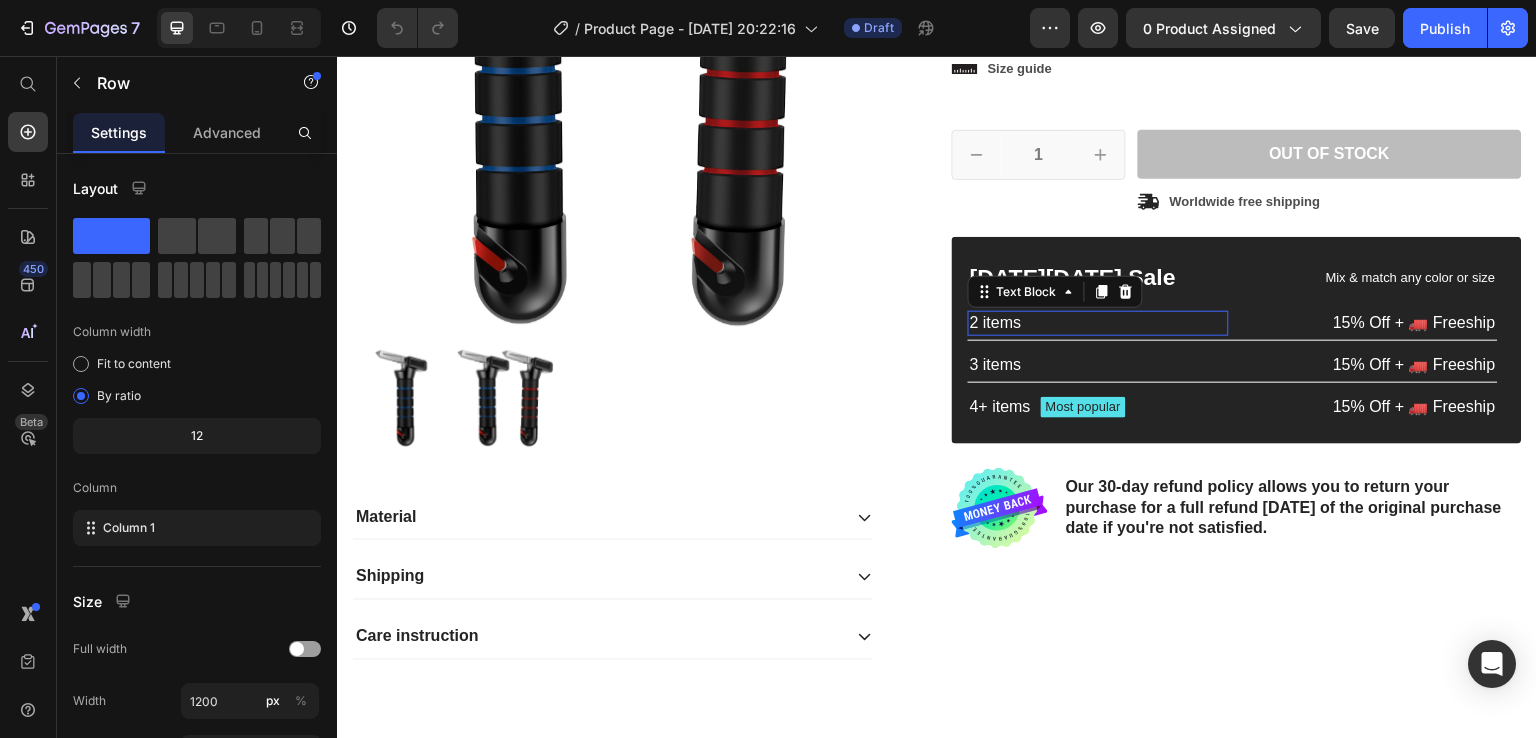 click on "2 items" at bounding box center (1098, 323) 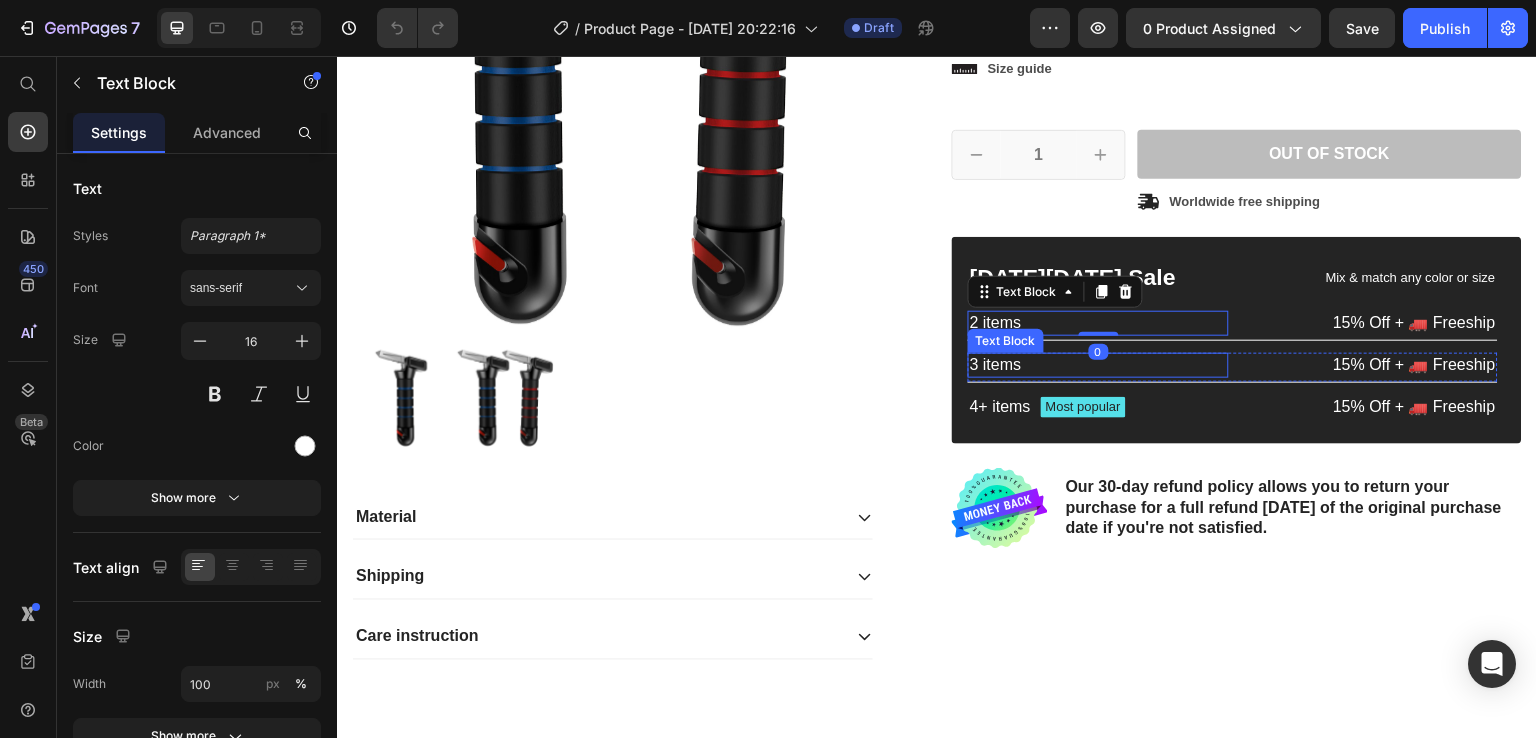 click on "3 items" at bounding box center (1098, 365) 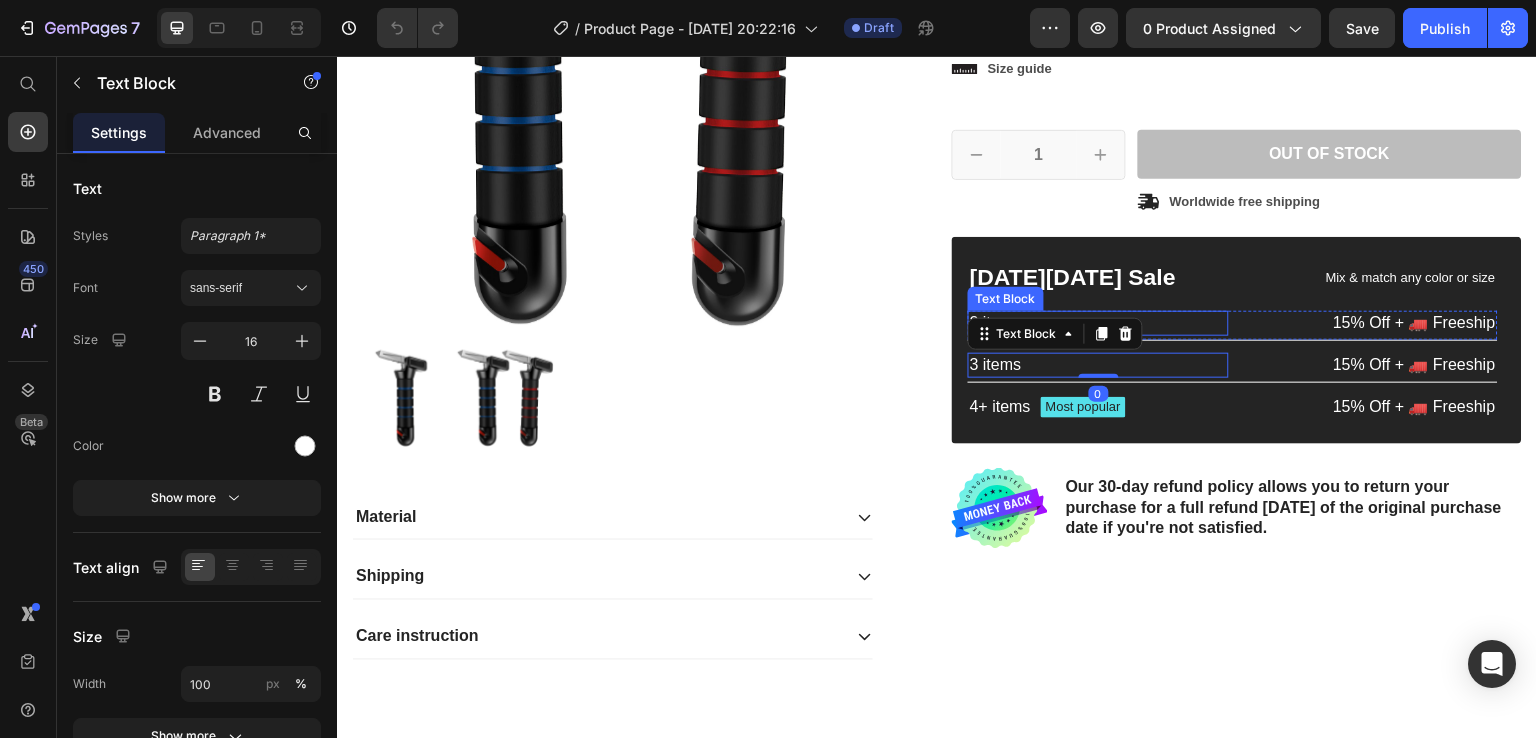 click on "2 items" at bounding box center (1098, 323) 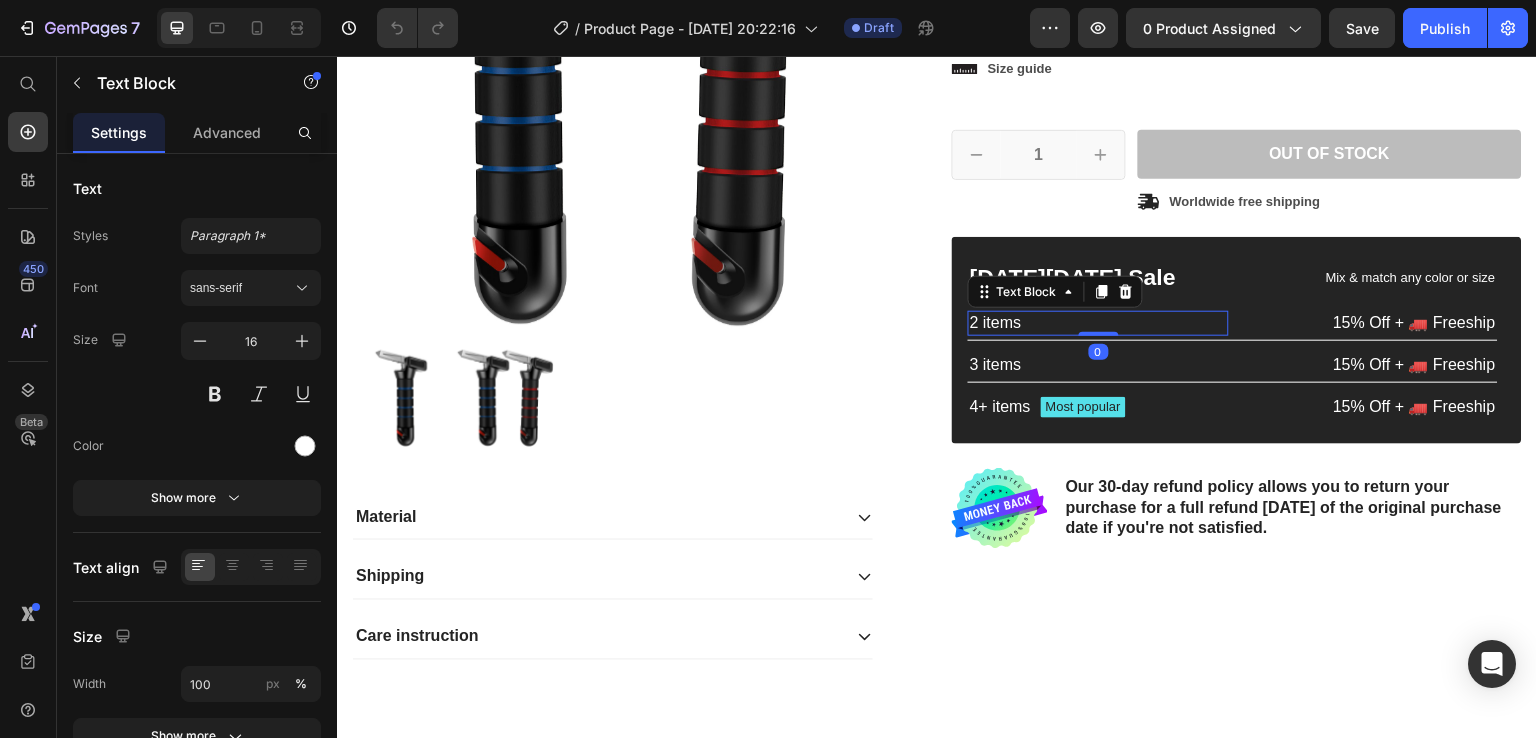 click on "2 items" at bounding box center [1098, 323] 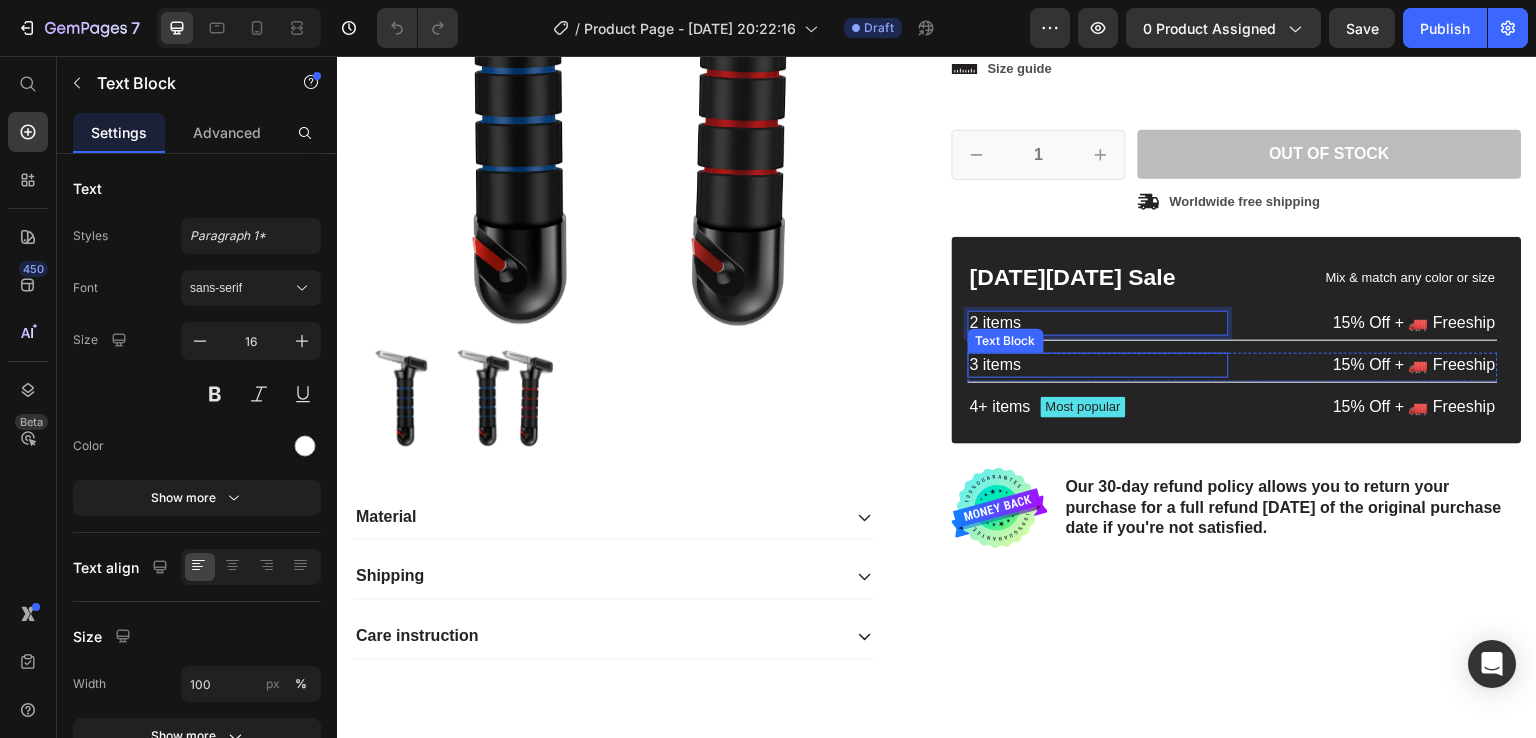 click on "3 items" at bounding box center [1098, 365] 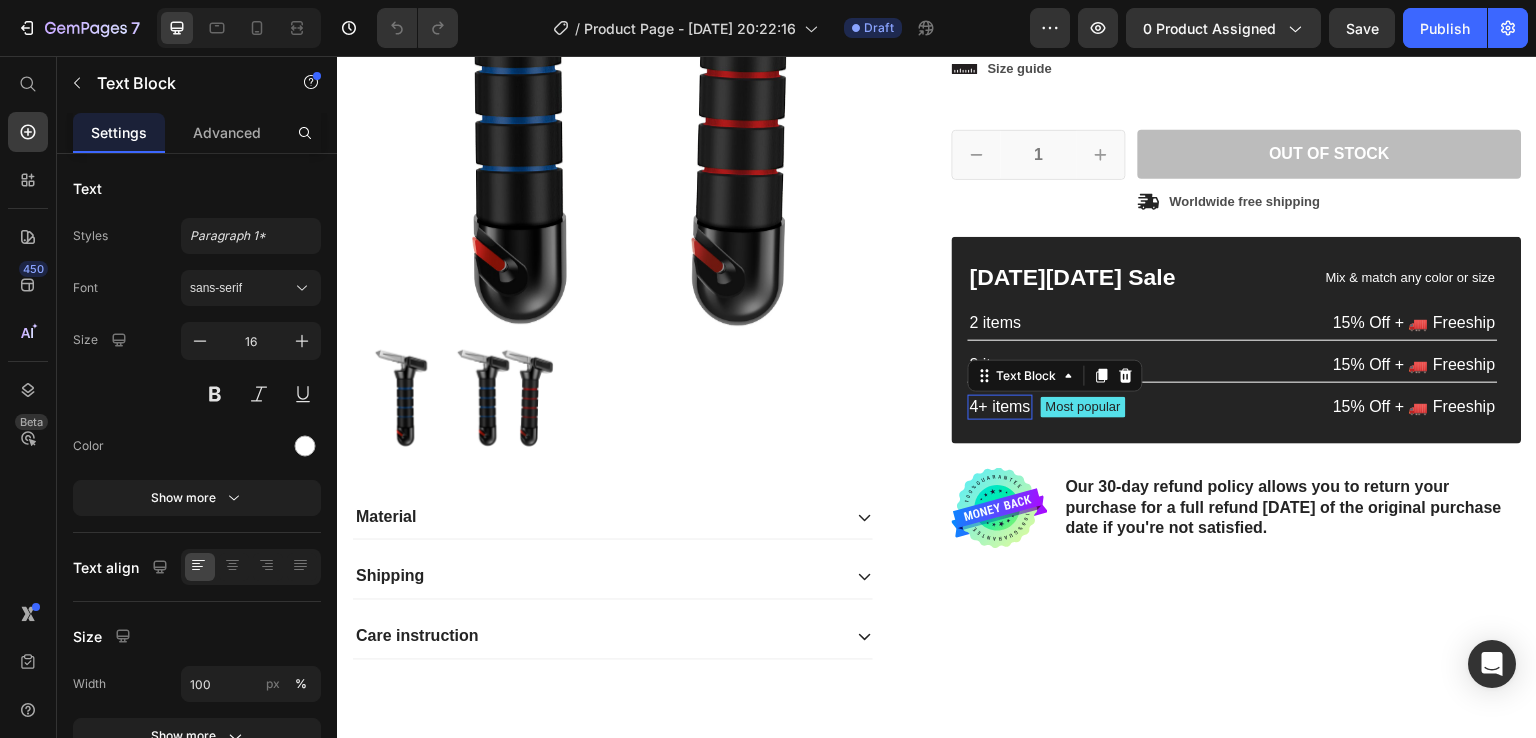 click on "4+ items" at bounding box center [1000, 407] 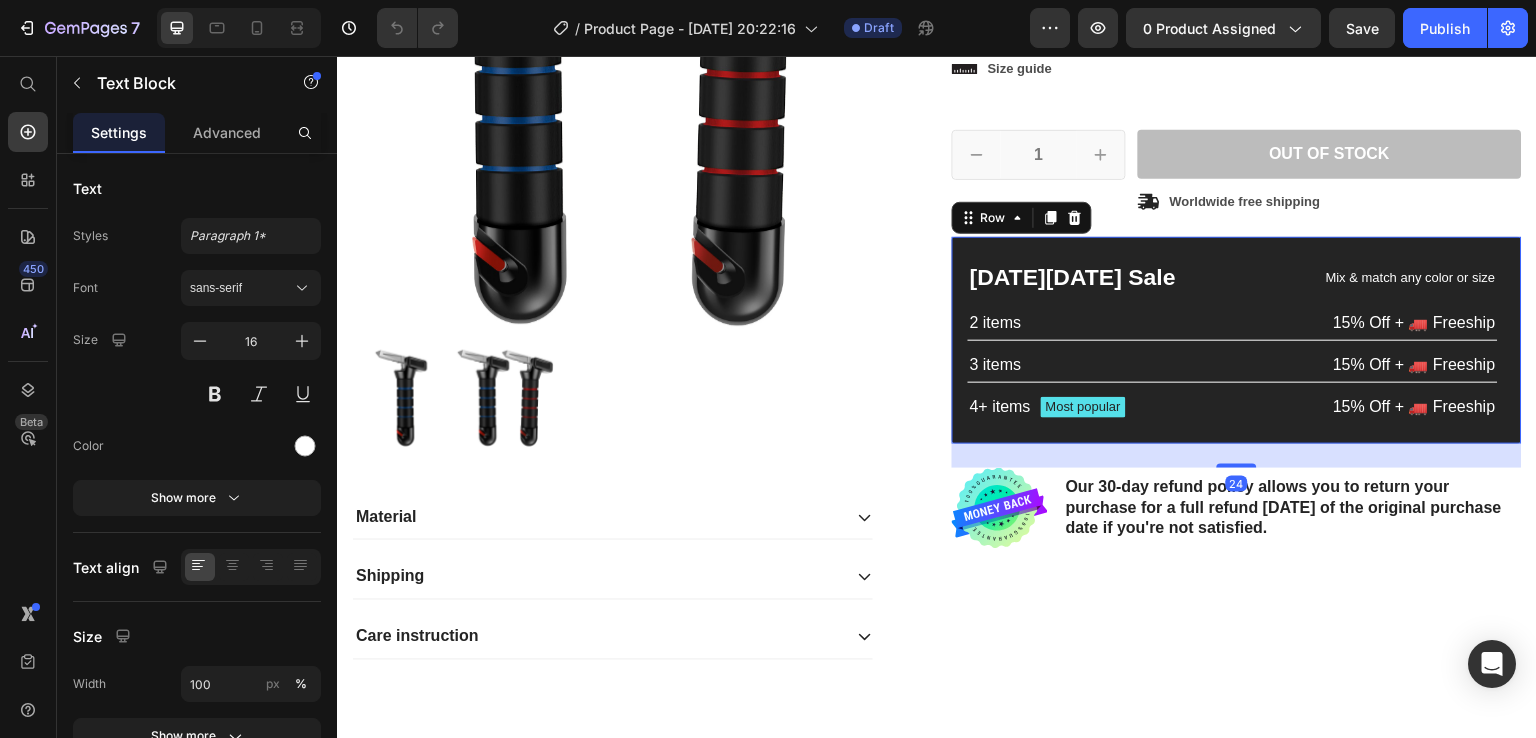 click on "Black Friday Sale Text Block Mix & match any color or size Text Block Row 2 items Text Block 15% Off + 🚛 Freeship Text Block Row 3 items Text Block 15% Off + 🚛 Freeship Text Block Row 4+ items Text Block Most popular Text Block Row 15% Off + 🚛 Freeship Text Block Row Row   24" at bounding box center (1237, 340) 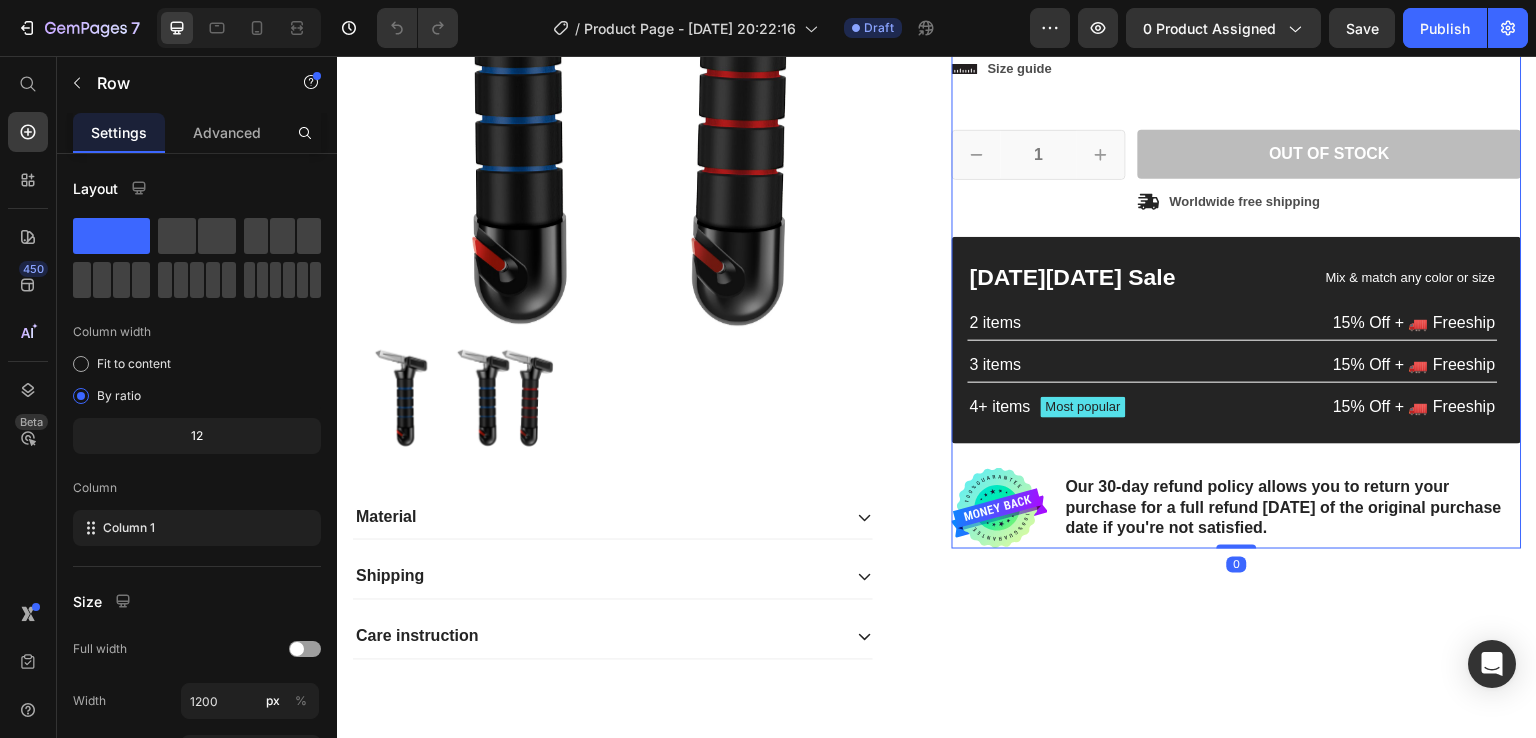 click on "Icon Icon Icon Icon Icon Icon List 2,500+ Verified Reviews! Text Block Row 0% off Product Badge Araç Bastonu Product Title Icon Icon Icon Icon Icon Icon List 2,500+ Verified Reviews! Text Block Row 0.00TL Product Price 0.00TL Product Price 0% off Product Badge Row This product has only default variant Product Variants & Swatches This product has only default variant Product Variants & Swatches
Icon Size guide Text Block Row 1 Product Quantity Row Out of stock Add to Cart
Icon Worldwide free shipping Text Block Row Row Black Friday Sale Text Block Mix & match any color or size Text Block Row 2 items Text Block 15% Off + 🚛 Freeship Text Block Row 3 items Text Block 15% Off + 🚛 Freeship Text Block Row 4+ items Text Block Most popular Text Block Row 15% Off + 🚛 Freeship Text Block Row Row Image Our 30-day refund policy allows you to return your purchase for a full refund within 30 days of the original purchase date if you're not satisfied. Text Block Row" at bounding box center [1237, 179] 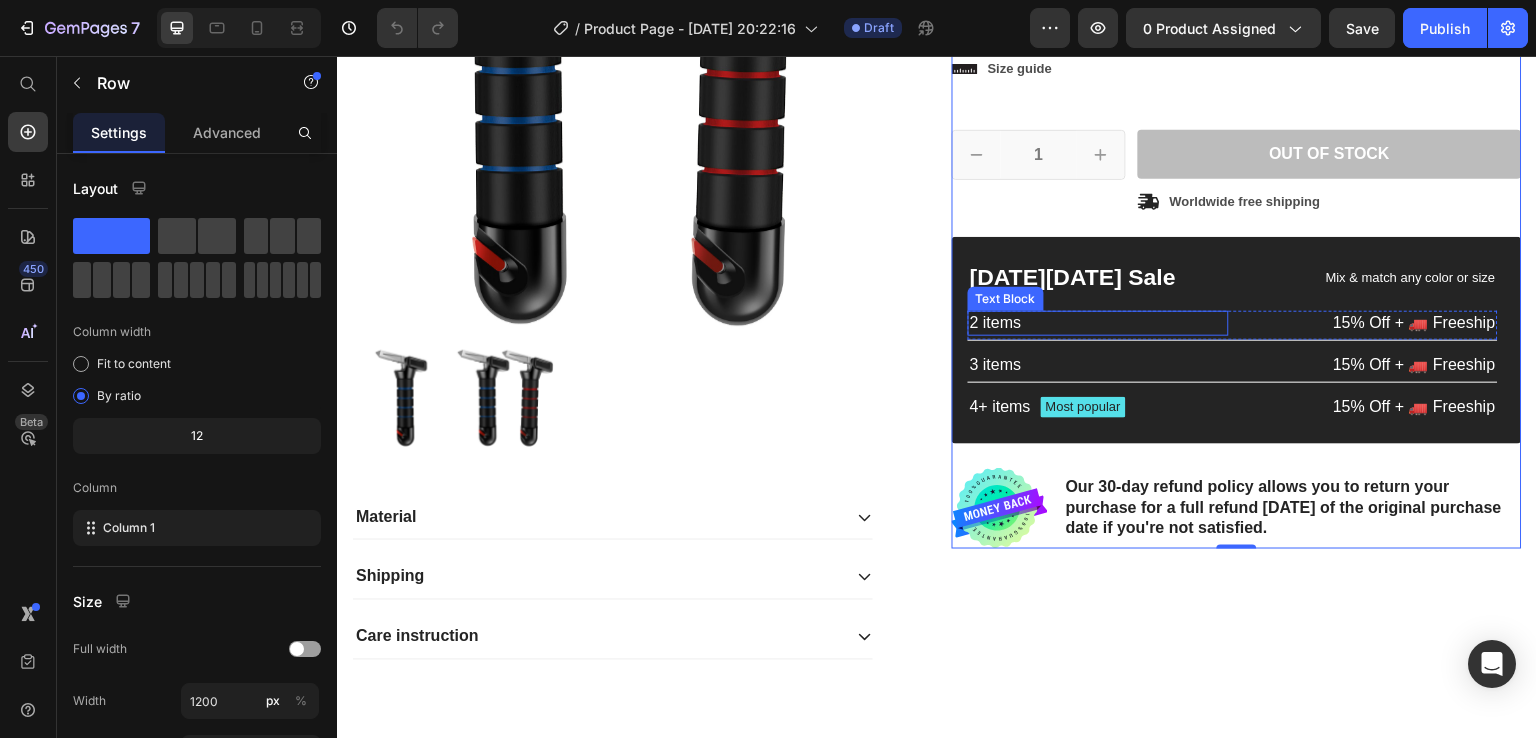 click on "2 items" at bounding box center [1098, 323] 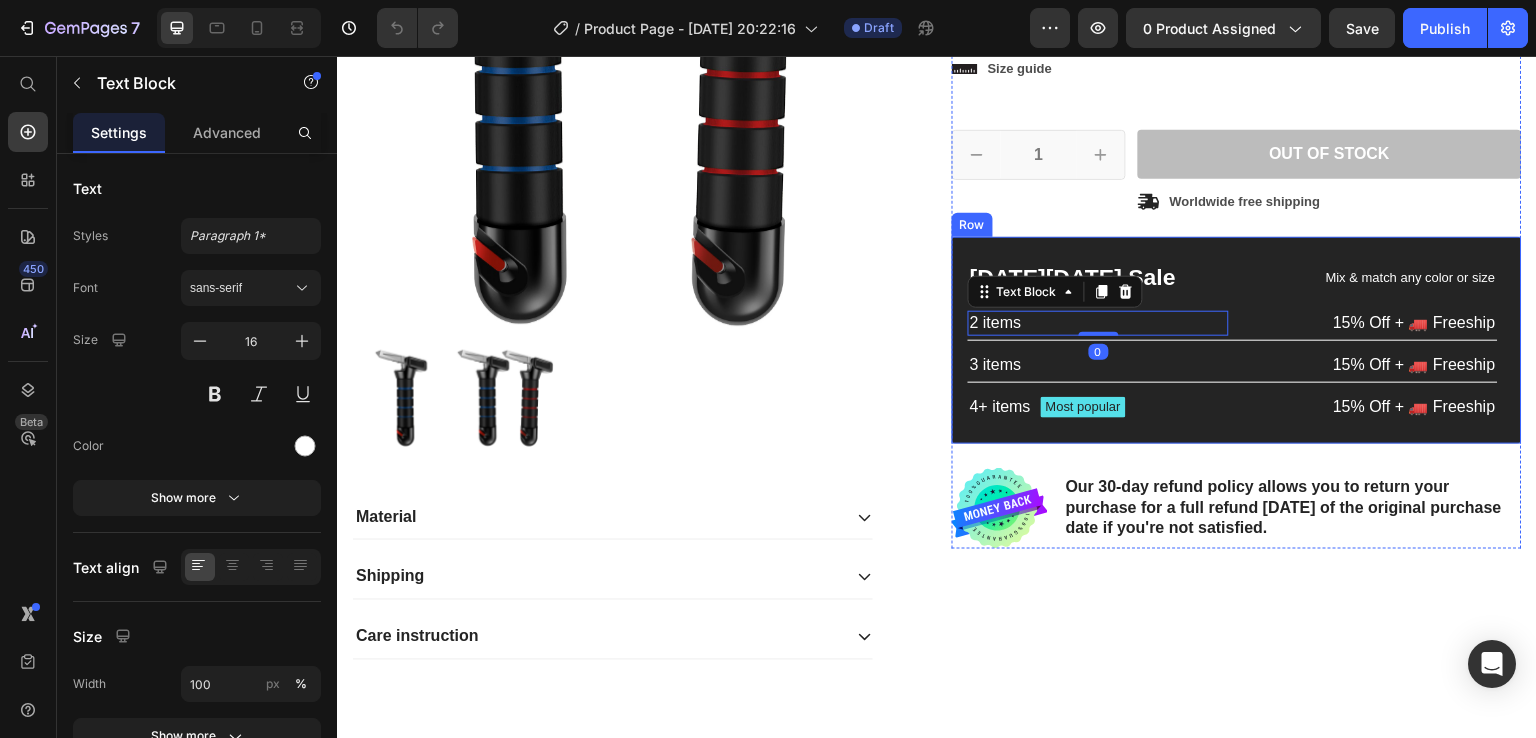 click on "Black Friday Sale" at bounding box center (1098, 278) 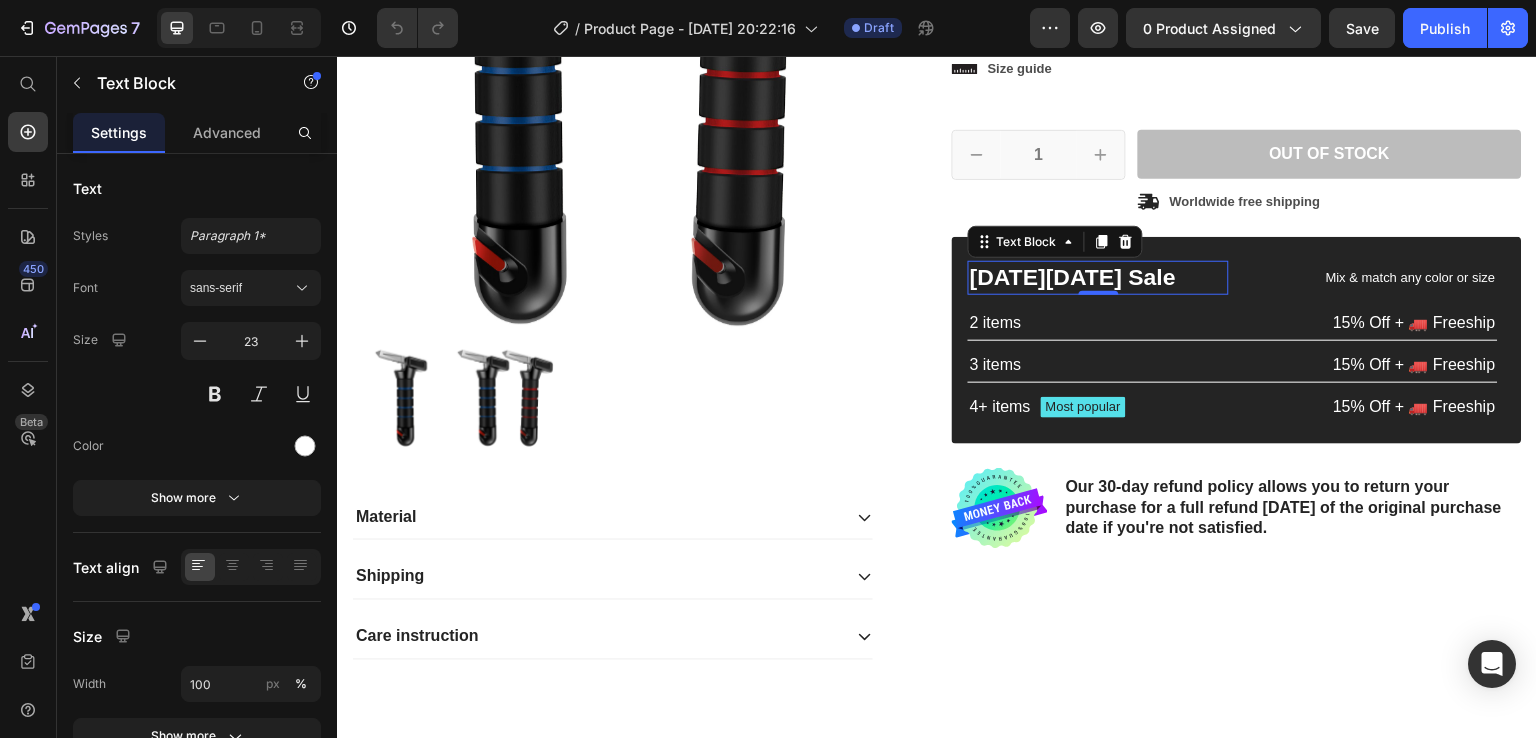 click on "Black Friday Sale" at bounding box center [1098, 278] 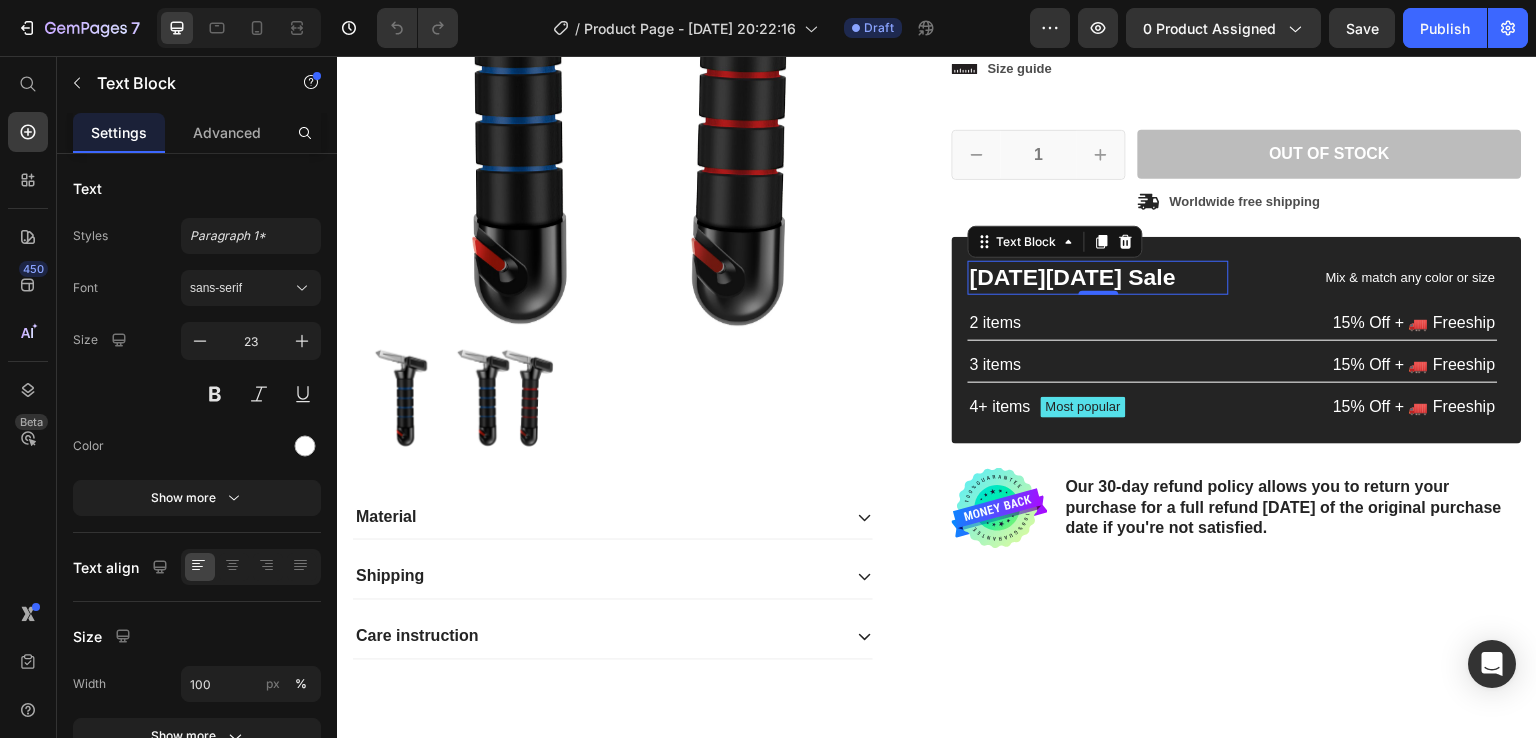 click on "Black Friday Sale Text Block   0 Mix & match any color or size Text Block Row 2 items Text Block 15% Off + 🚛 Freeship Text Block Row 3 items Text Block 15% Off + 🚛 Freeship Text Block Row 4+ items Text Block Most popular Text Block Row 15% Off + 🚛 Freeship Text Block Row Row" at bounding box center [1237, 340] 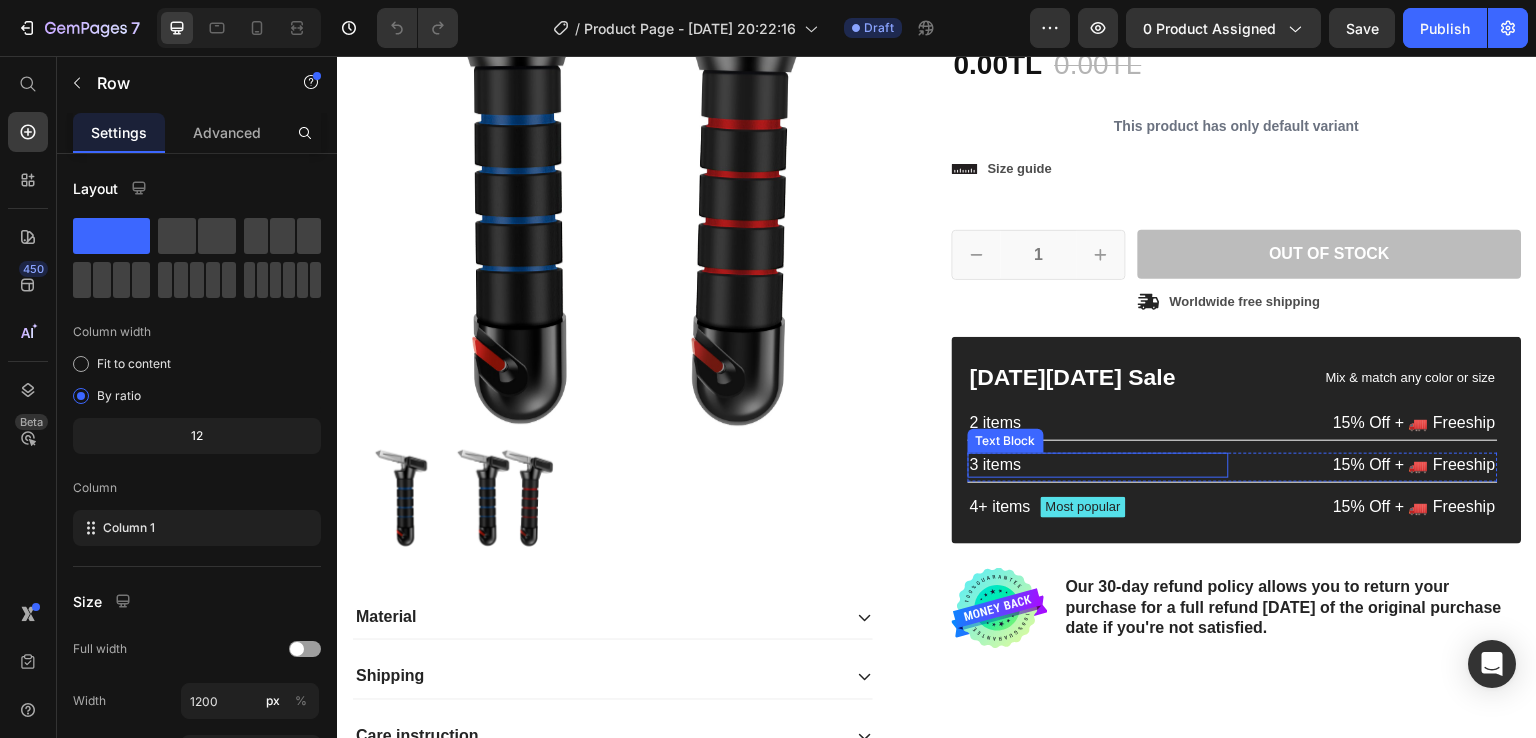 scroll, scrollTop: 900, scrollLeft: 0, axis: vertical 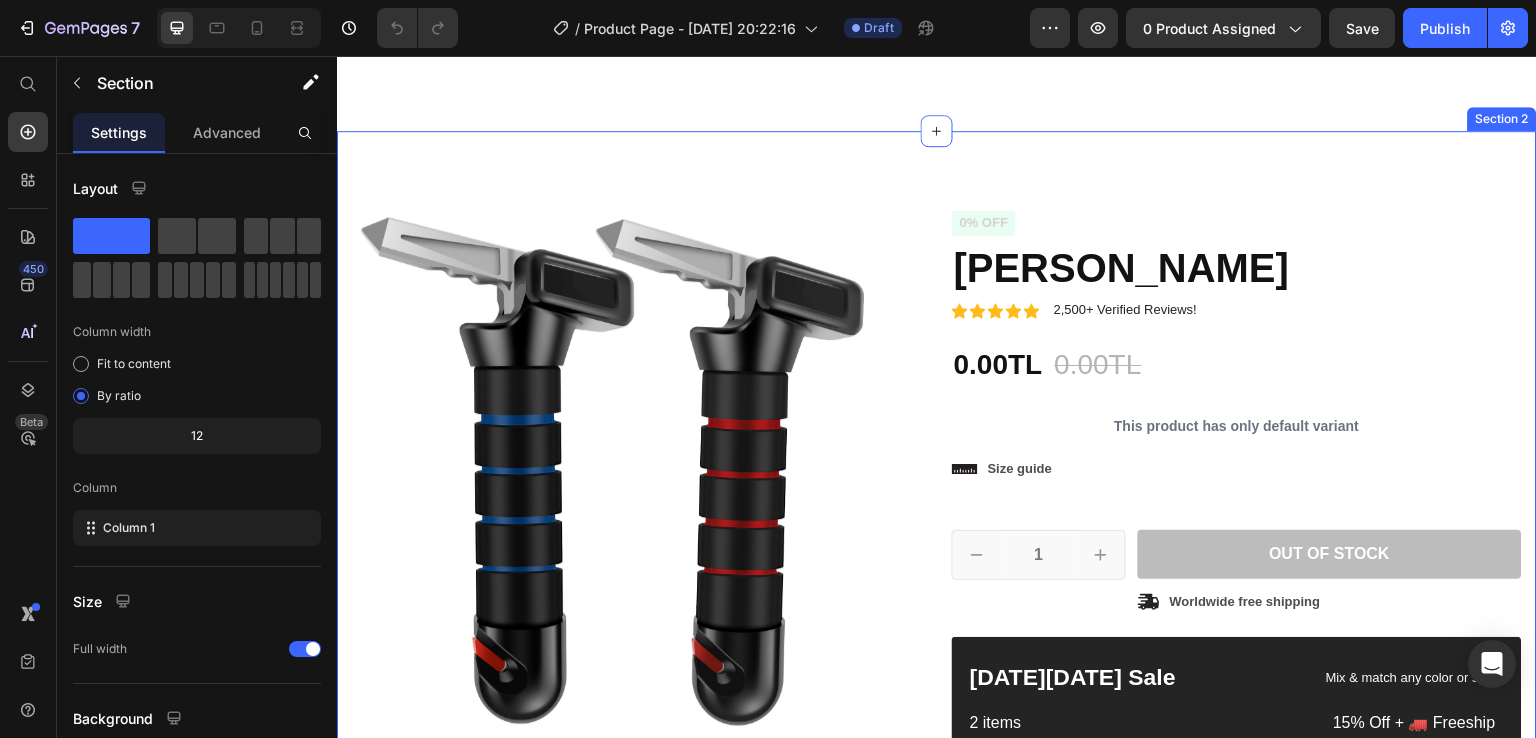click on "Product Images
Material
Shipping
Care instruction Accordion Icon Icon Icon Icon Icon Icon List 2,500+ Verified Reviews! Text Block Row 0% off Product Badge Araç Bastonu Product Title Icon Icon Icon Icon Icon Icon List 2,500+ Verified Reviews! Text Block Row 0.00TL Product Price 0.00TL Product Price 0% off Product Badge Row This product has only default variant Product Variants & Swatches This product has only default variant Product Variants & Swatches
Icon Size guide Text Block Row 1 Product Quantity Row Out of stock Add to Cart
Icon Worldwide free shipping Text Block Row Row Black Friday Sale Text Block Mix & match any color or size Text Block Row 2 items Text Block 15% Off + 🚛 Freeship Text Block Row 3 items Text Block 15% Off + 🚛 Freeship Text Block Row 4+ items Text Block Most popular Text Block Row 15% Off + 🚛 Freeship Text Block Row Row Image Text Block Row Row Product Section 2" at bounding box center (937, 635) 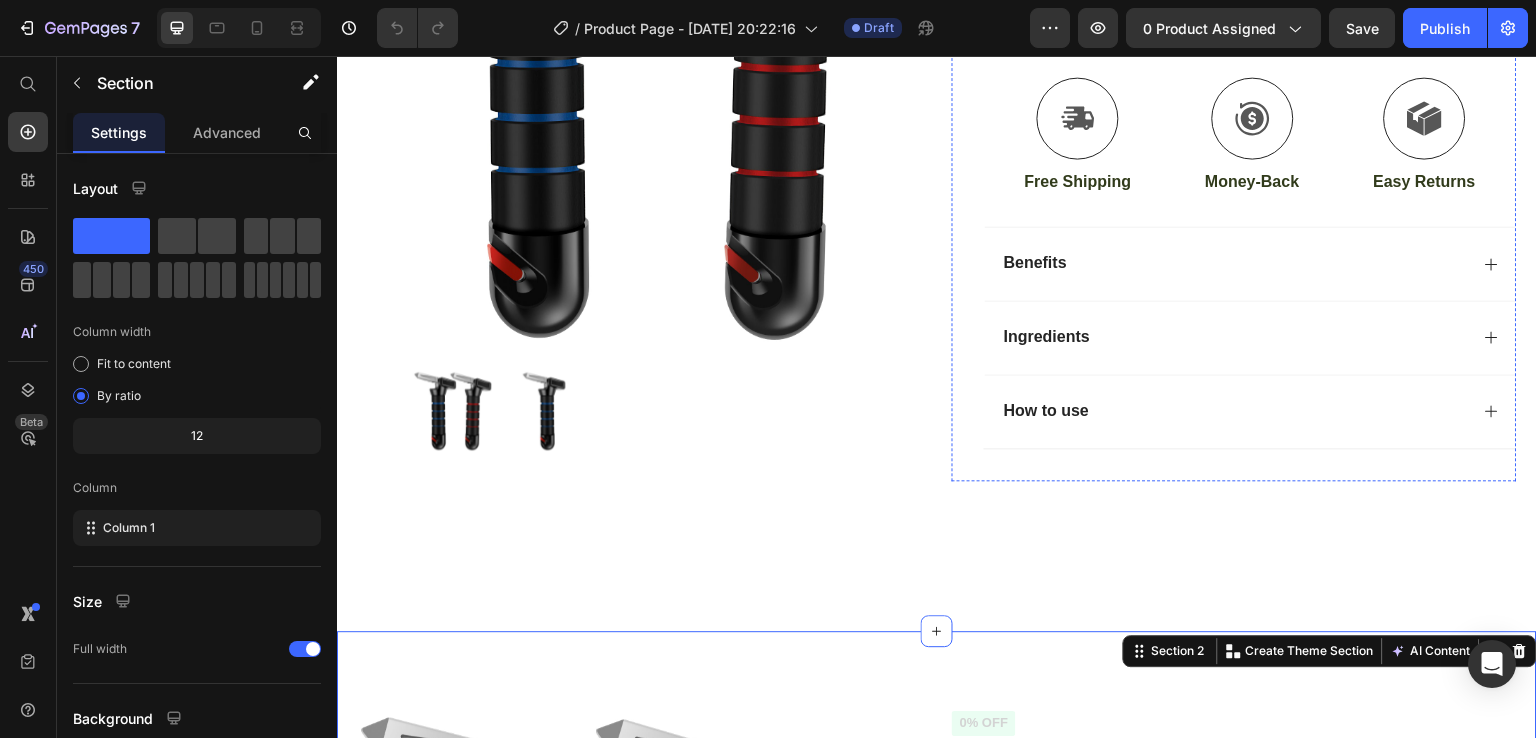 scroll, scrollTop: 0, scrollLeft: 0, axis: both 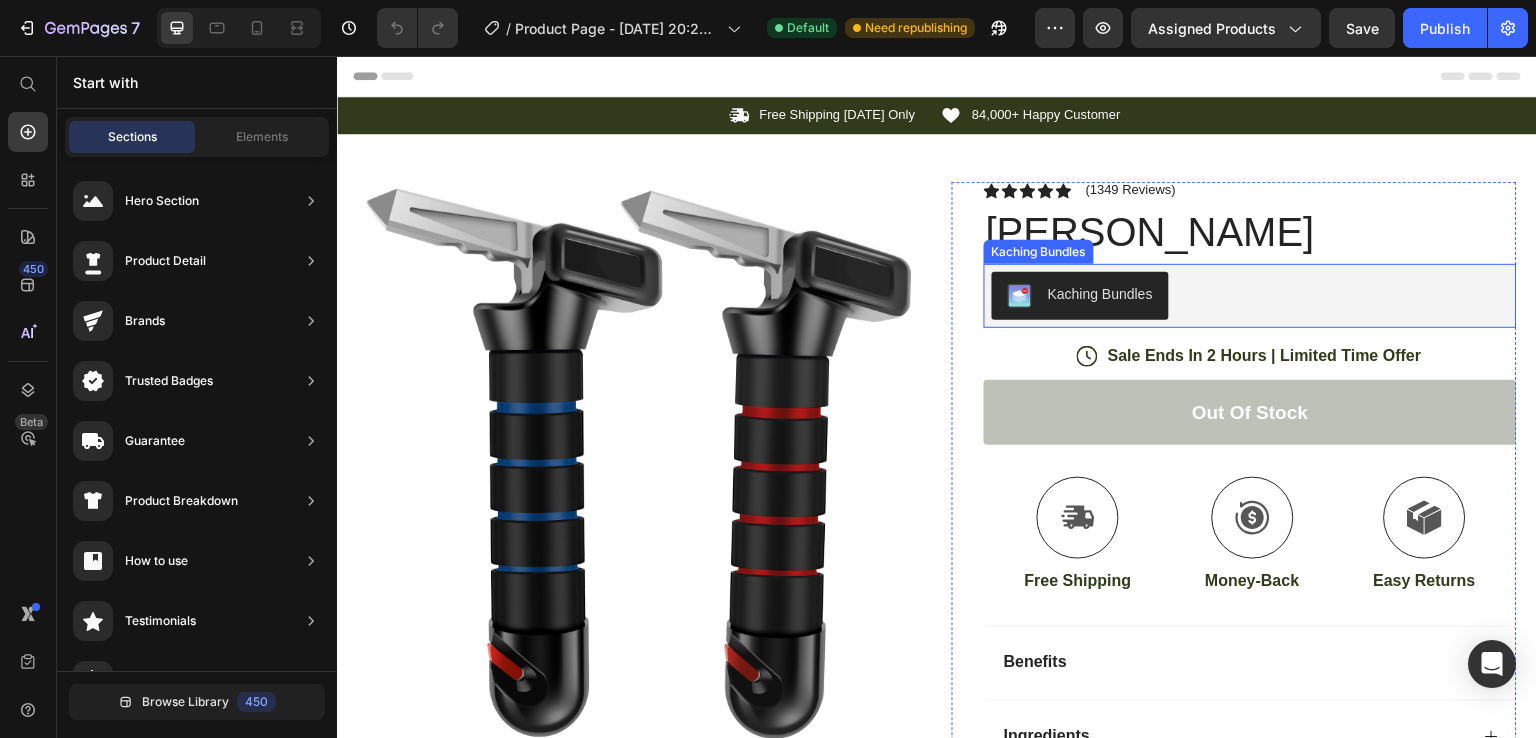 click on "Kaching Bundles" at bounding box center [1250, 296] 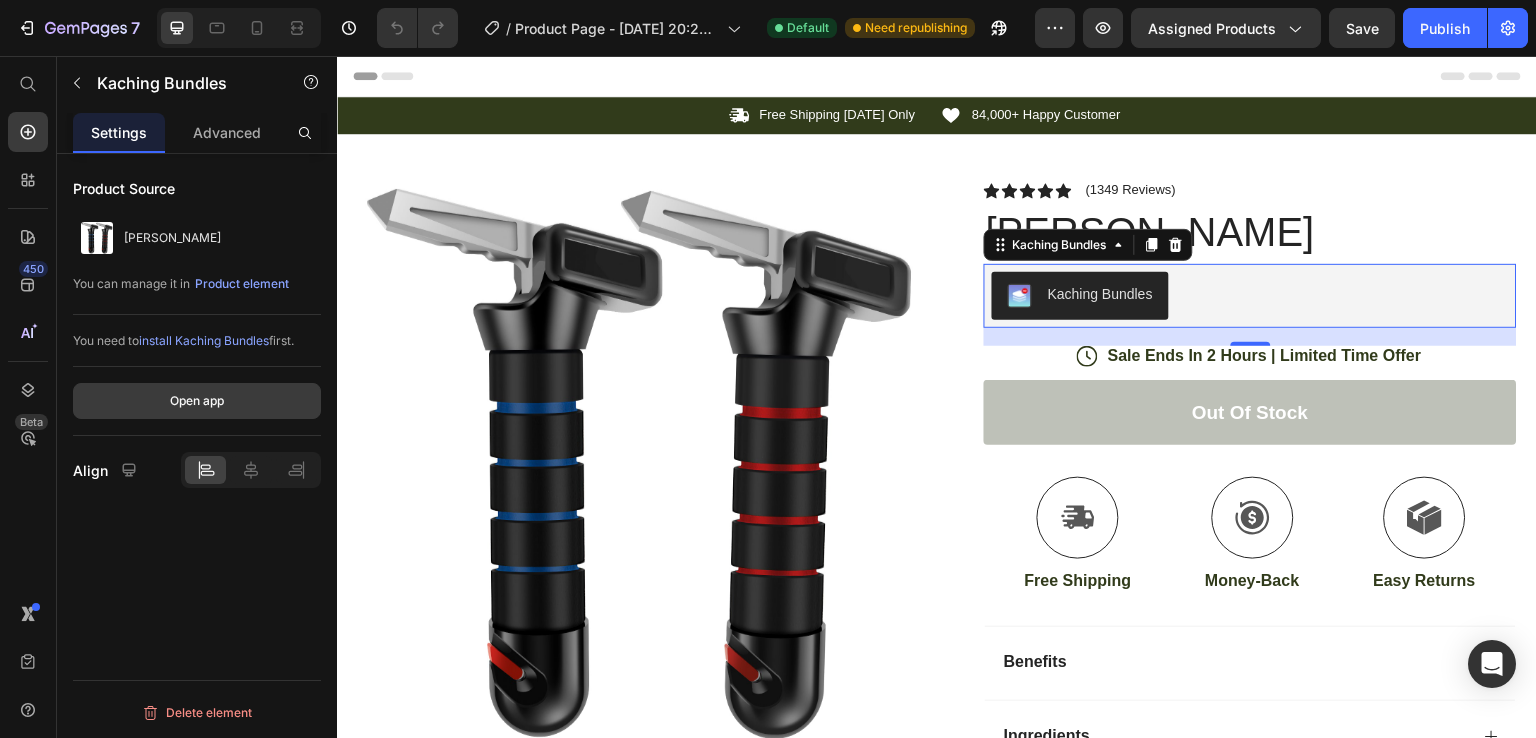 click on "Open app" at bounding box center (197, 401) 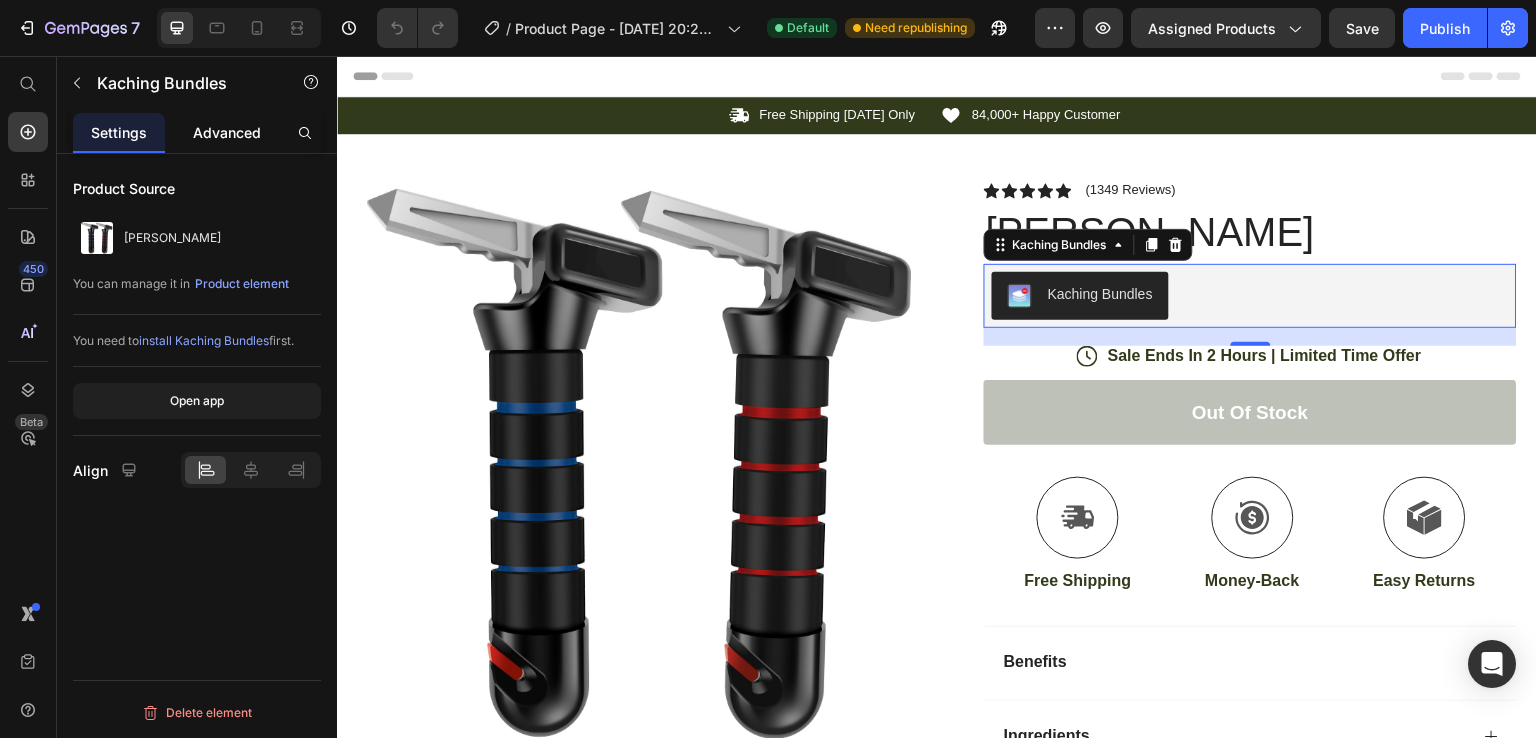 click on "Advanced" at bounding box center [227, 132] 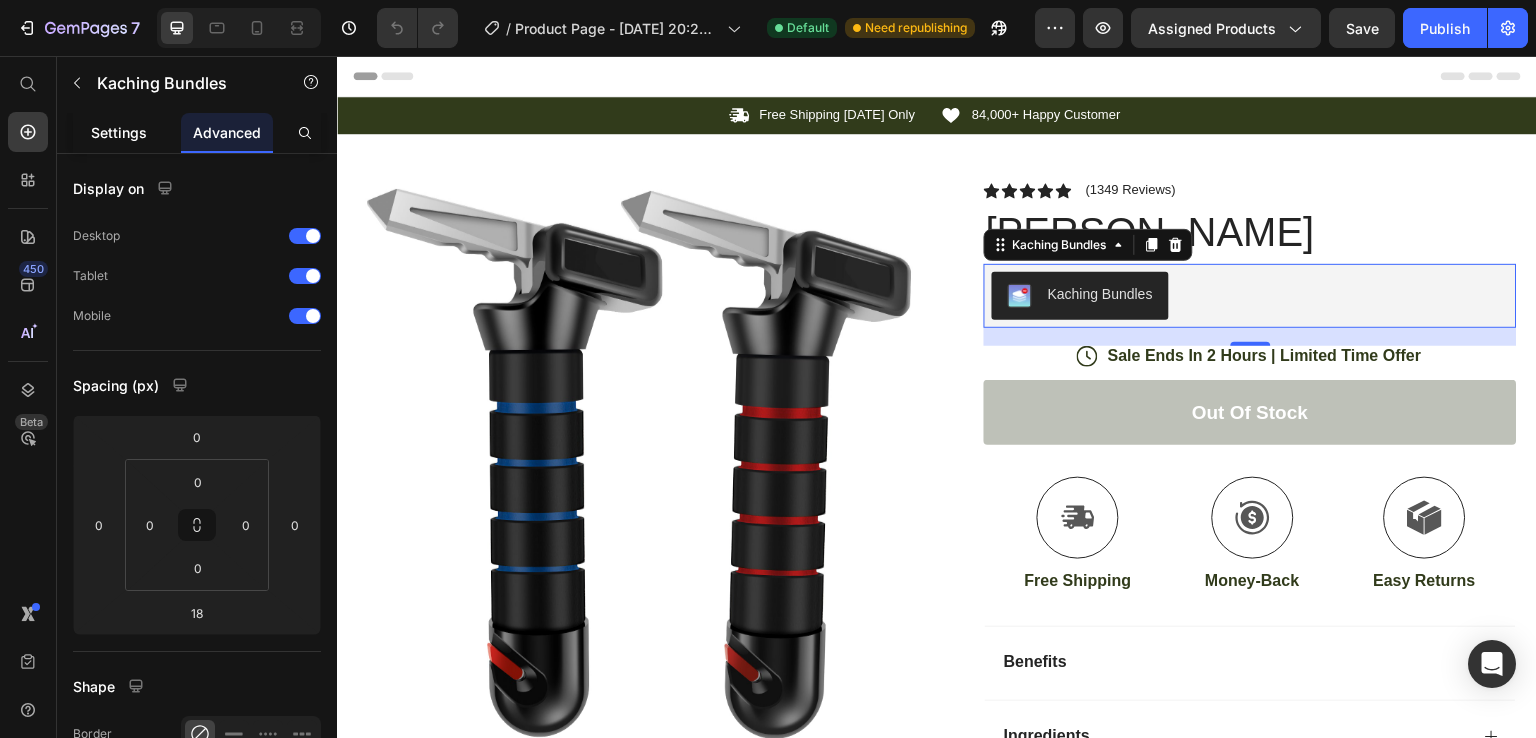 click on "Settings" at bounding box center (119, 132) 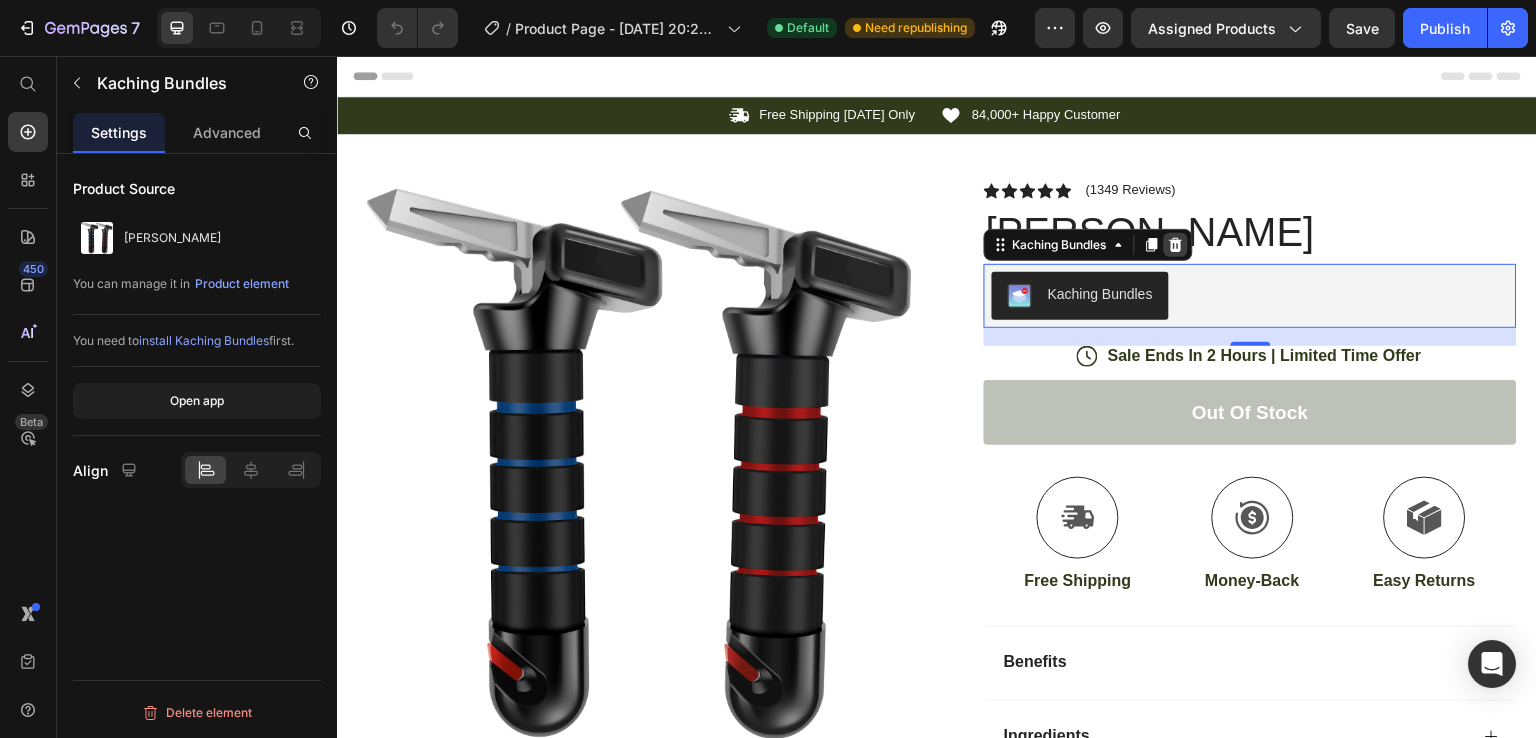 click at bounding box center (1176, 245) 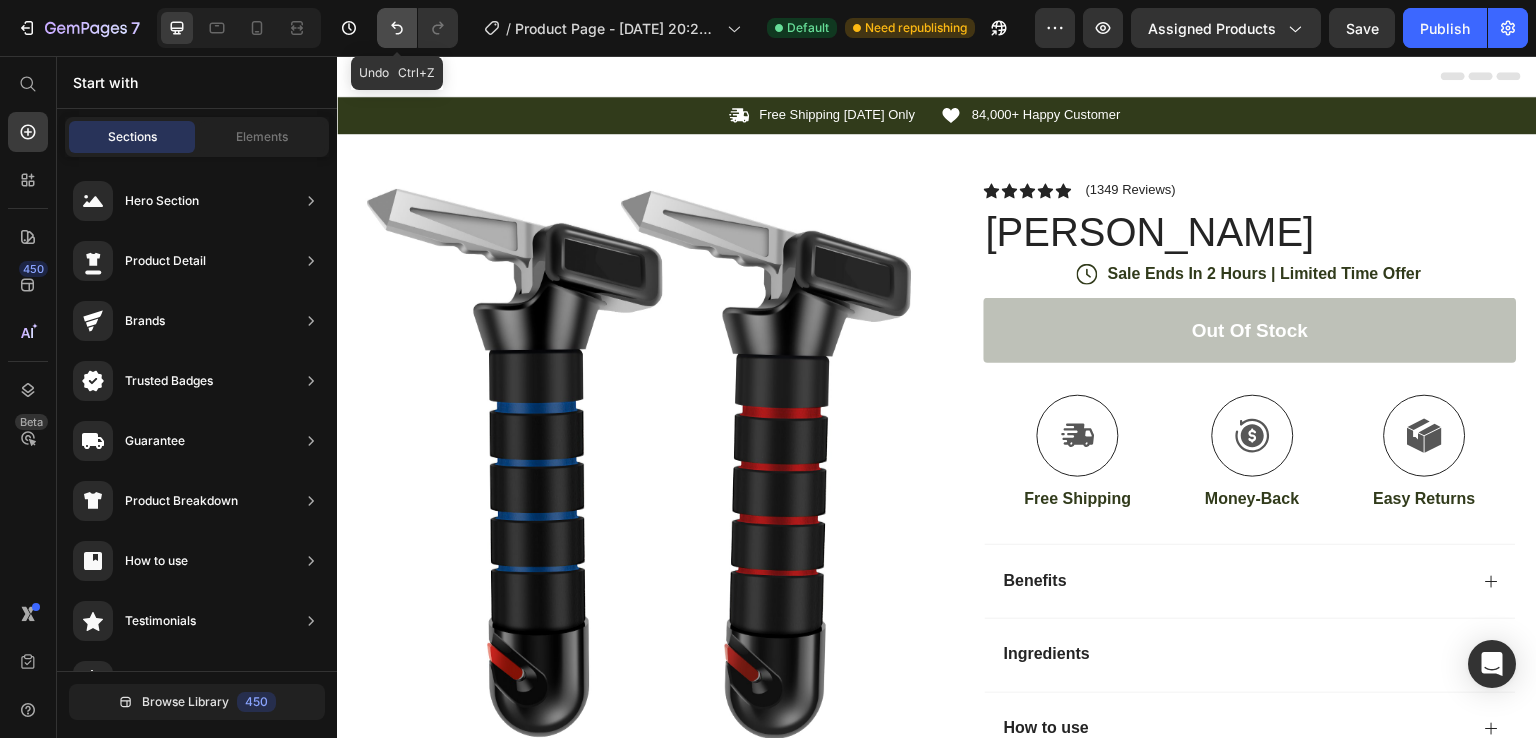 drag, startPoint x: 390, startPoint y: 25, endPoint x: 200, endPoint y: 39, distance: 190.51509 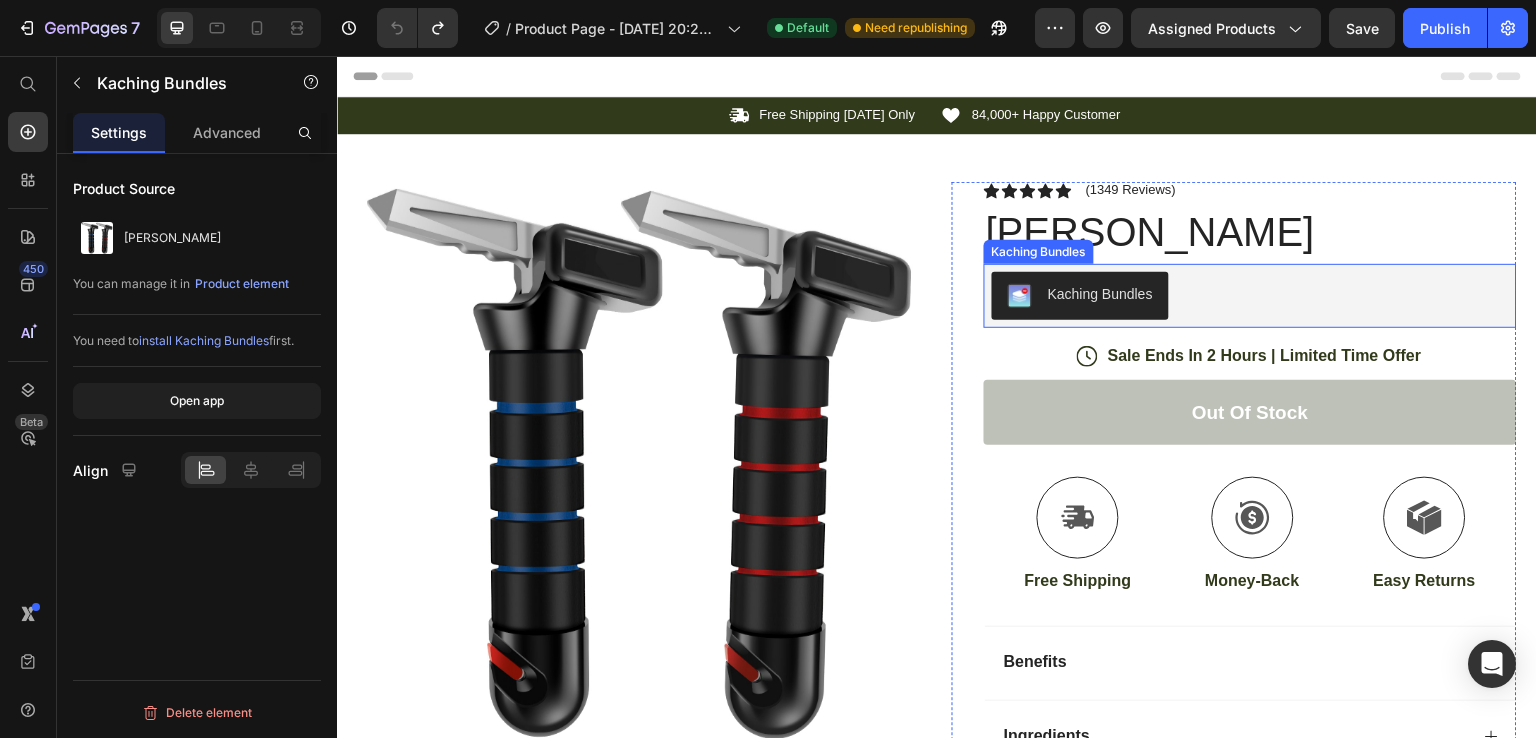click on "Kaching Bundles" at bounding box center (1250, 296) 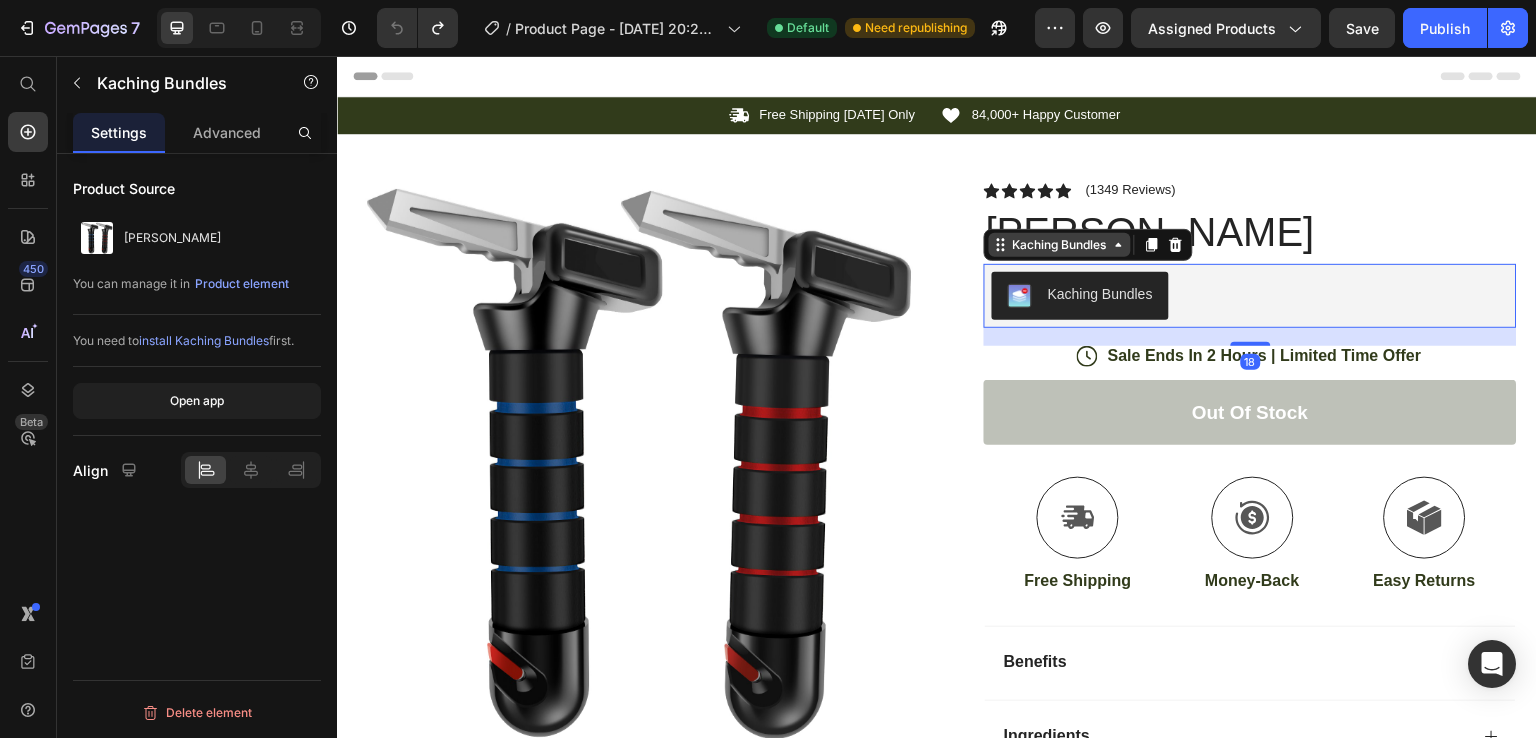 click 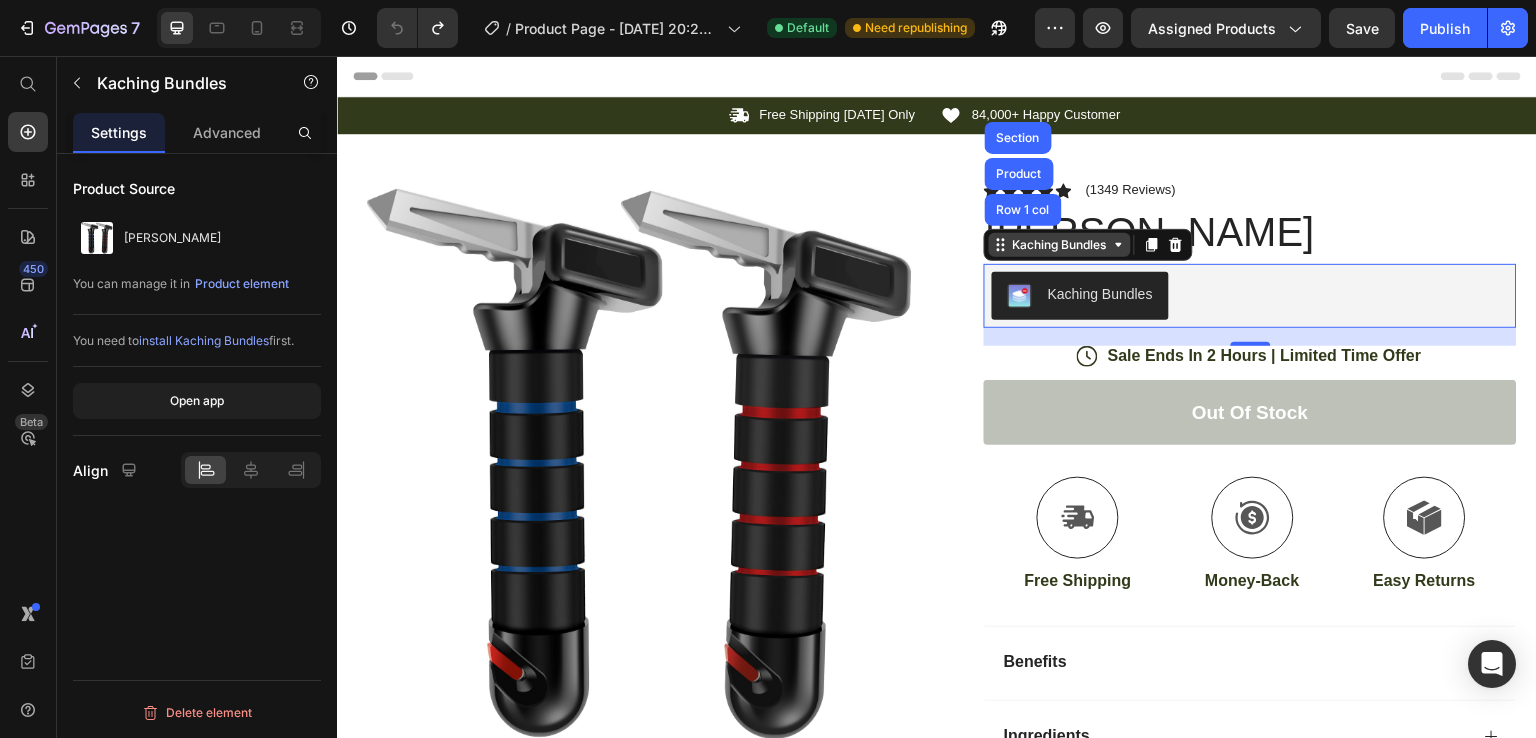 click 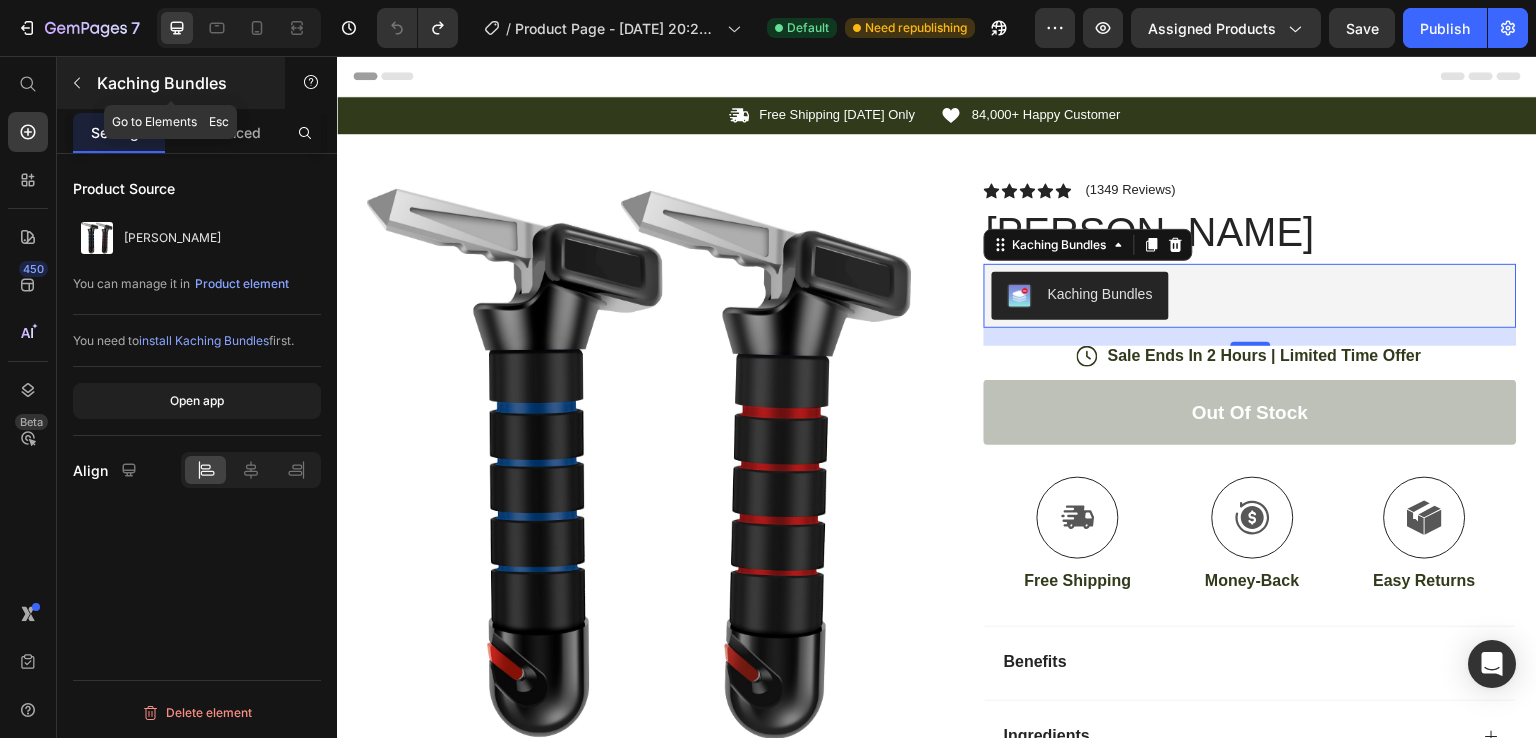 click 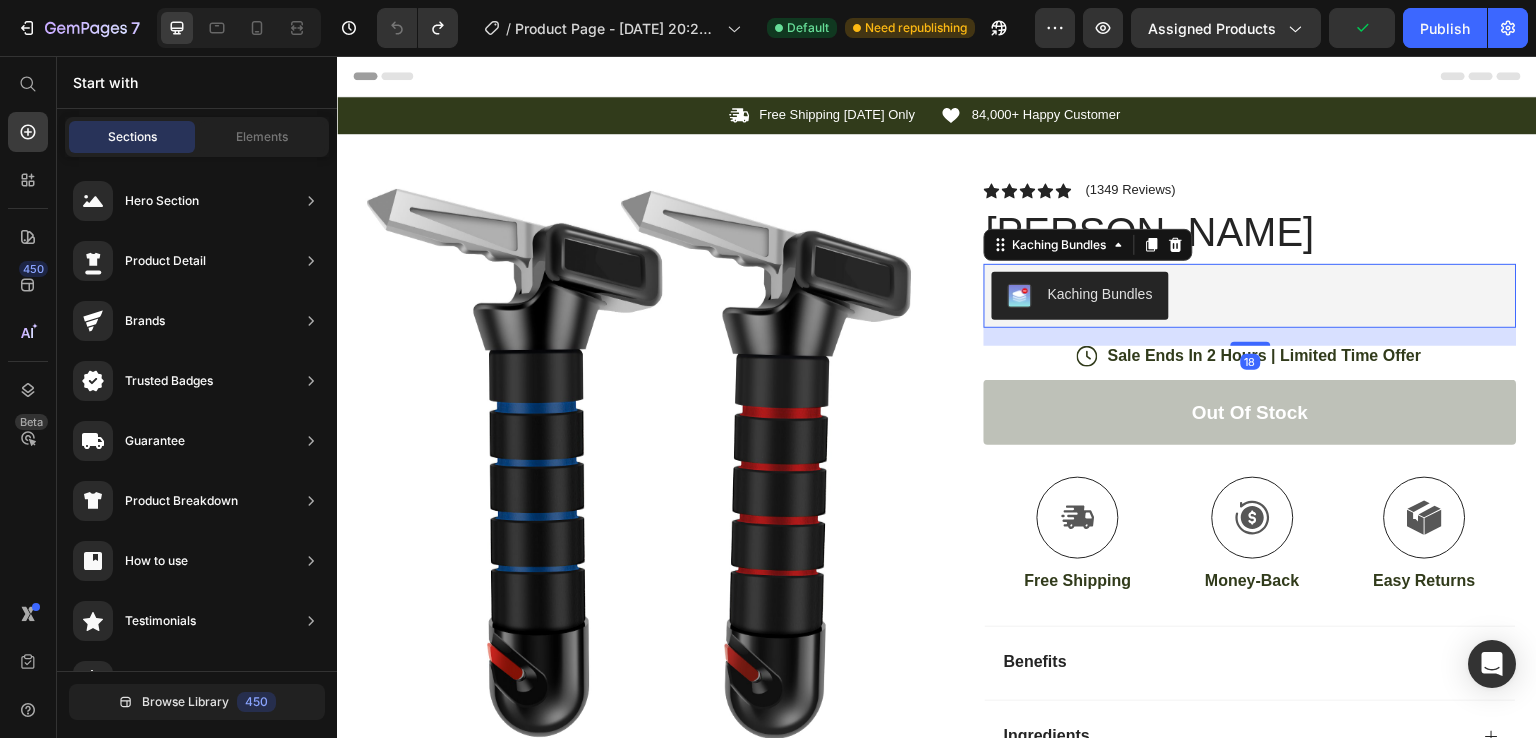 click on "Kaching Bundles" at bounding box center [1080, 296] 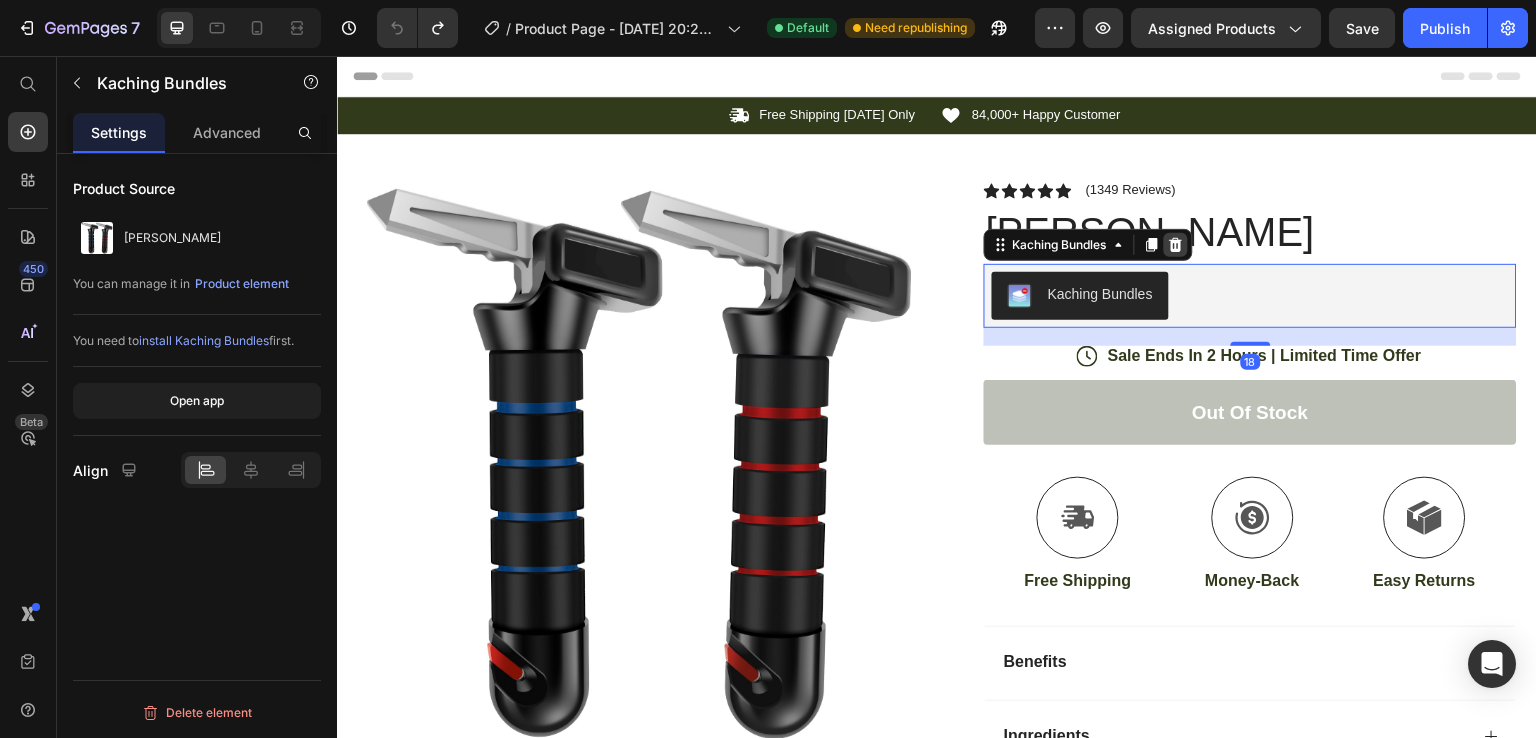 click 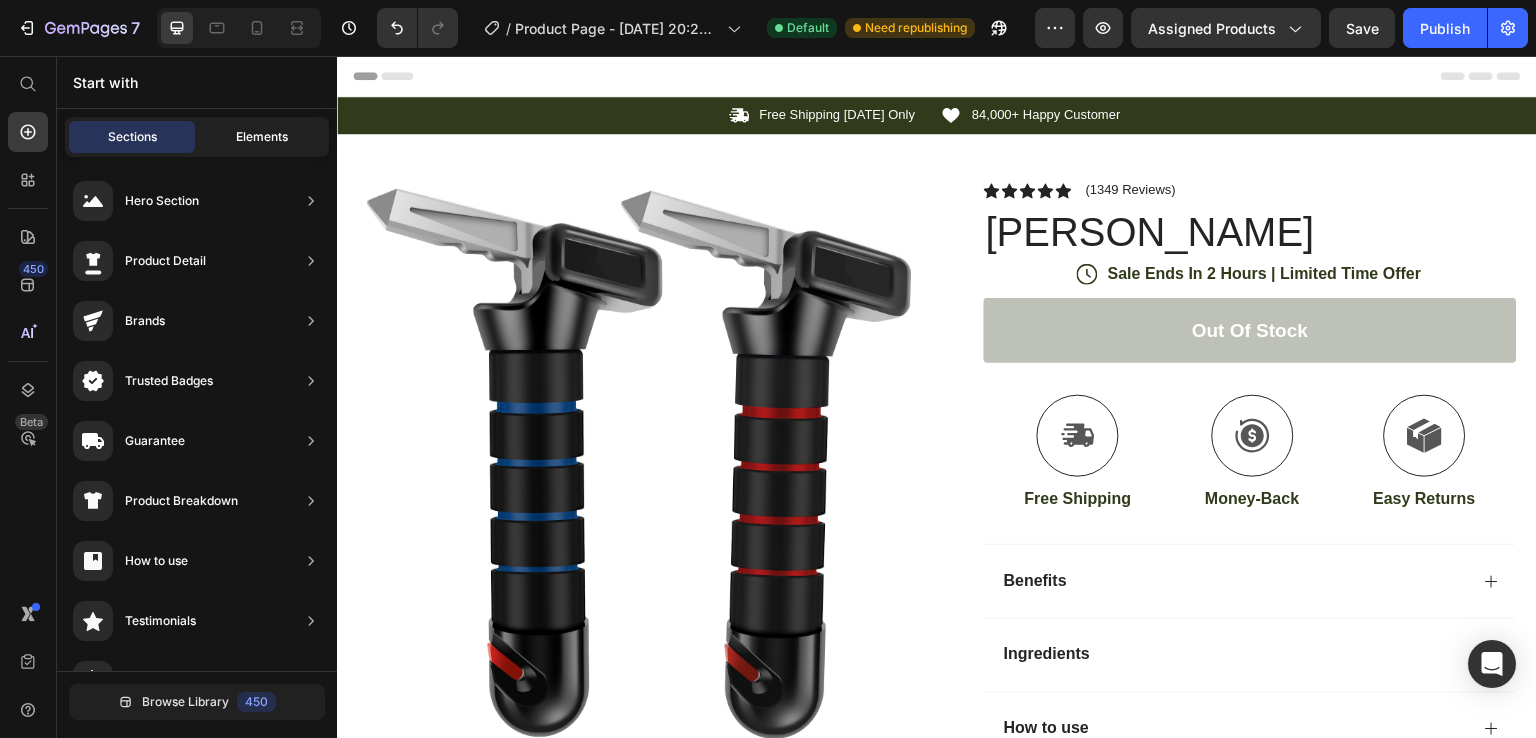 click on "Elements" 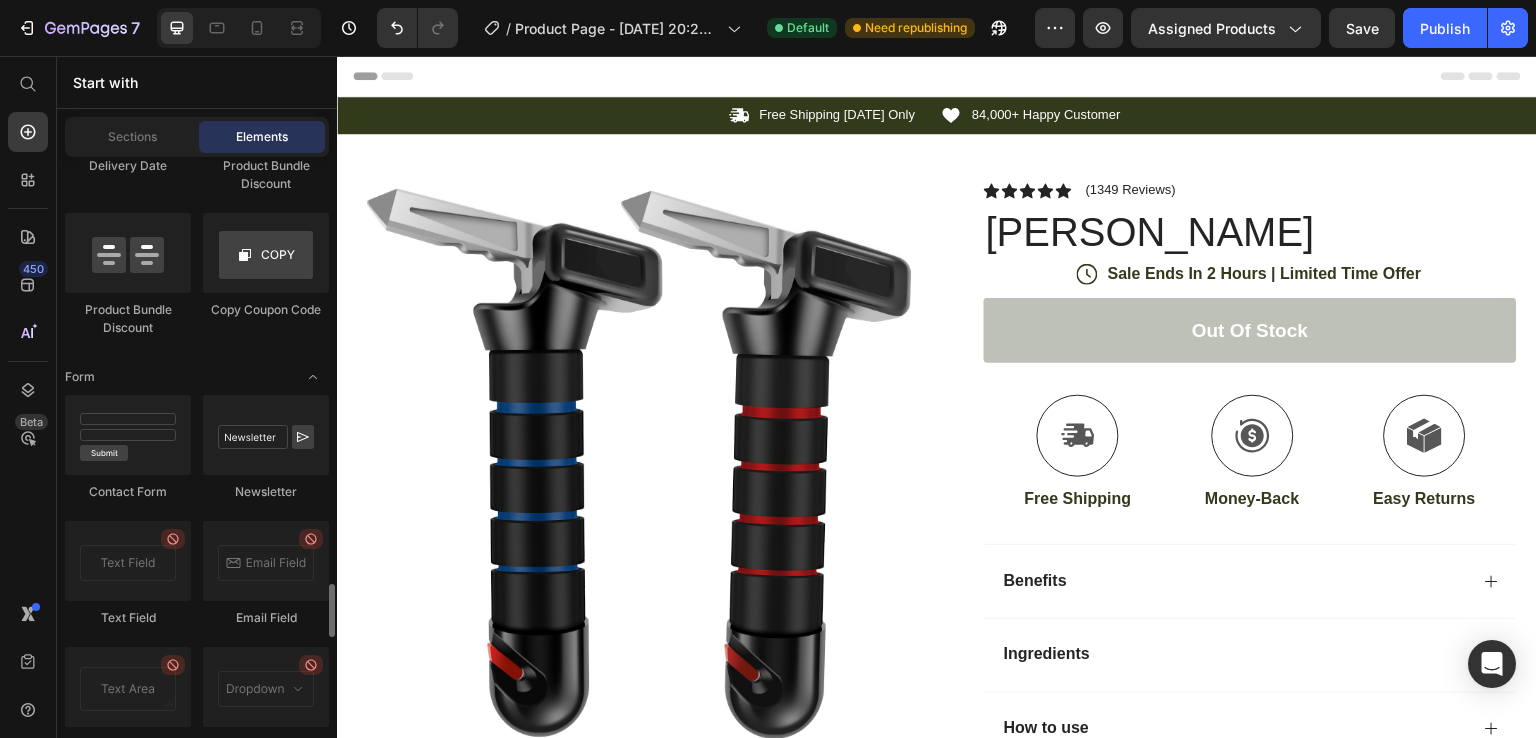 scroll, scrollTop: 4512, scrollLeft: 0, axis: vertical 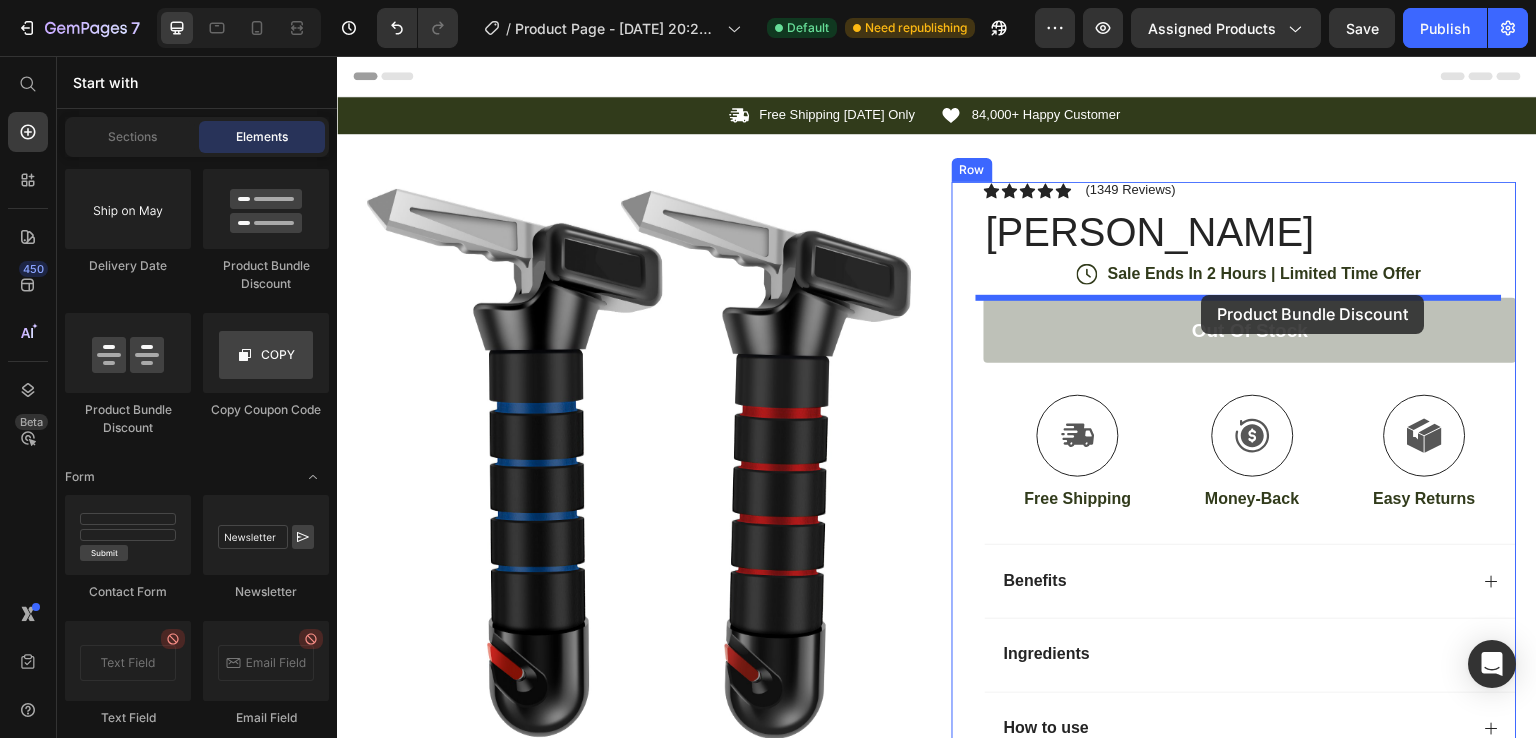 drag, startPoint x: 495, startPoint y: 429, endPoint x: 1202, endPoint y: 295, distance: 719.5867 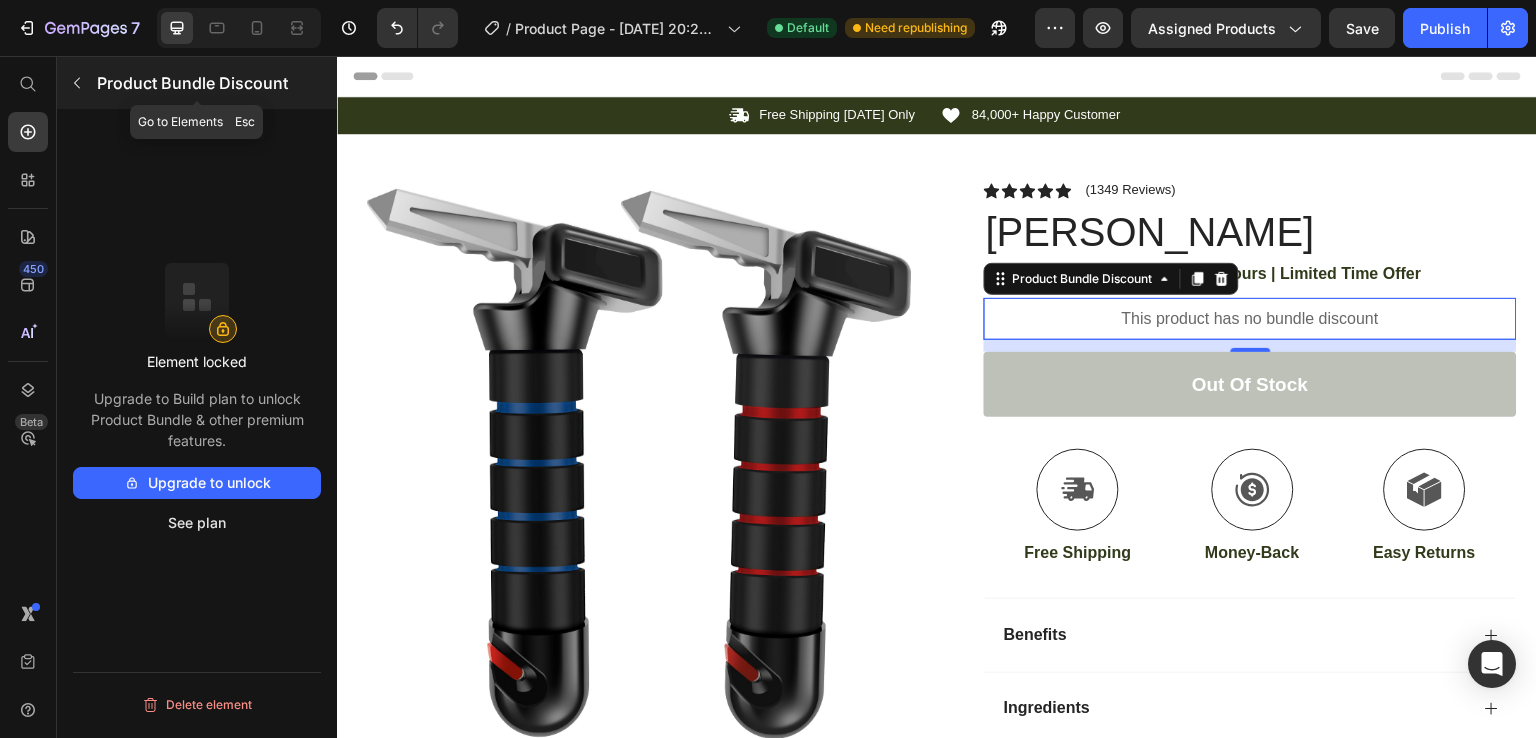 click 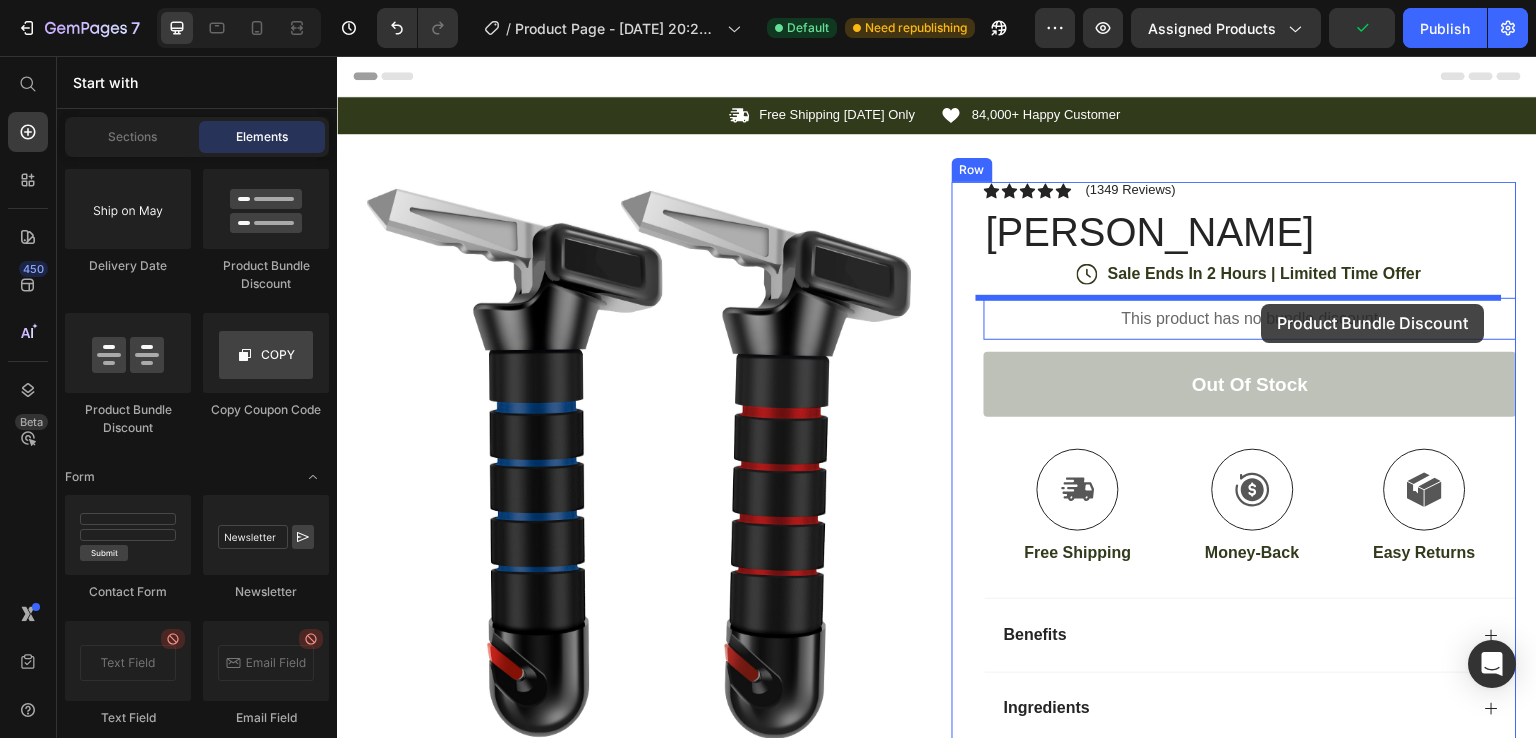 drag, startPoint x: 389, startPoint y: 273, endPoint x: 1259, endPoint y: 304, distance: 870.5521 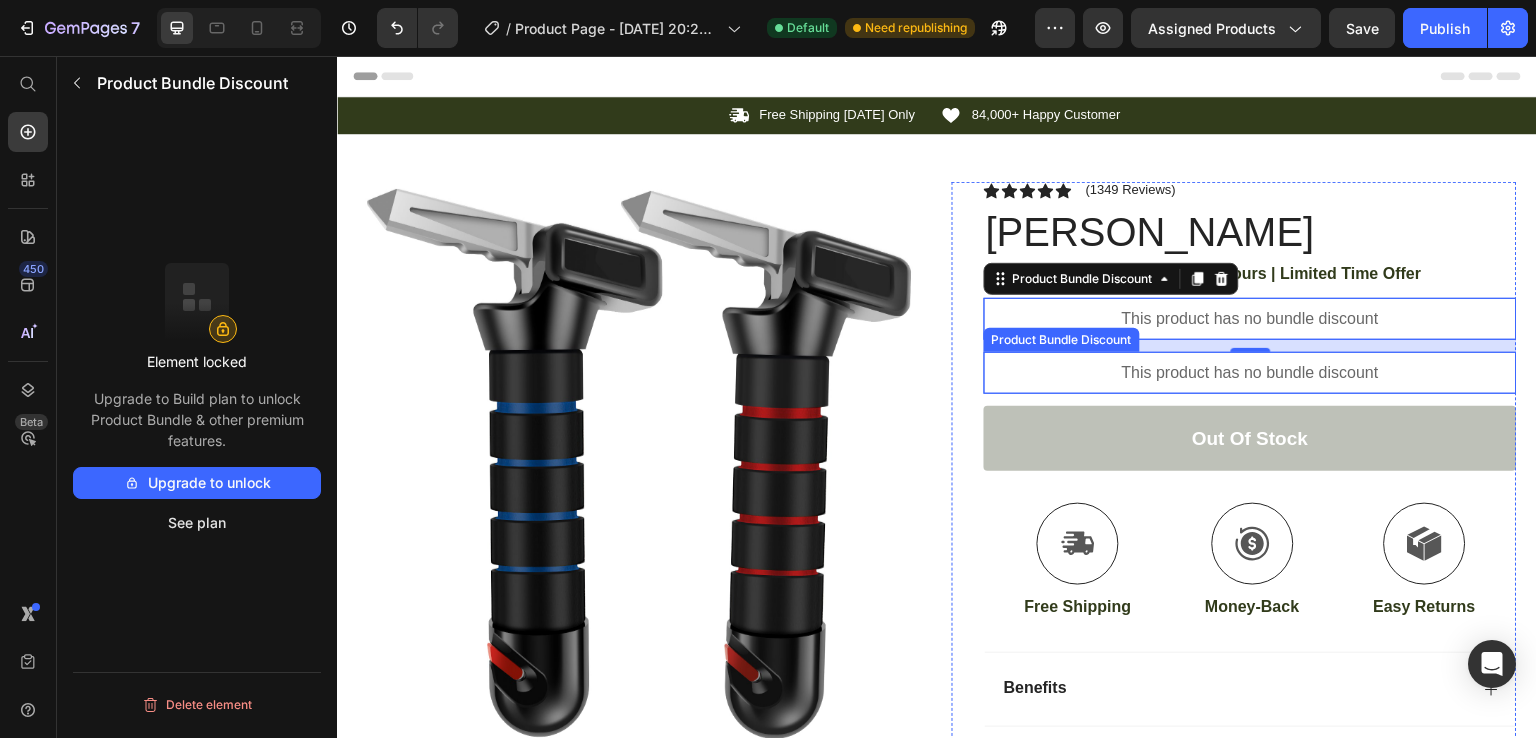 click on "This product has no bundle discount" at bounding box center [1250, 373] 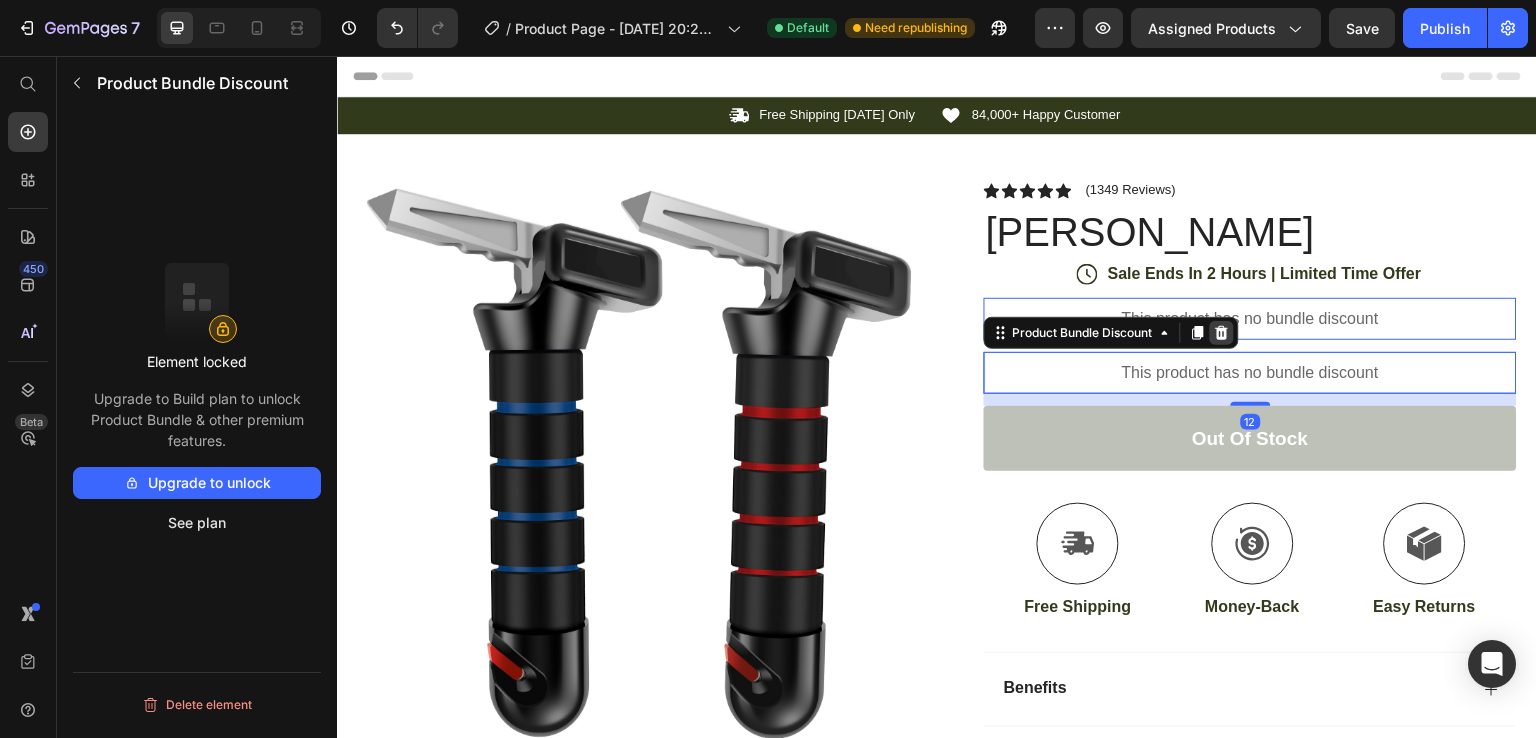 click at bounding box center [1222, 333] 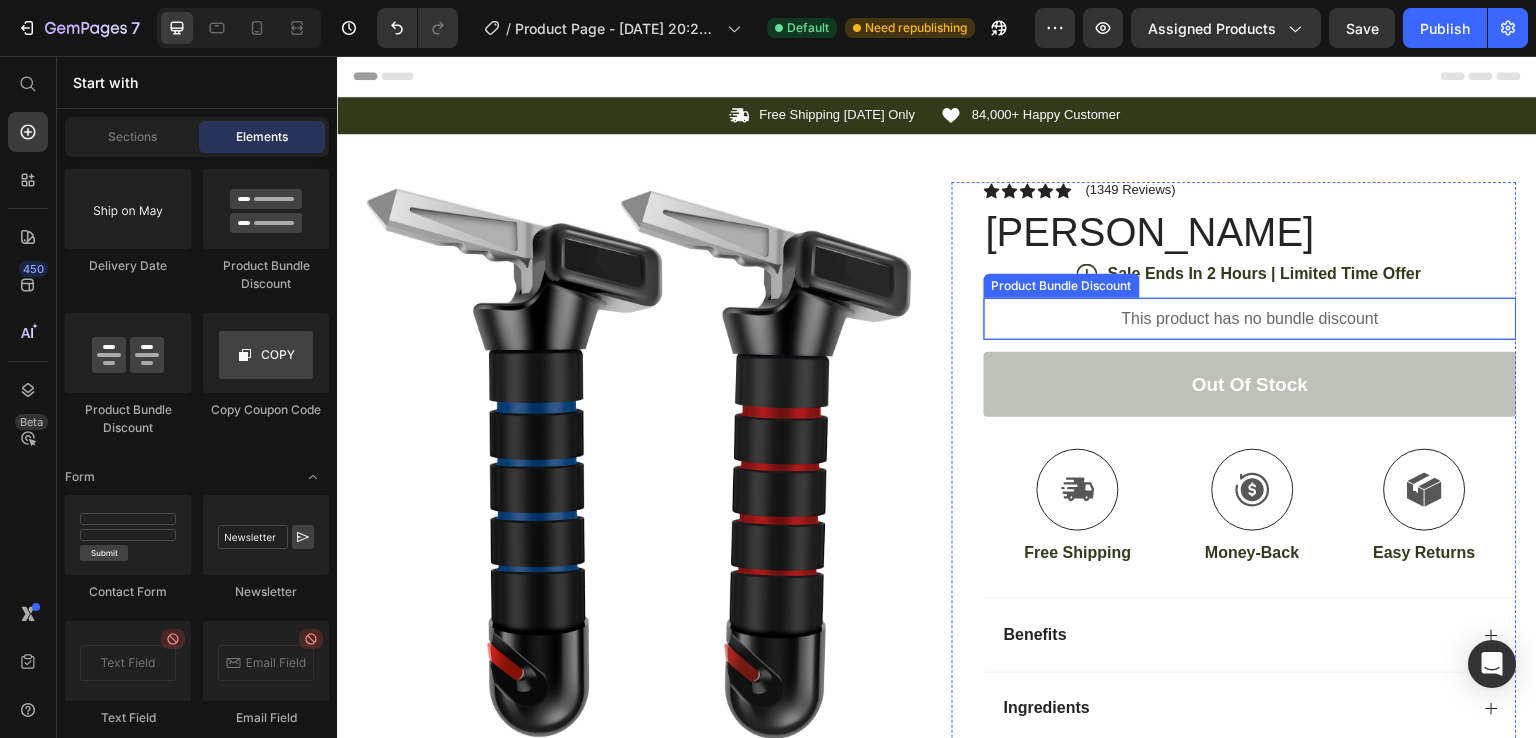 click on "This product has no bundle discount" at bounding box center [1250, 319] 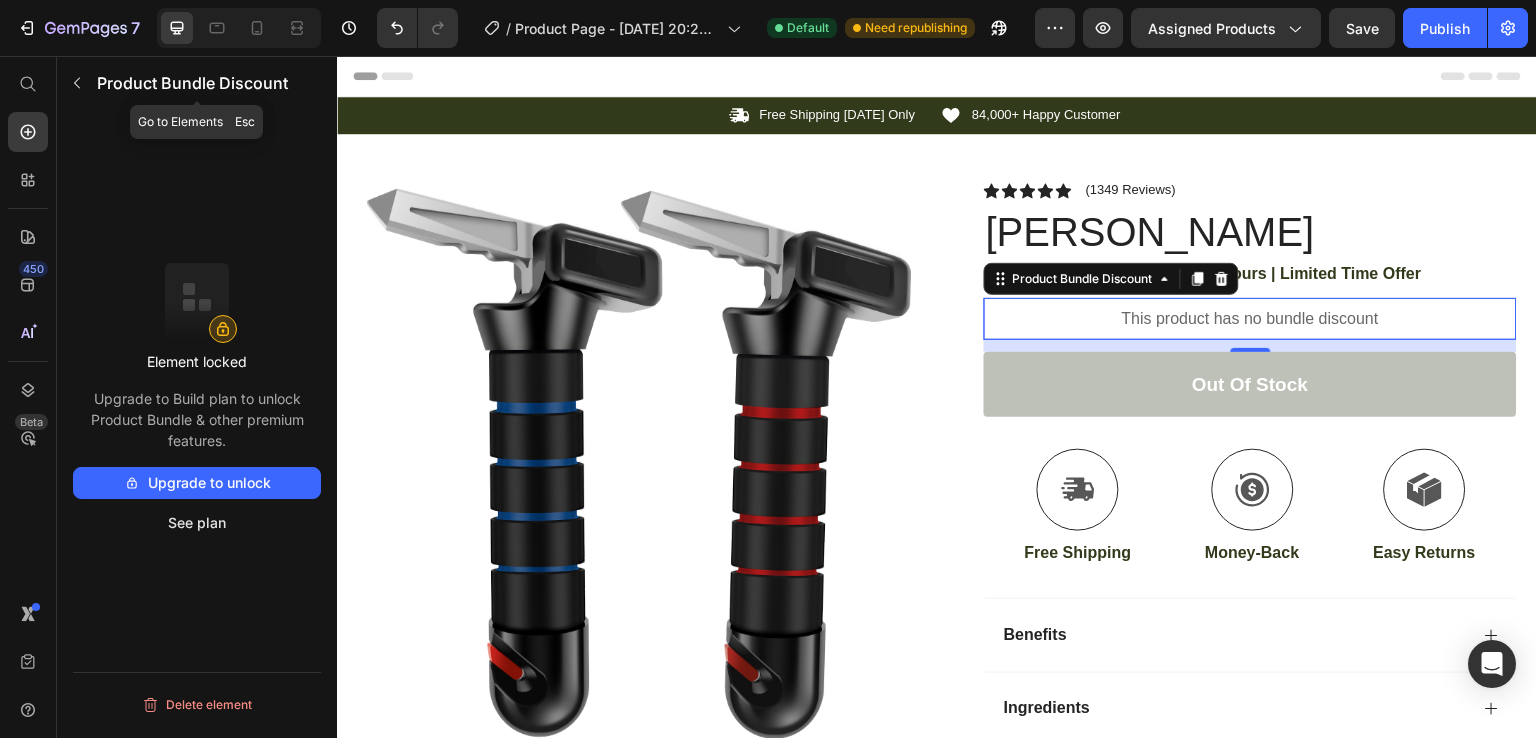 click 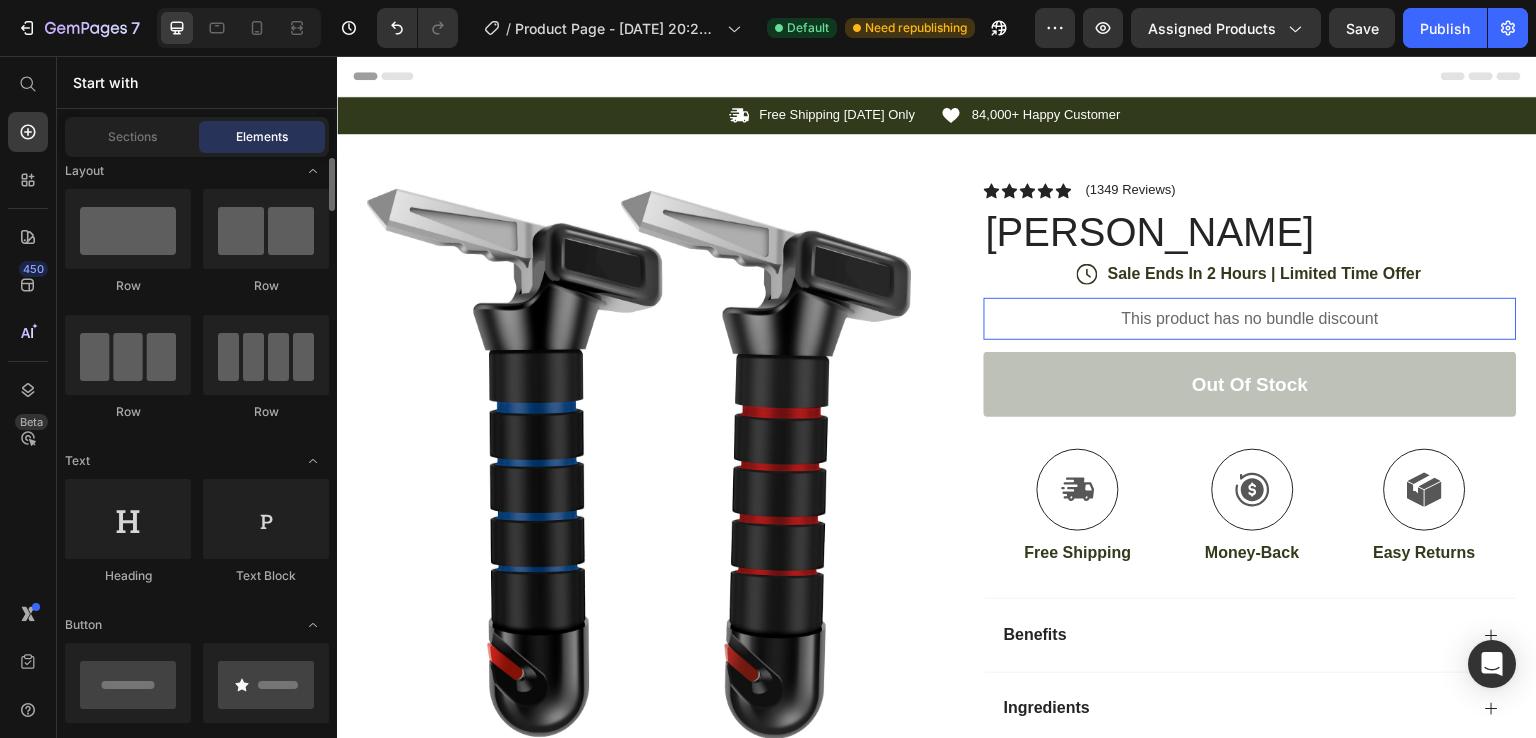 scroll, scrollTop: 0, scrollLeft: 0, axis: both 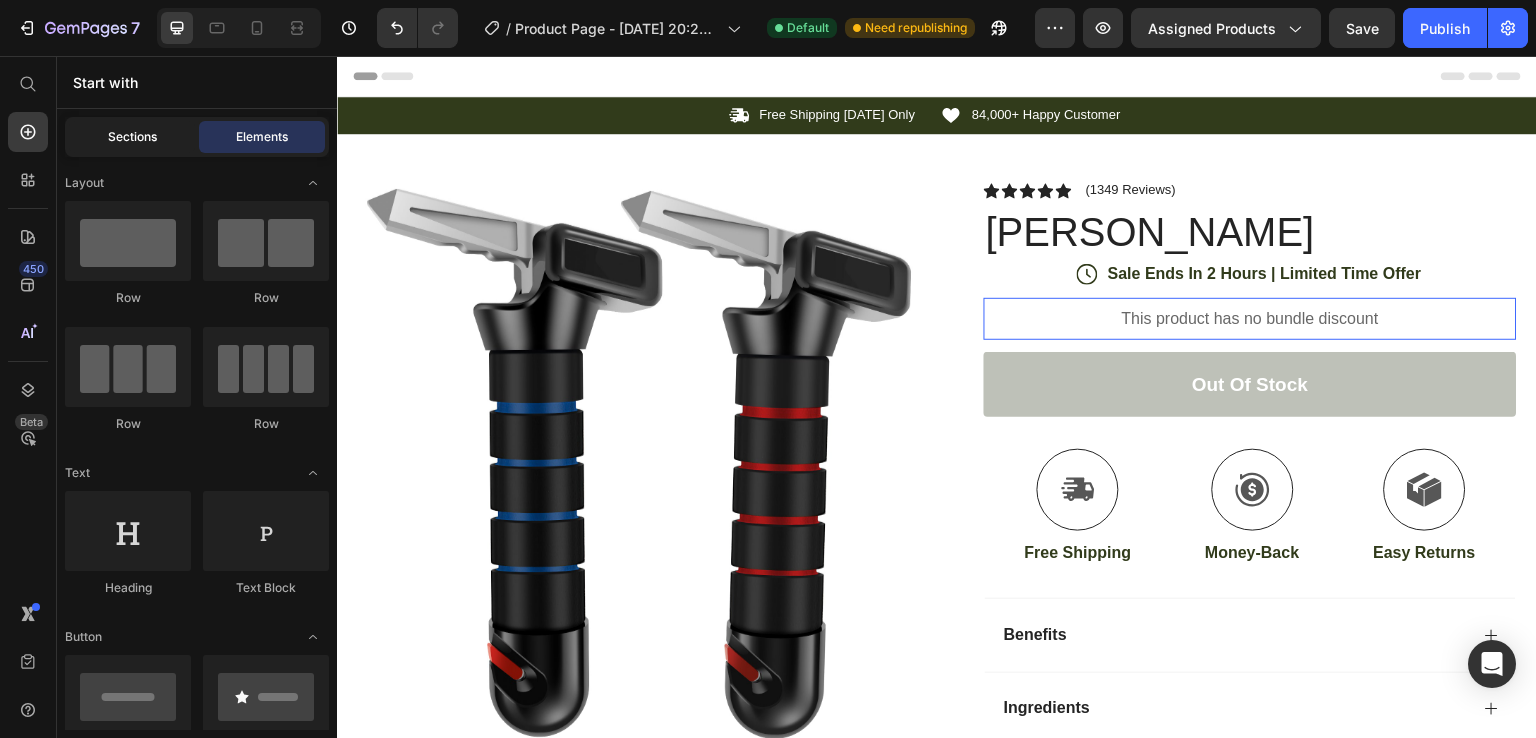 click on "Sections" at bounding box center (132, 137) 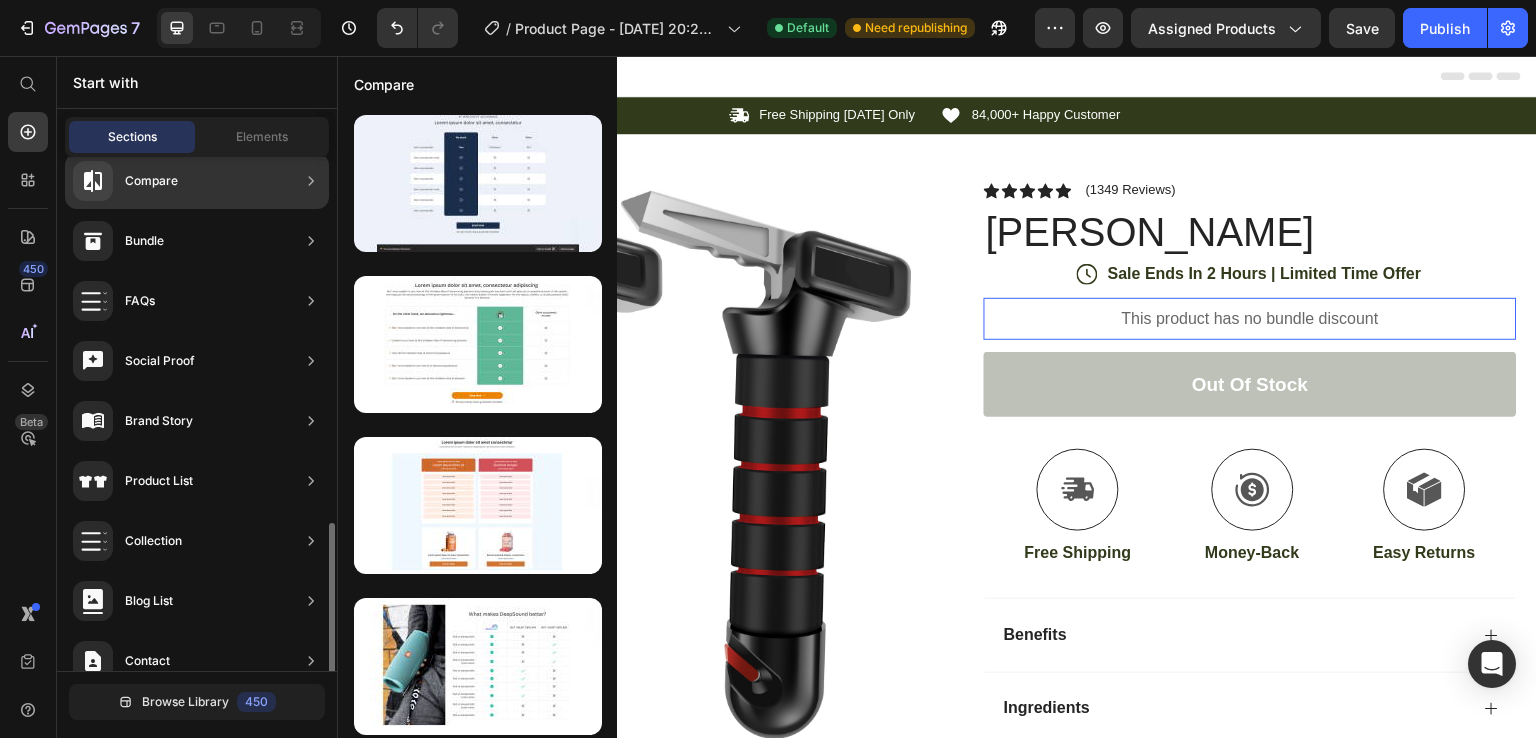 scroll, scrollTop: 646, scrollLeft: 0, axis: vertical 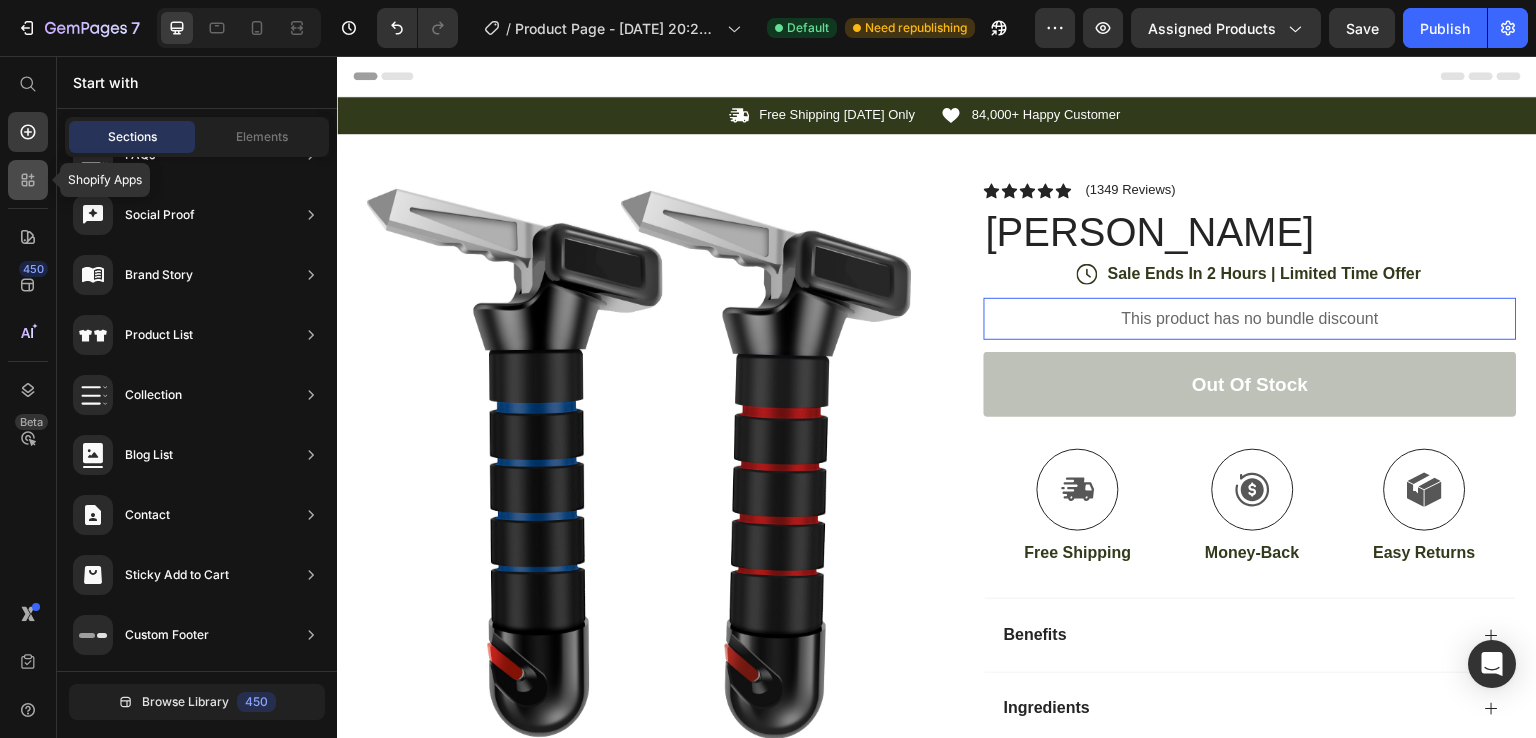 click 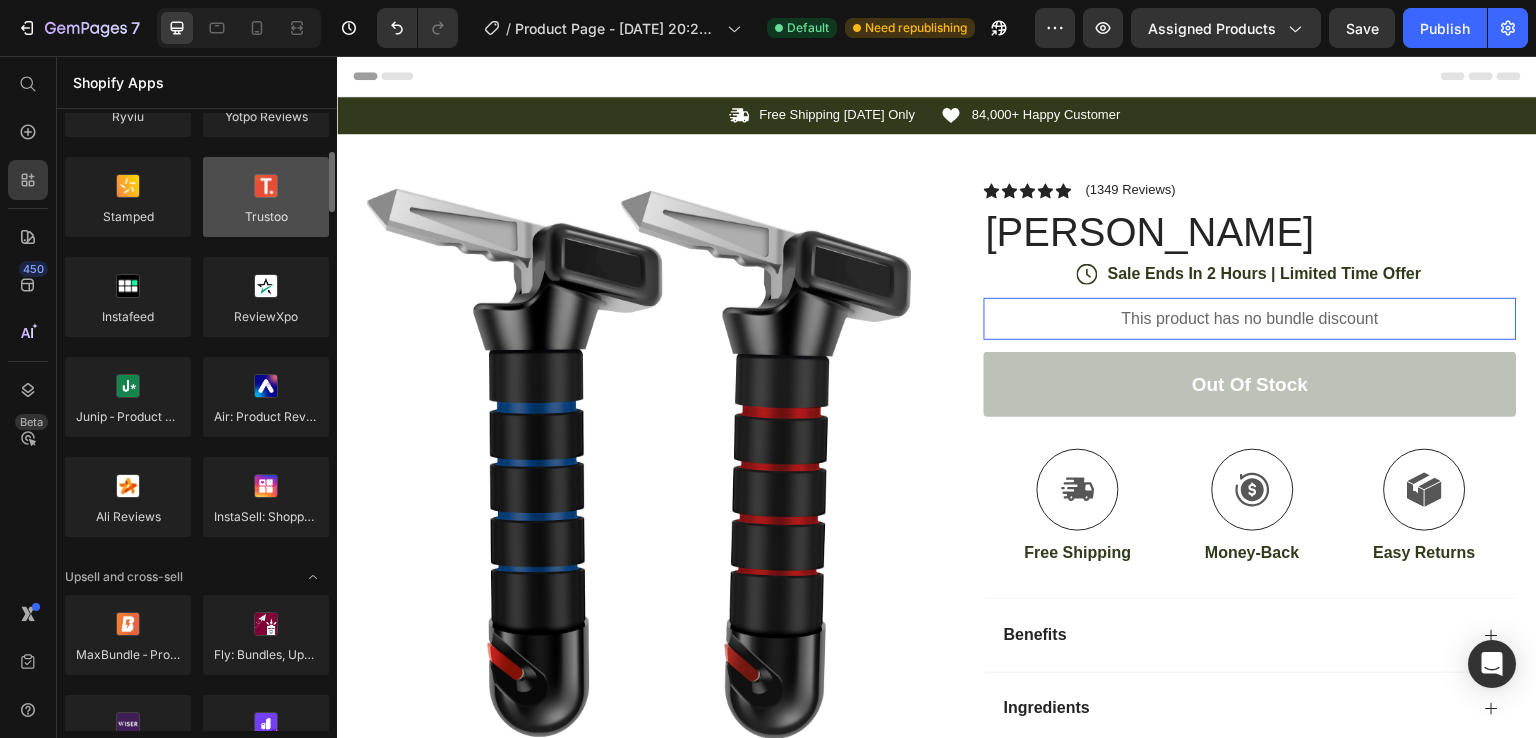 scroll, scrollTop: 0, scrollLeft: 0, axis: both 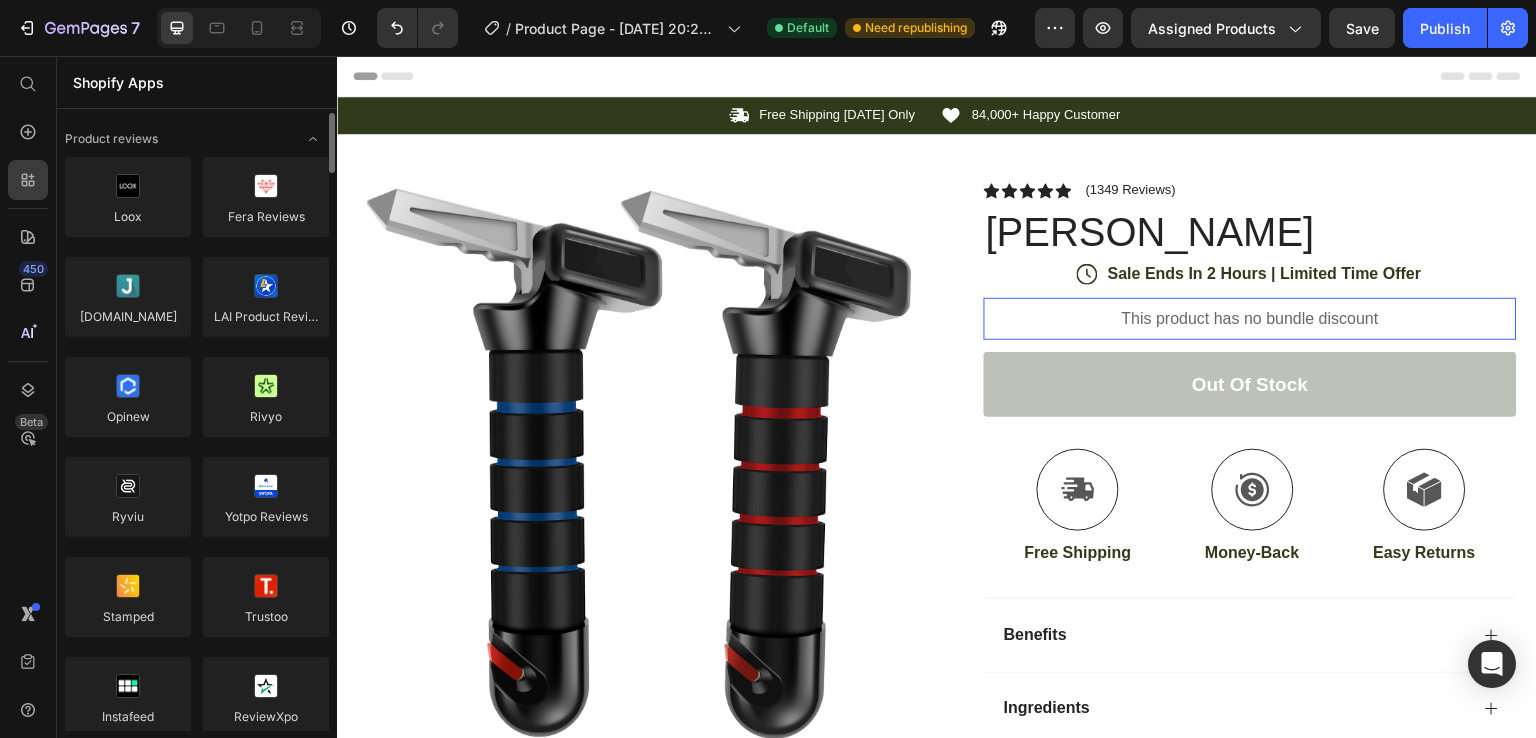 click on "Shopify Apps" at bounding box center (197, 82) 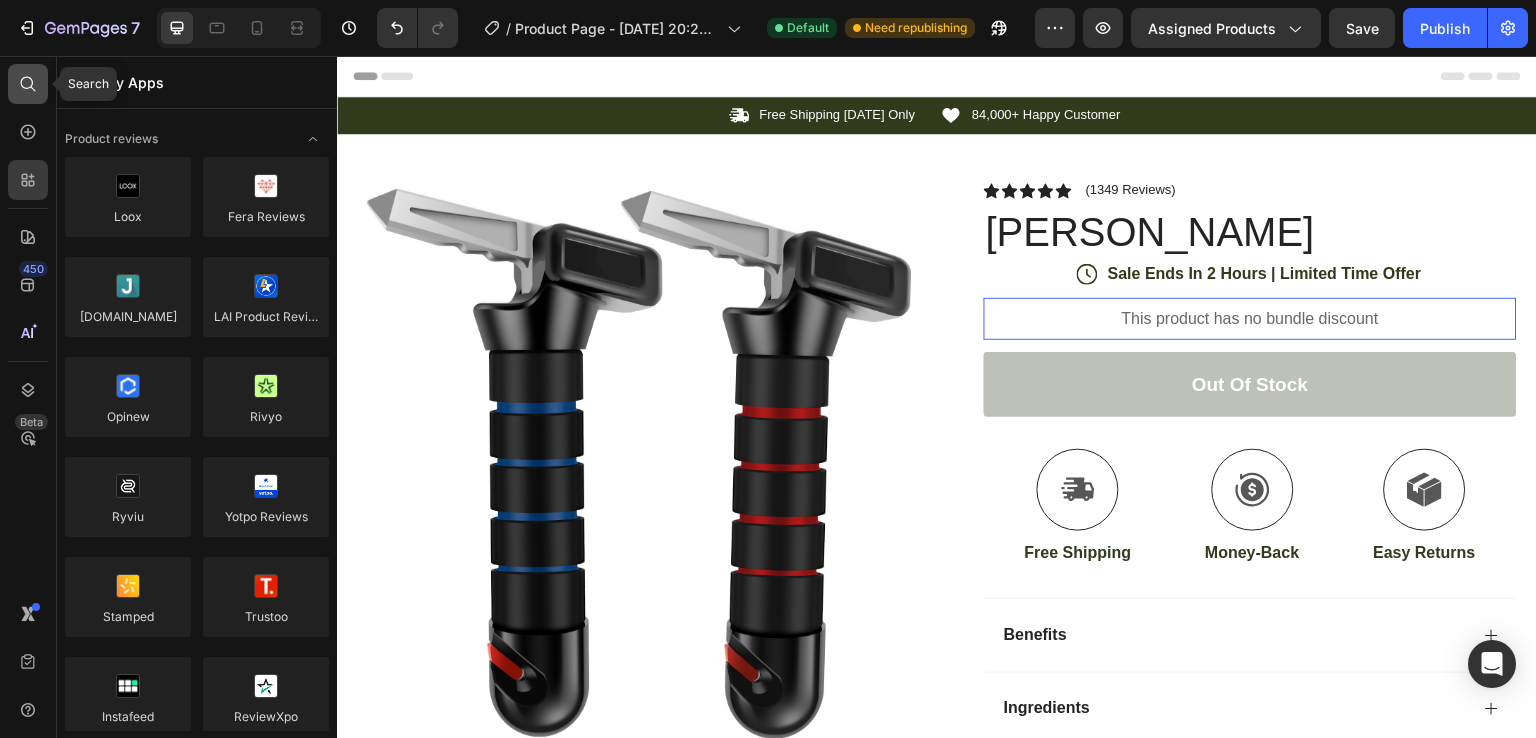 click 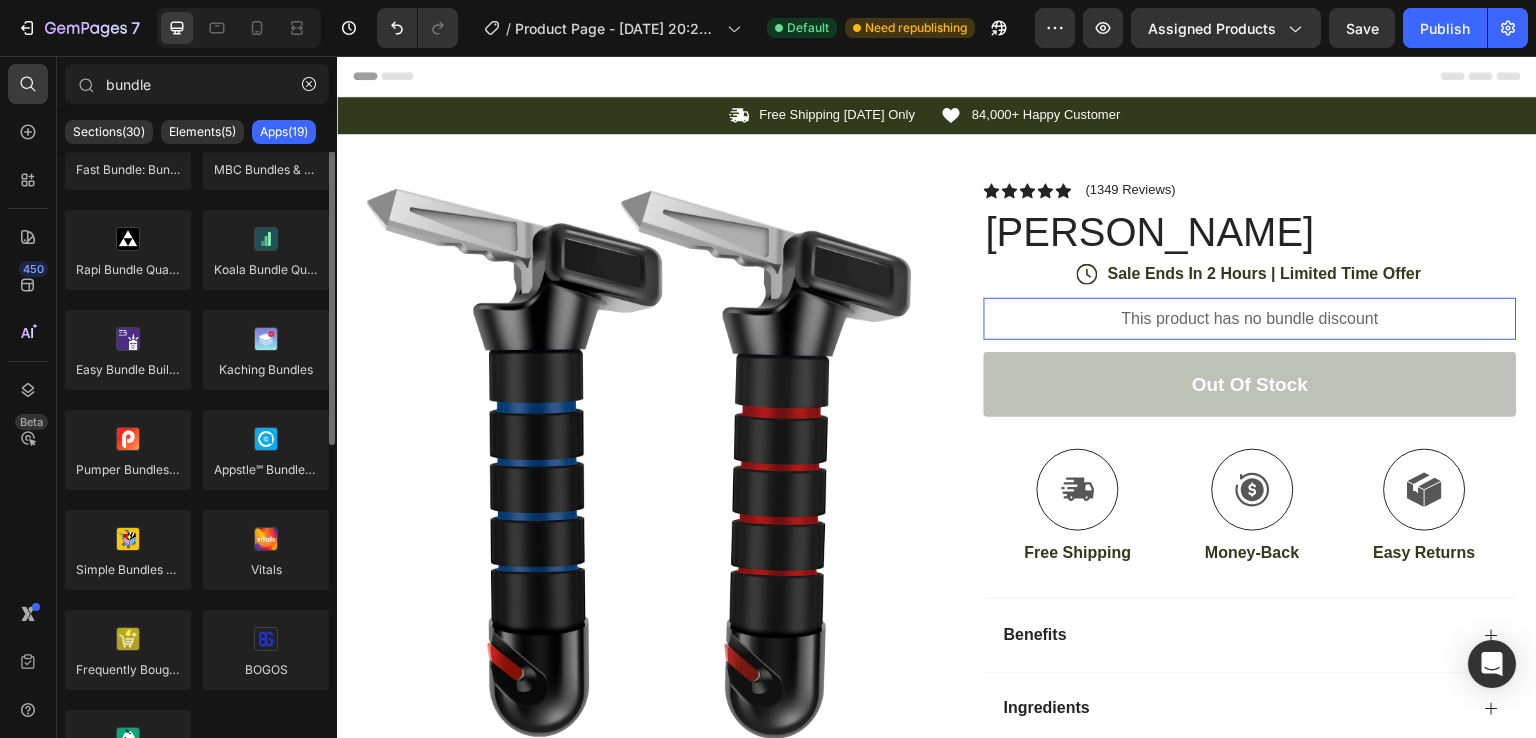scroll, scrollTop: 0, scrollLeft: 0, axis: both 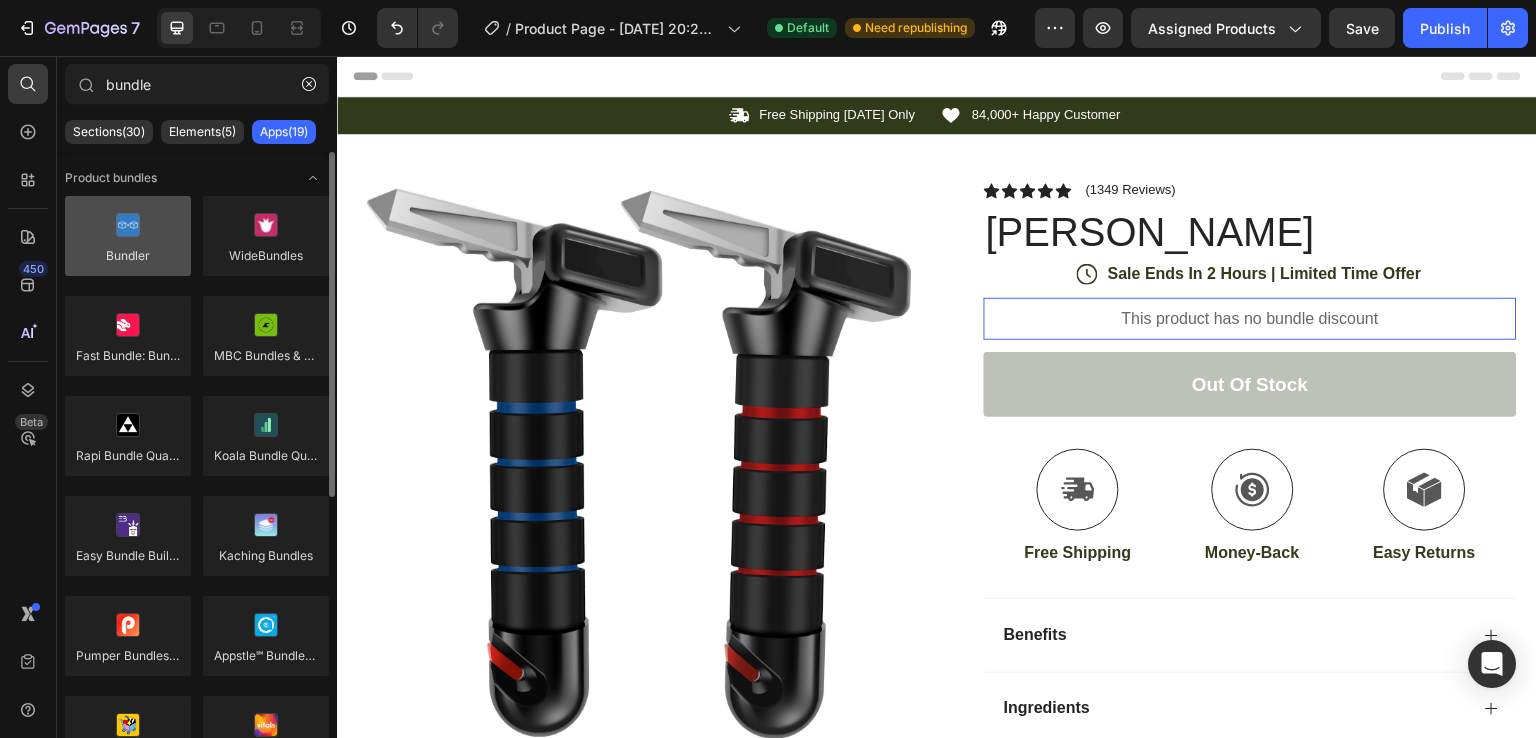type on "bundle" 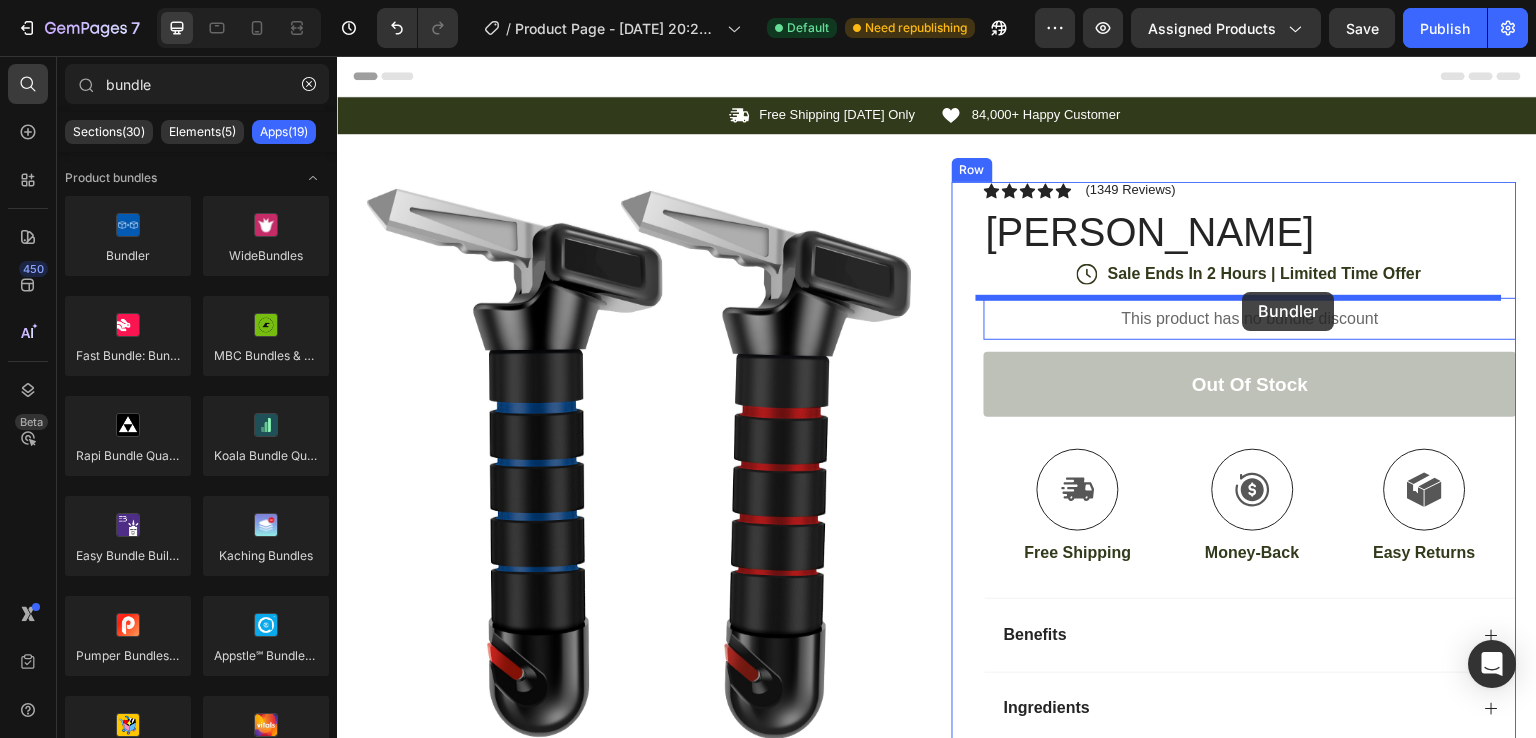drag, startPoint x: 488, startPoint y: 321, endPoint x: 1243, endPoint y: 292, distance: 755.55676 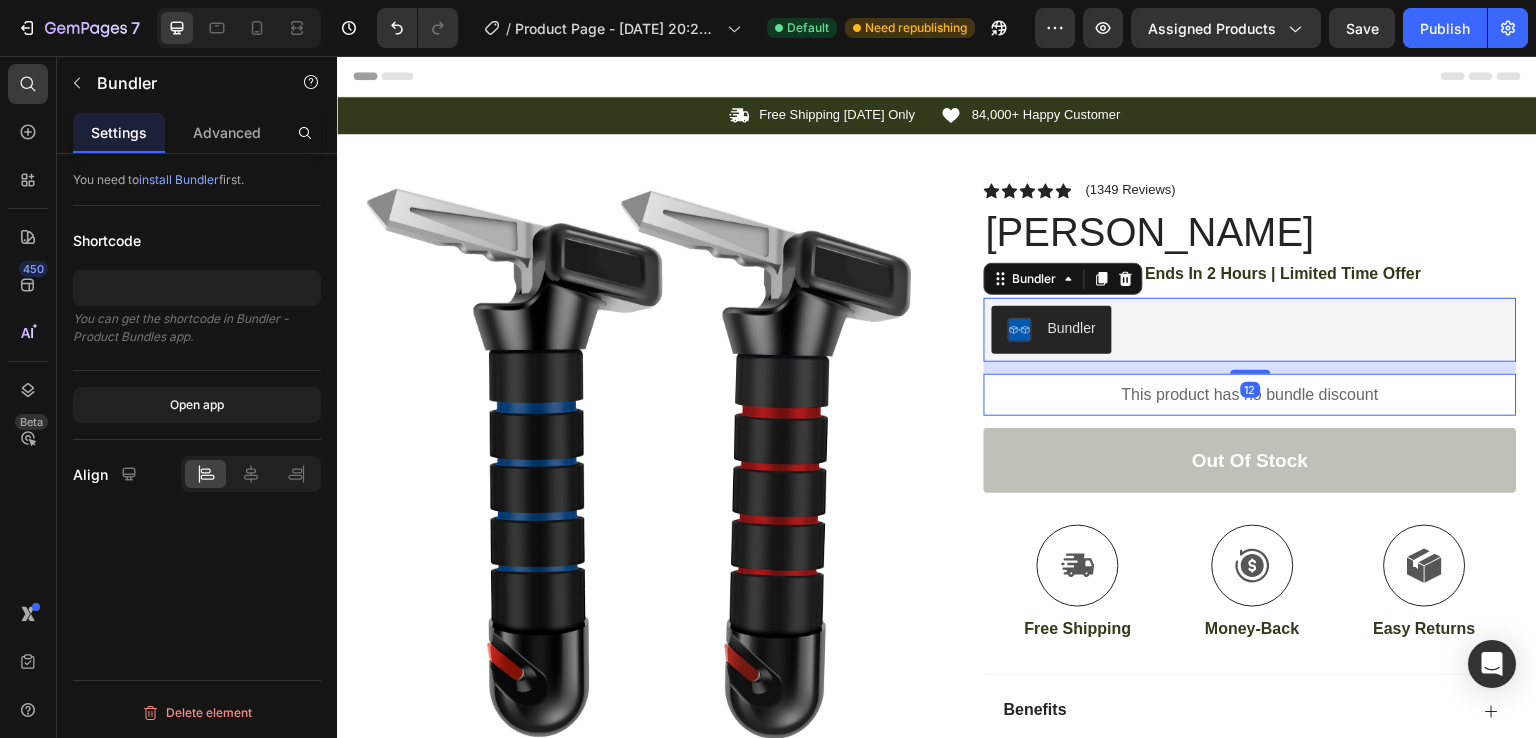 click on "Bundler" at bounding box center [1072, 328] 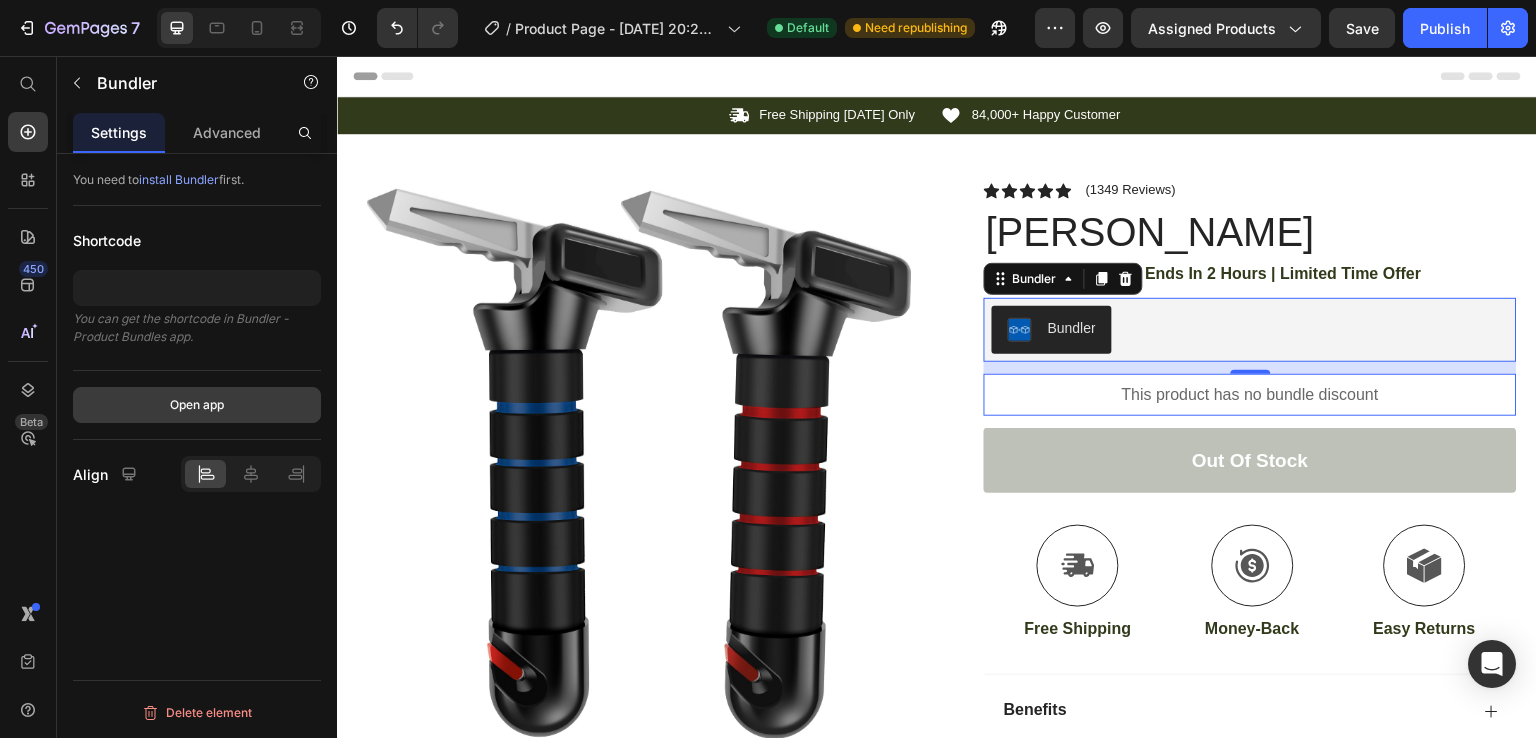 click on "Open app" at bounding box center (197, 405) 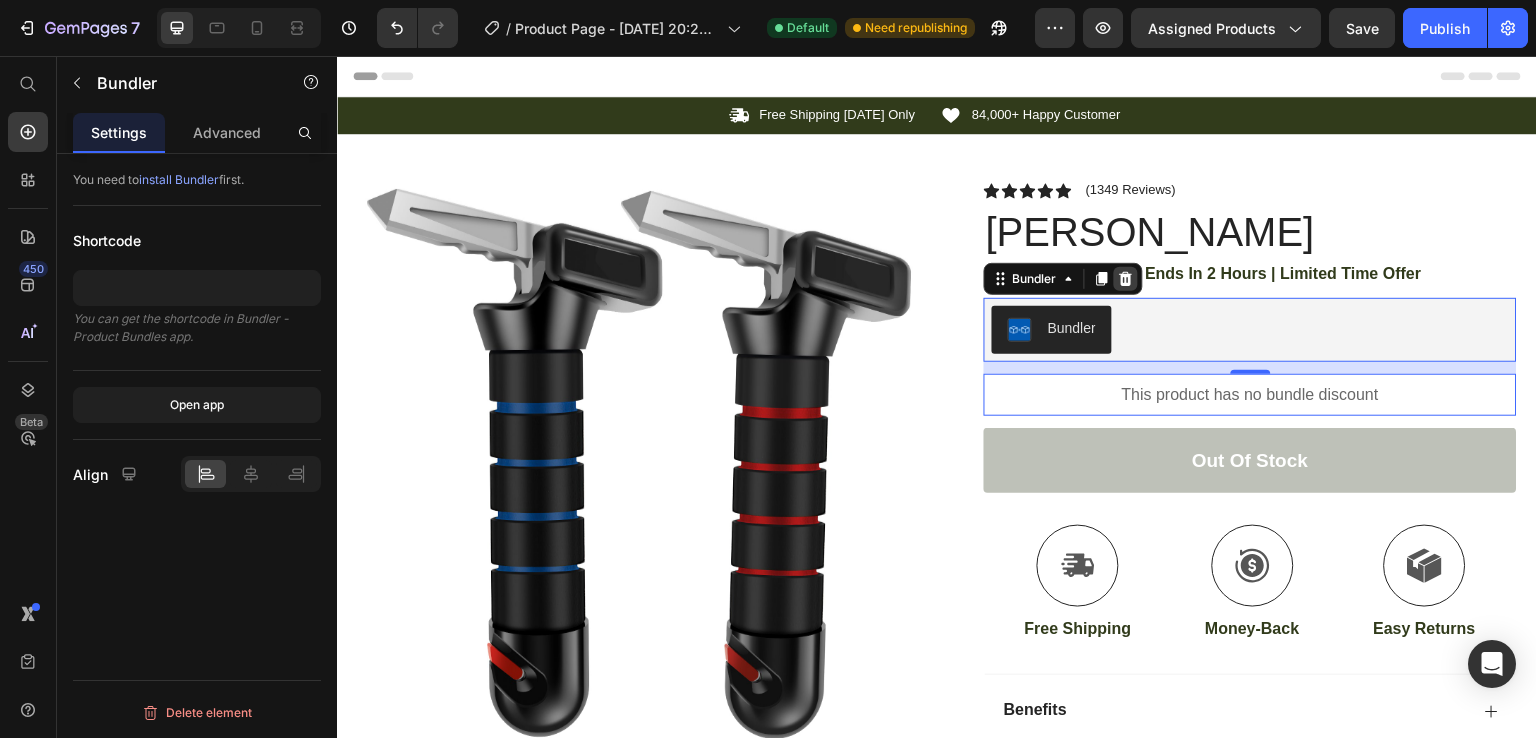 click at bounding box center (1126, 279) 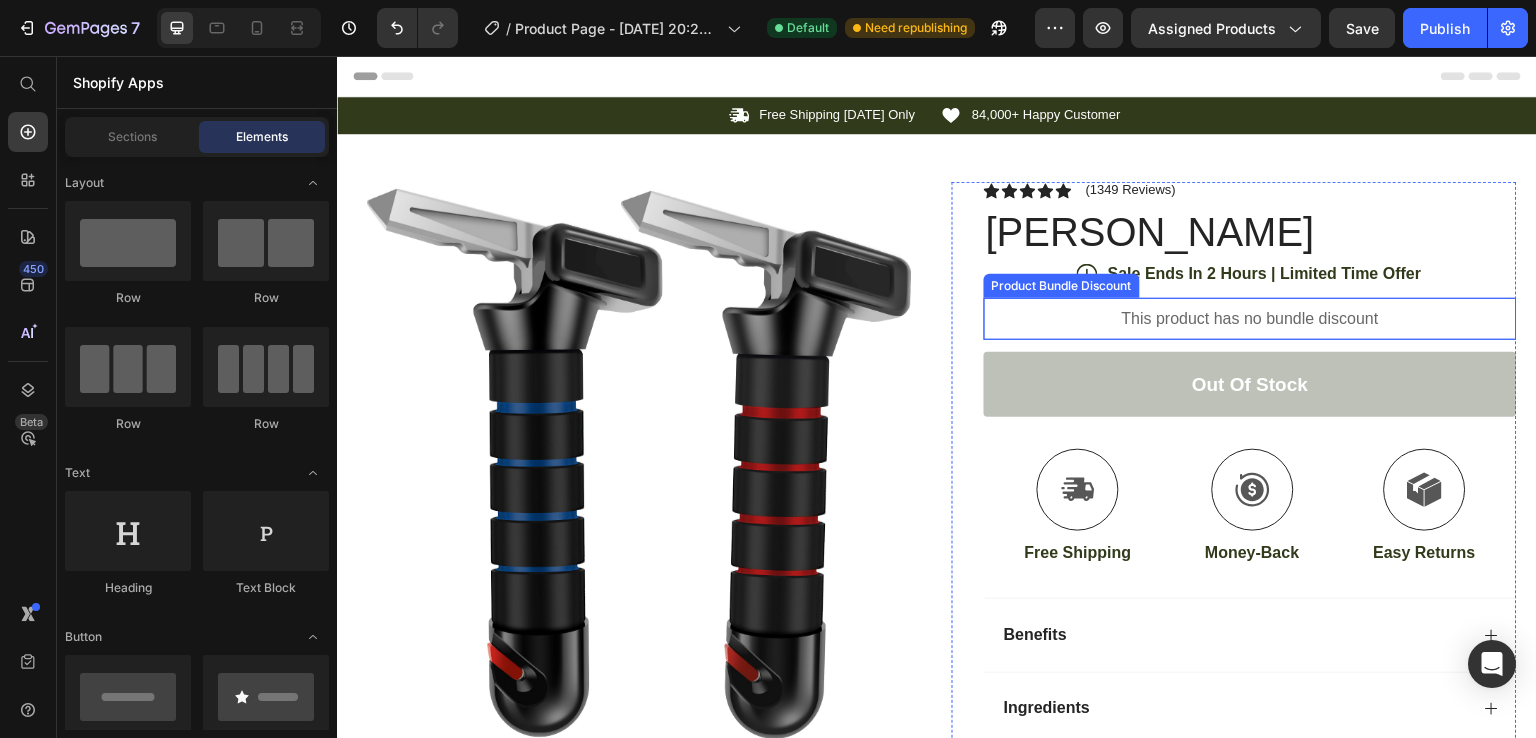 click on "This product has no bundle discount" at bounding box center (1250, 319) 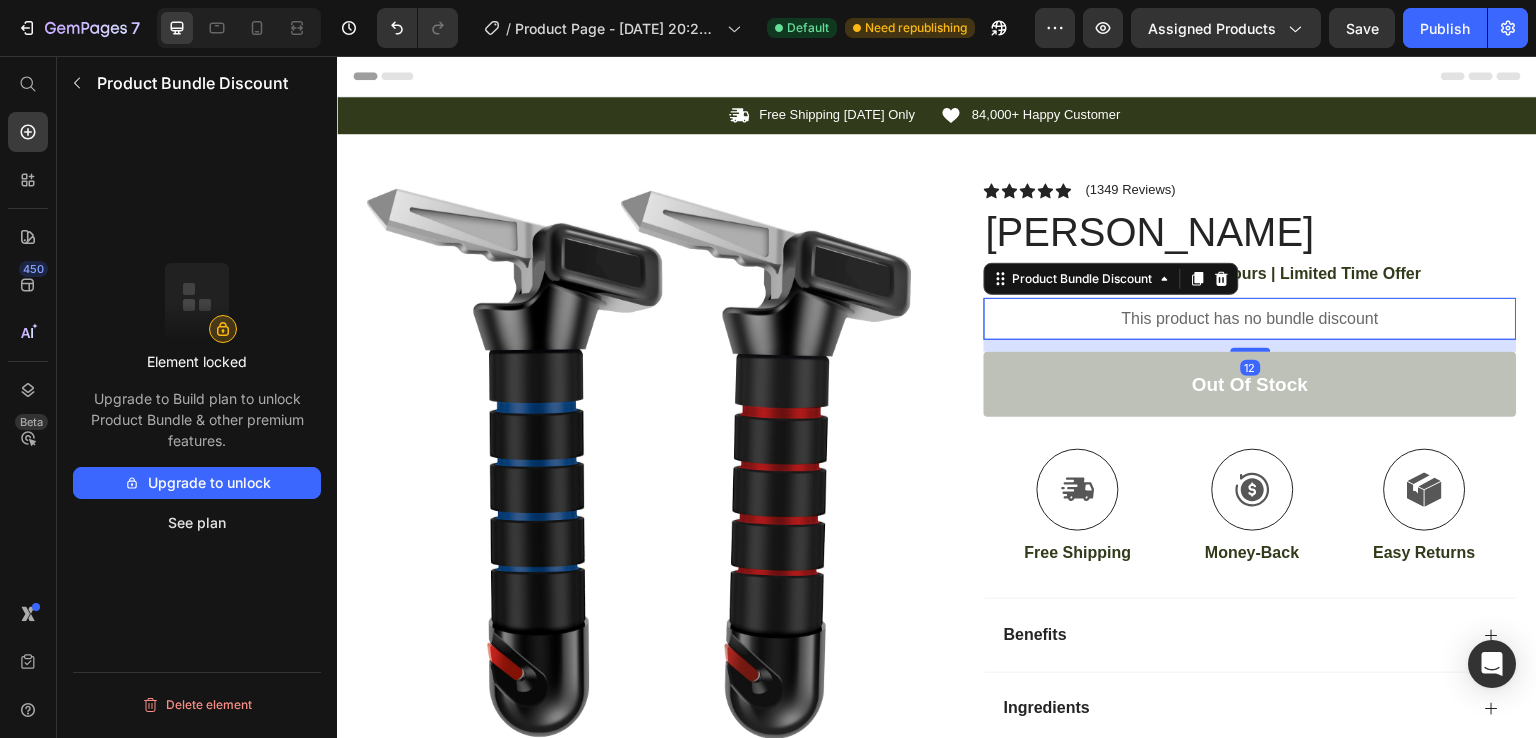 click 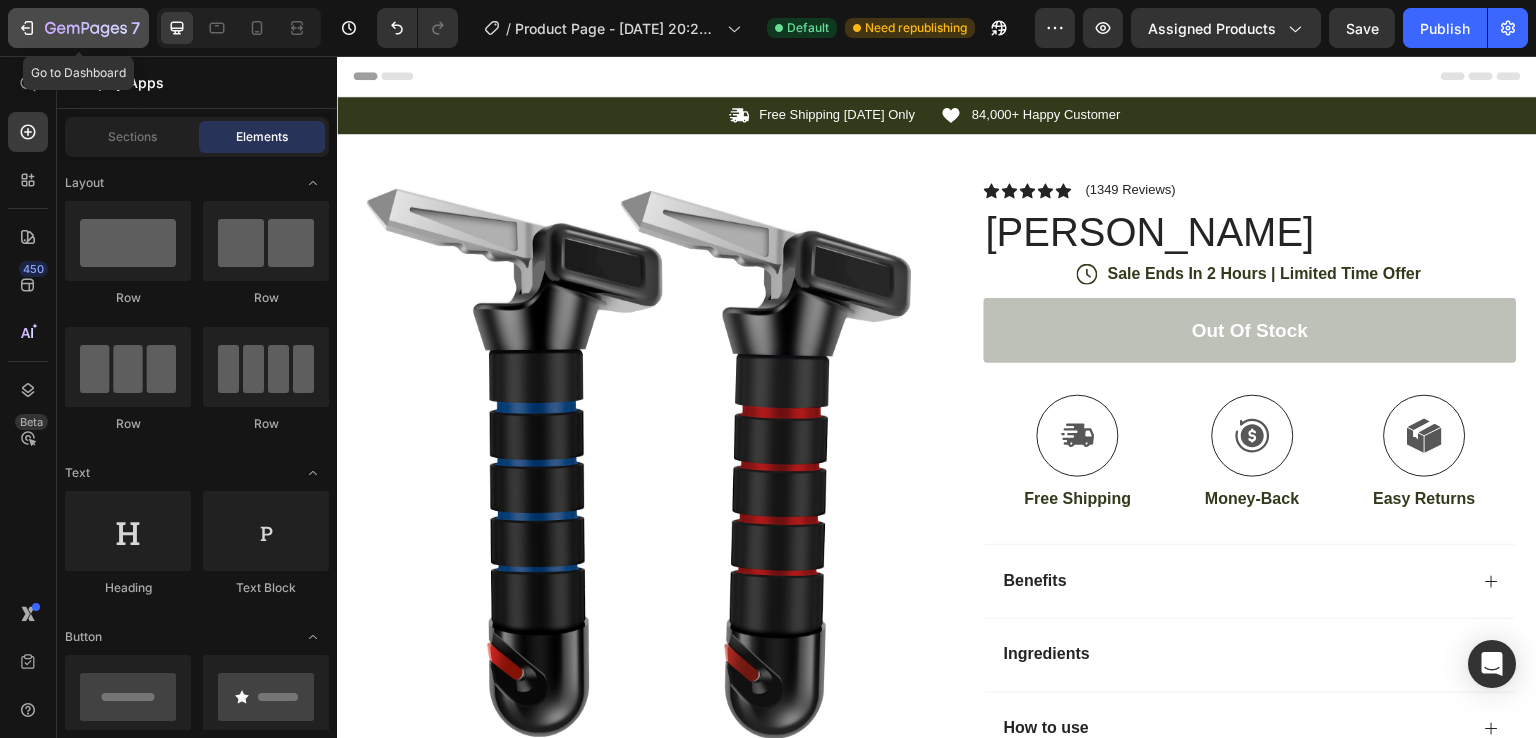 click 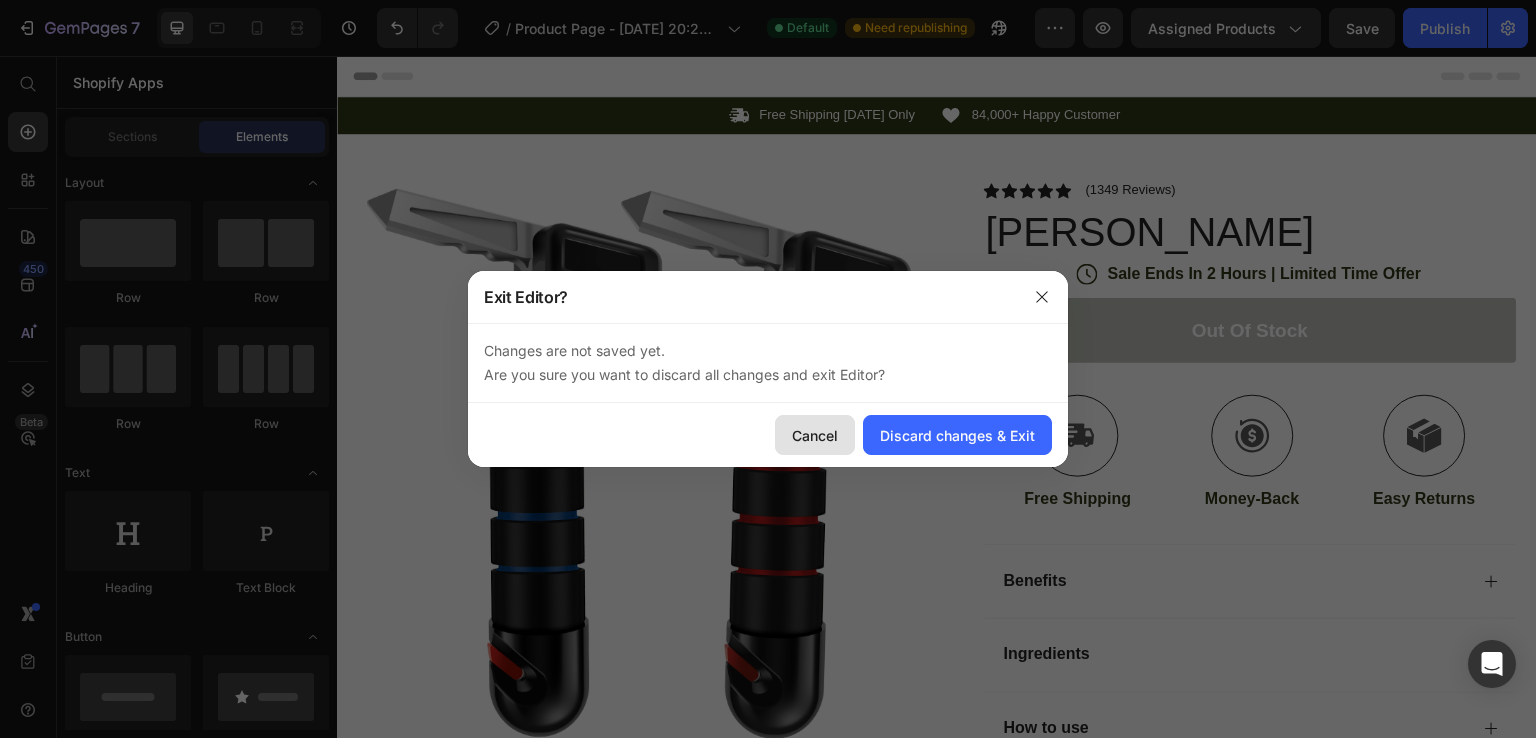 click on "Cancel" at bounding box center (815, 435) 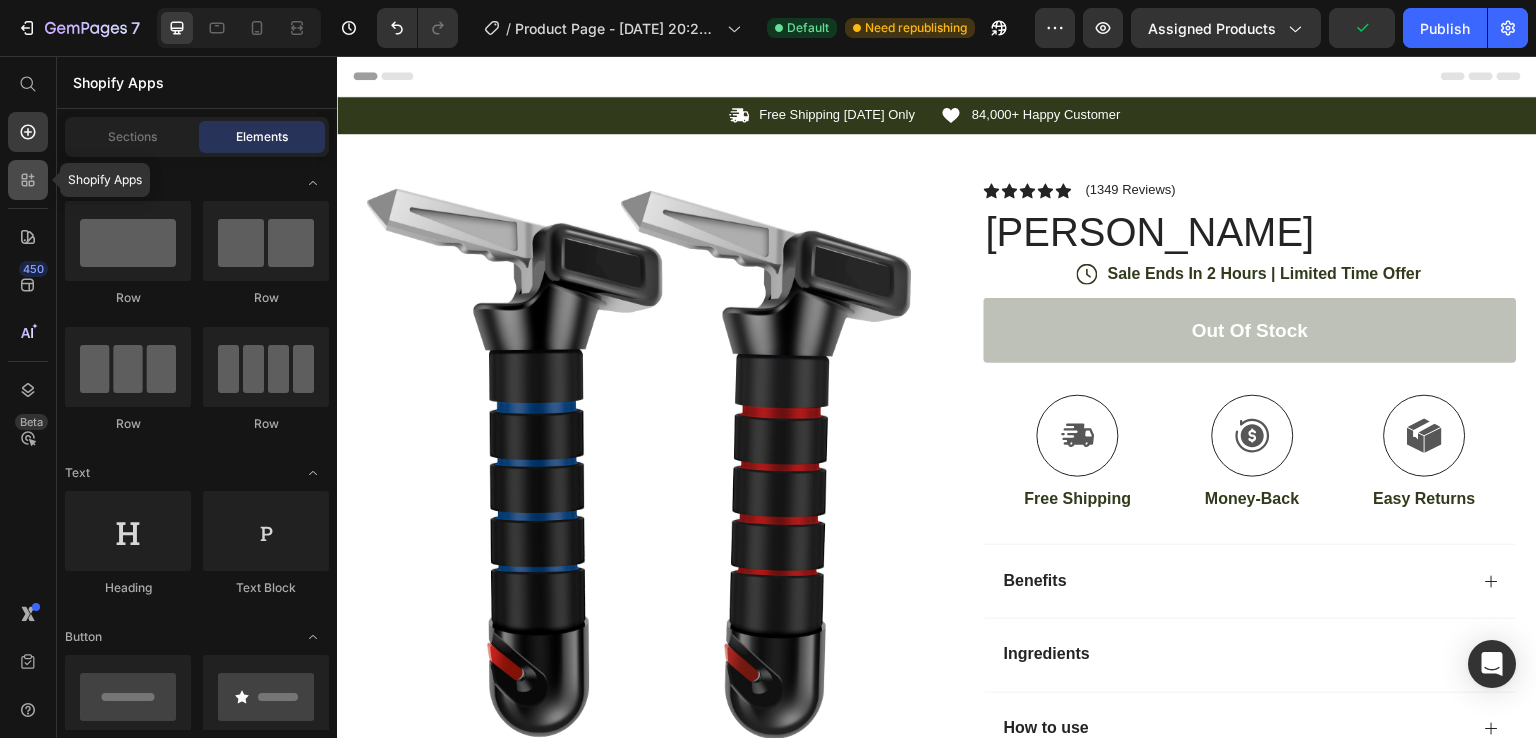 click 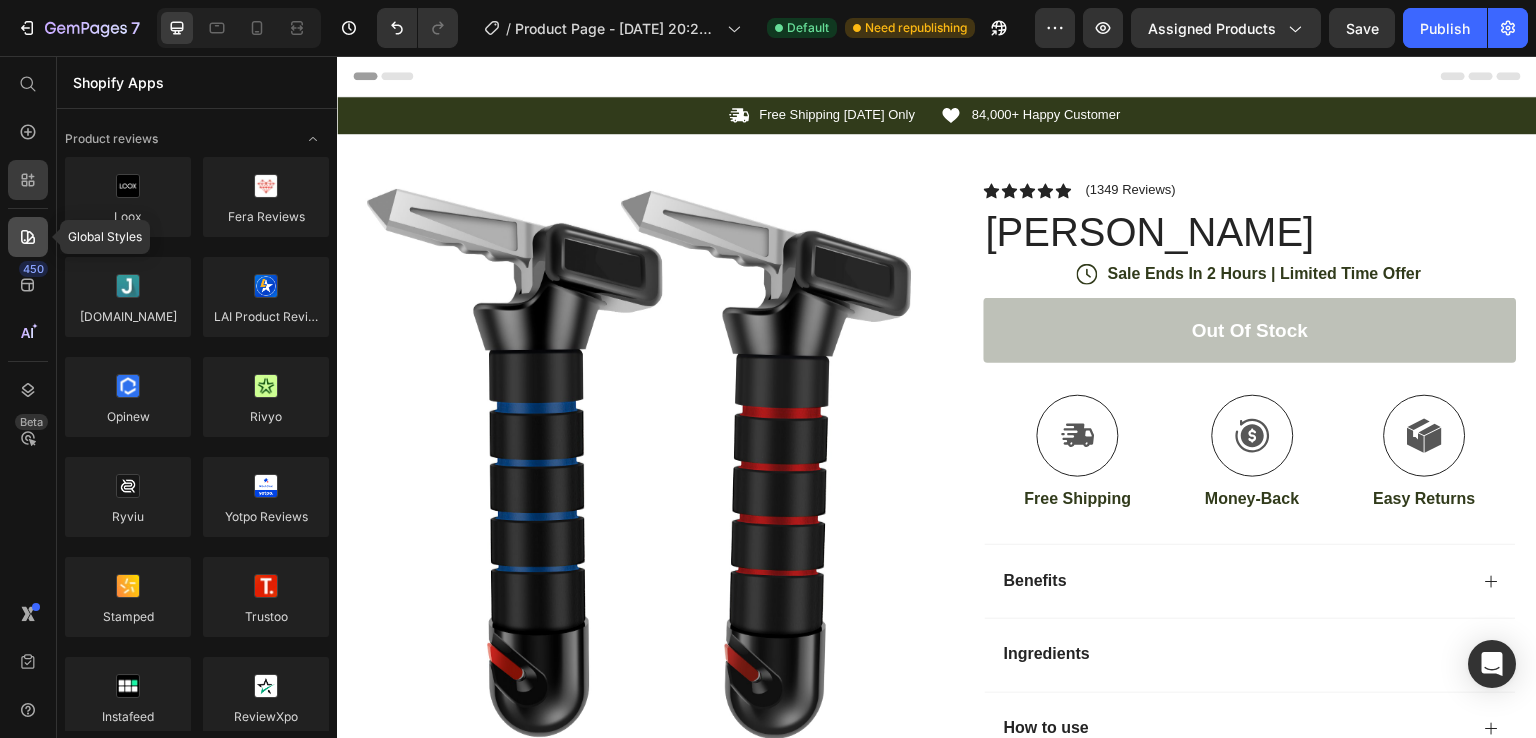 click 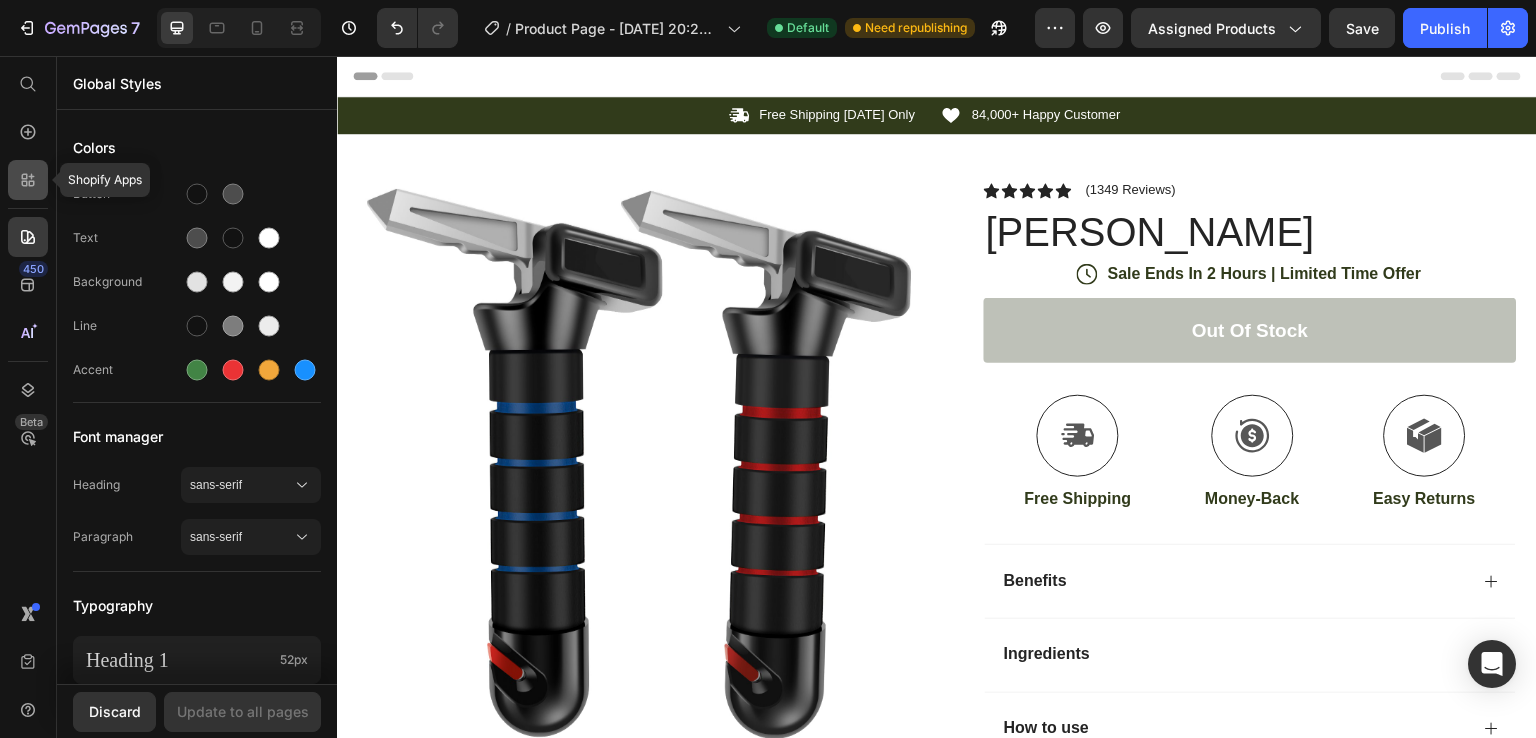 click 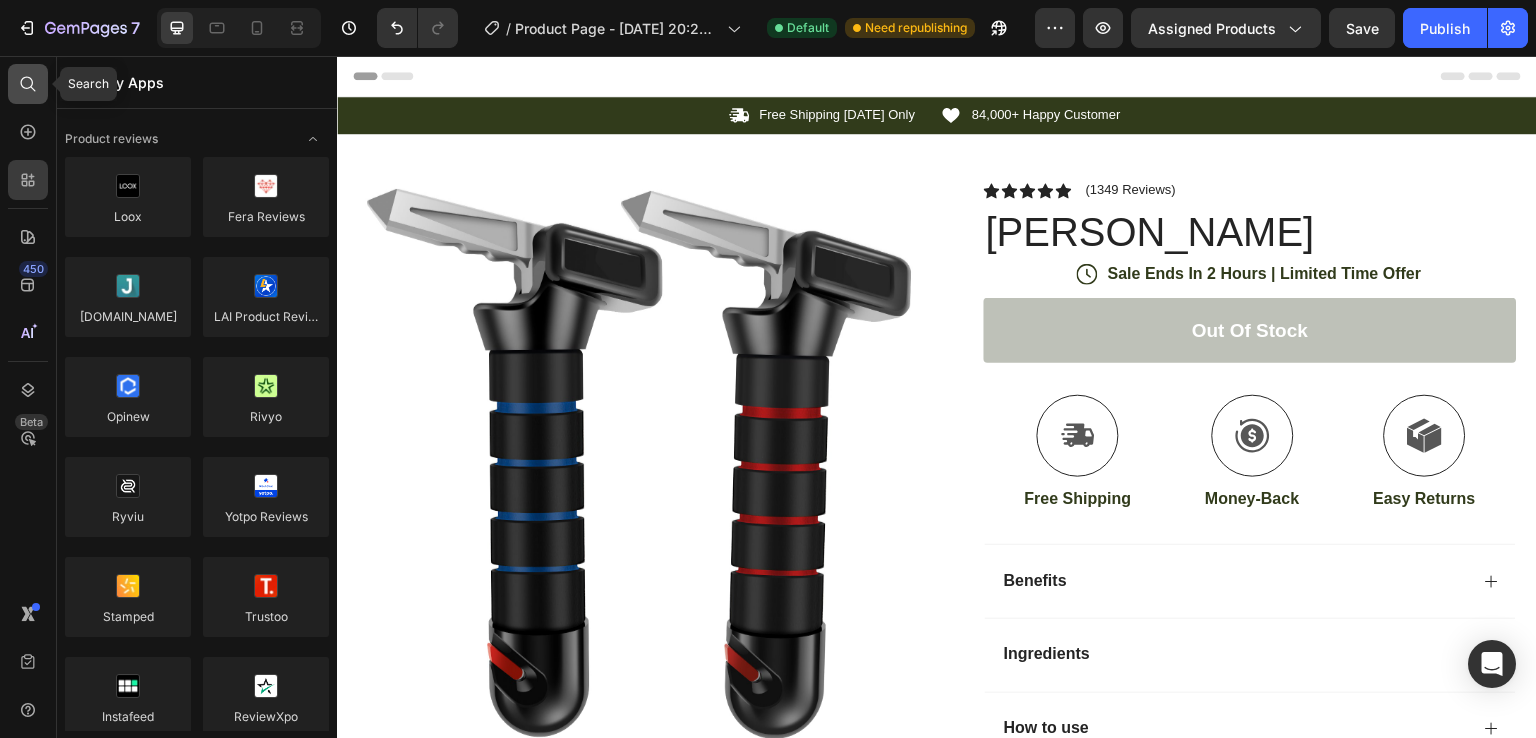 click 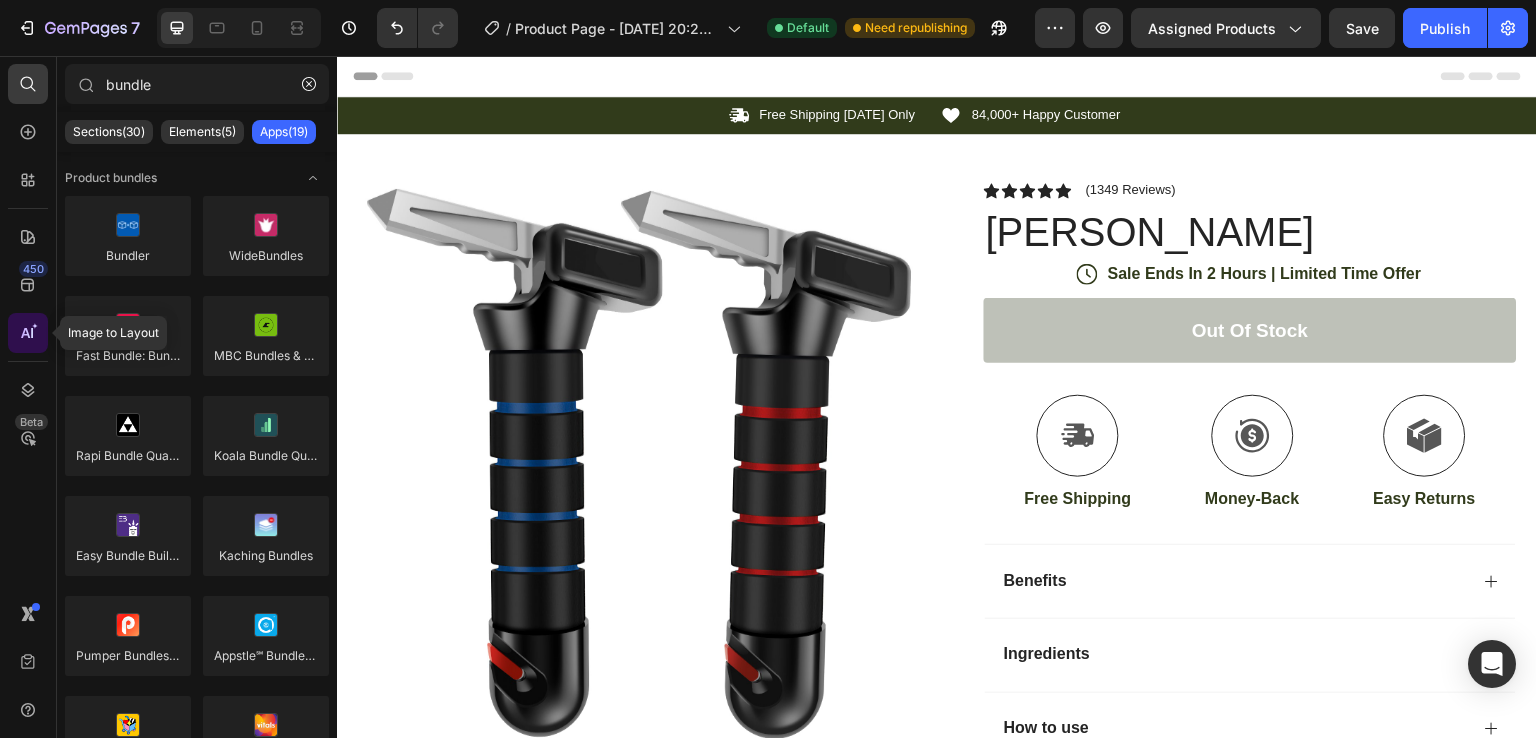 click 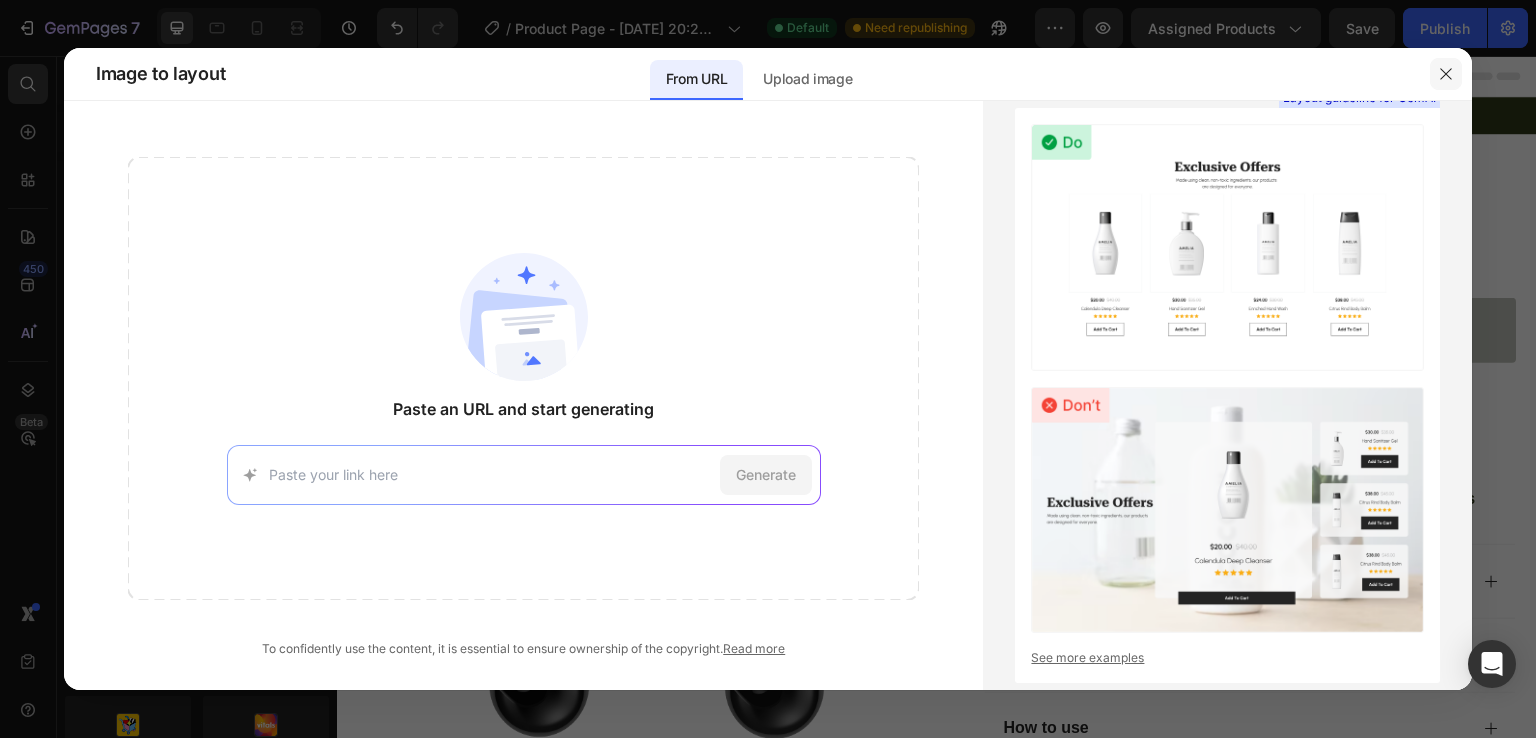 click 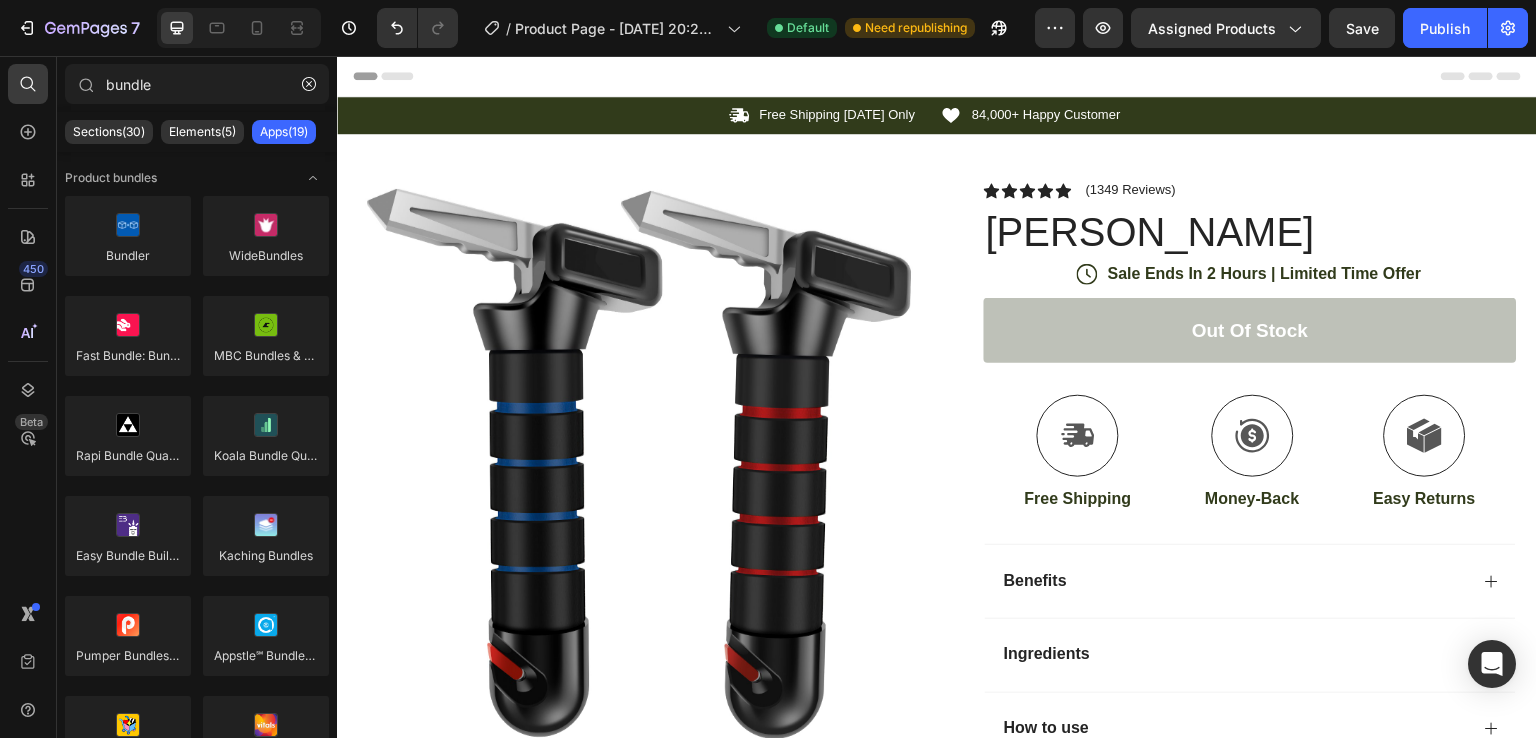 click on "7" 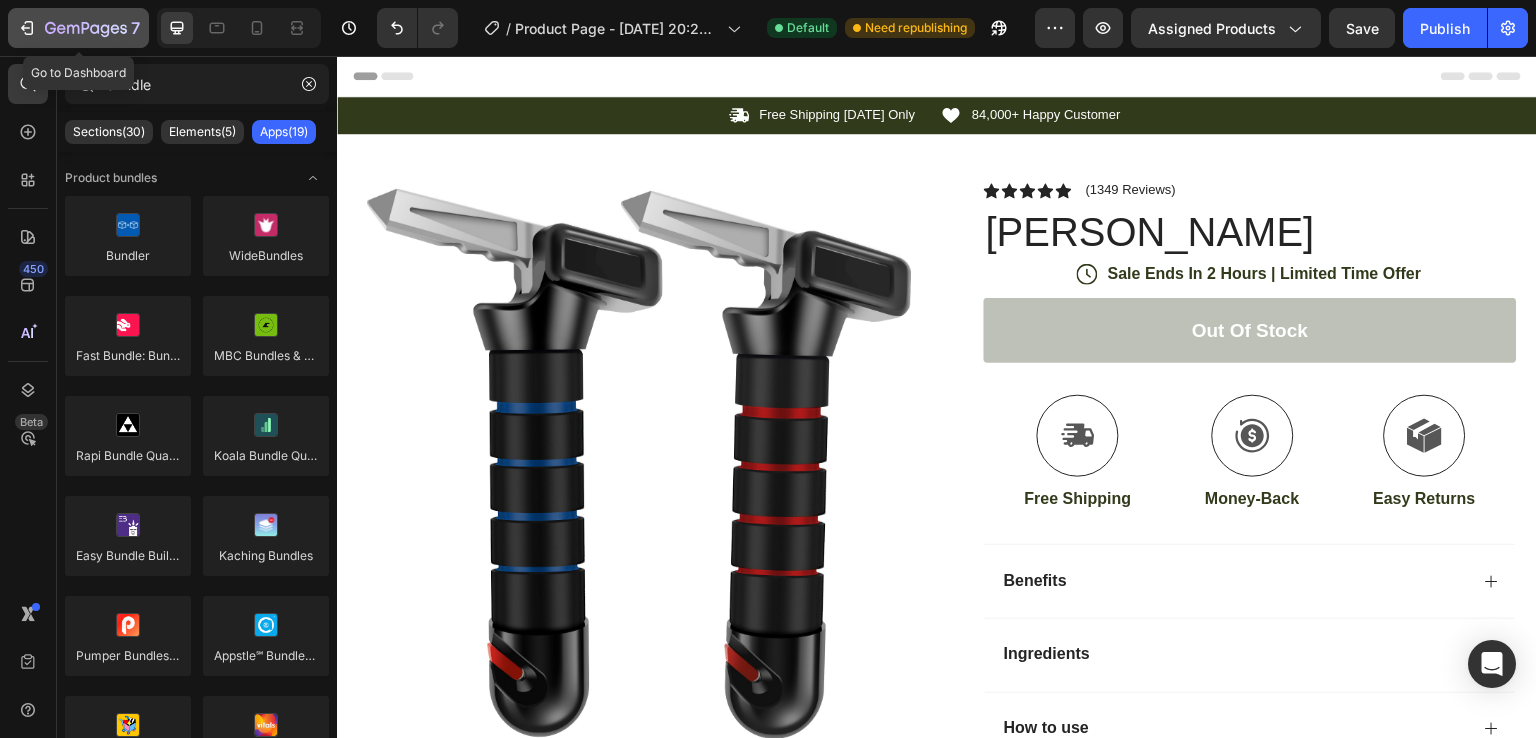 click 